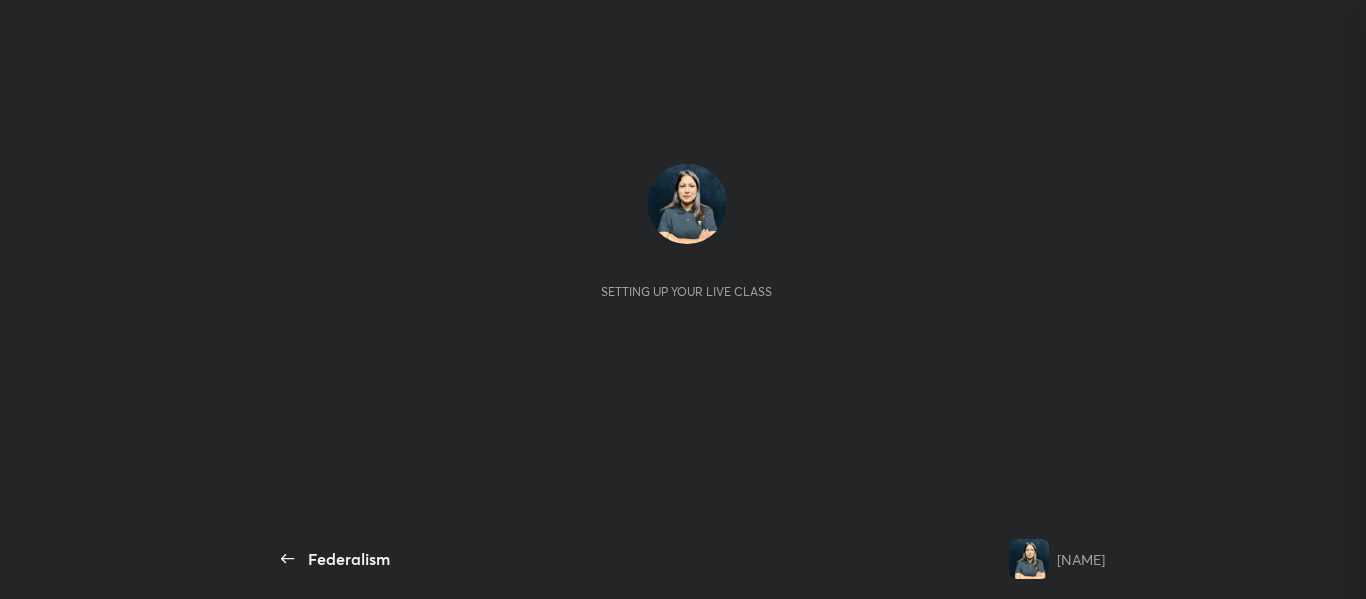 scroll, scrollTop: 0, scrollLeft: 0, axis: both 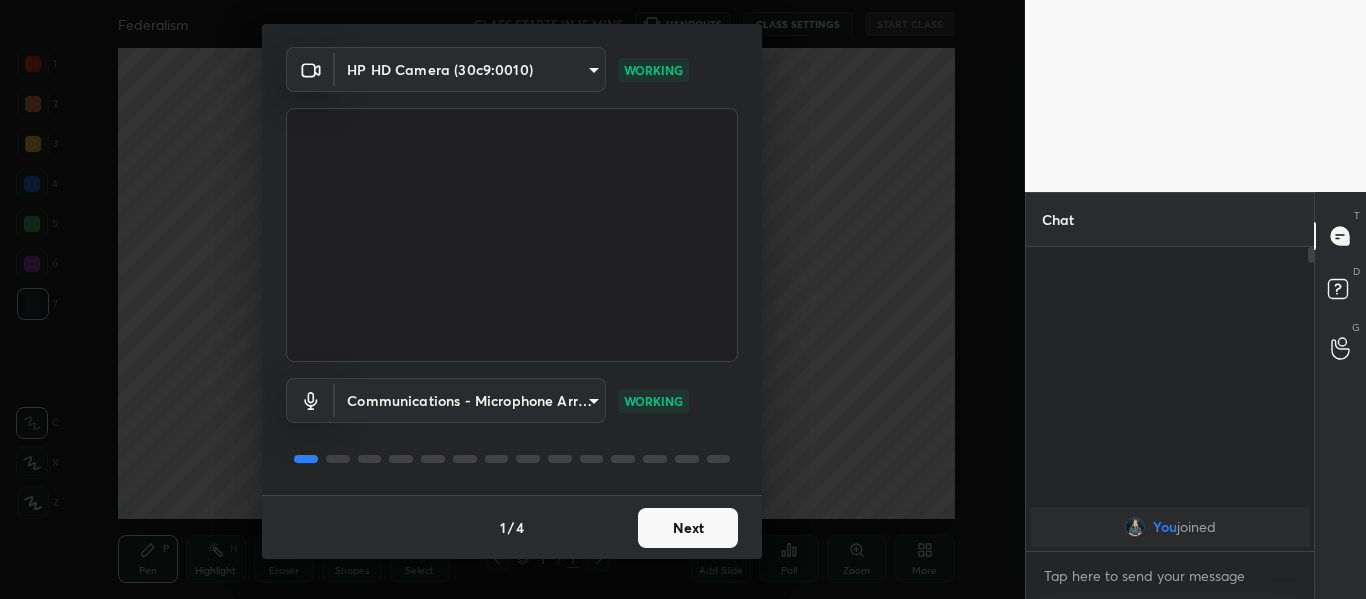 click on "Next" at bounding box center (688, 528) 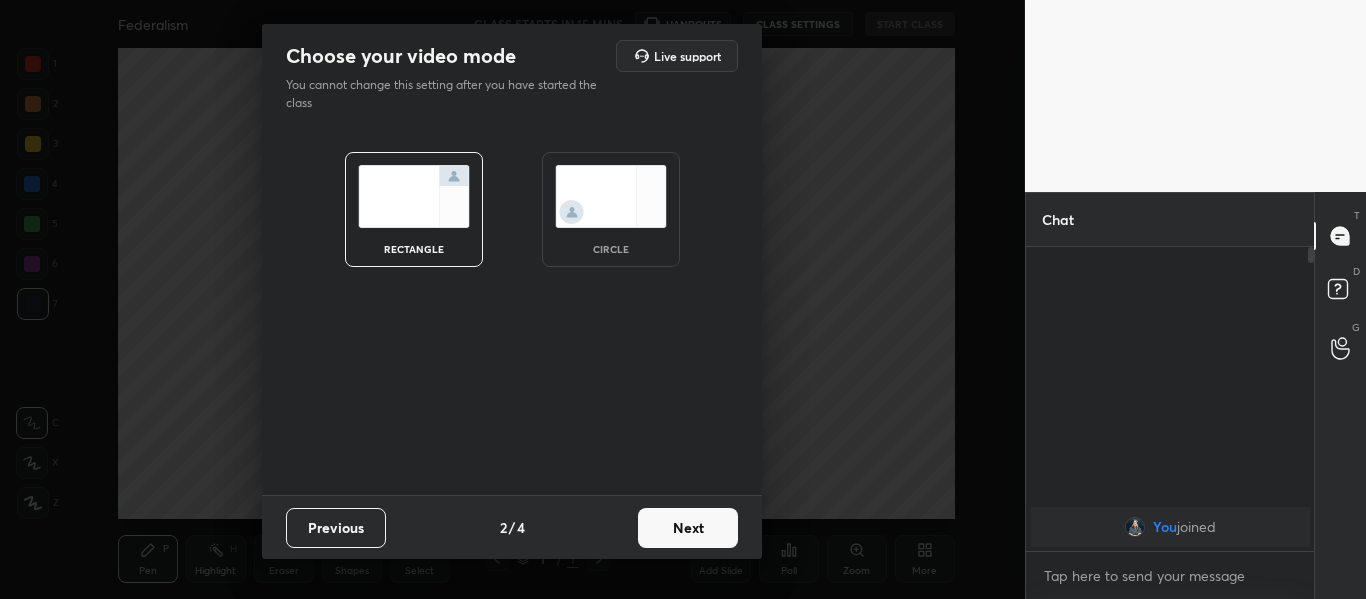 scroll, scrollTop: 0, scrollLeft: 0, axis: both 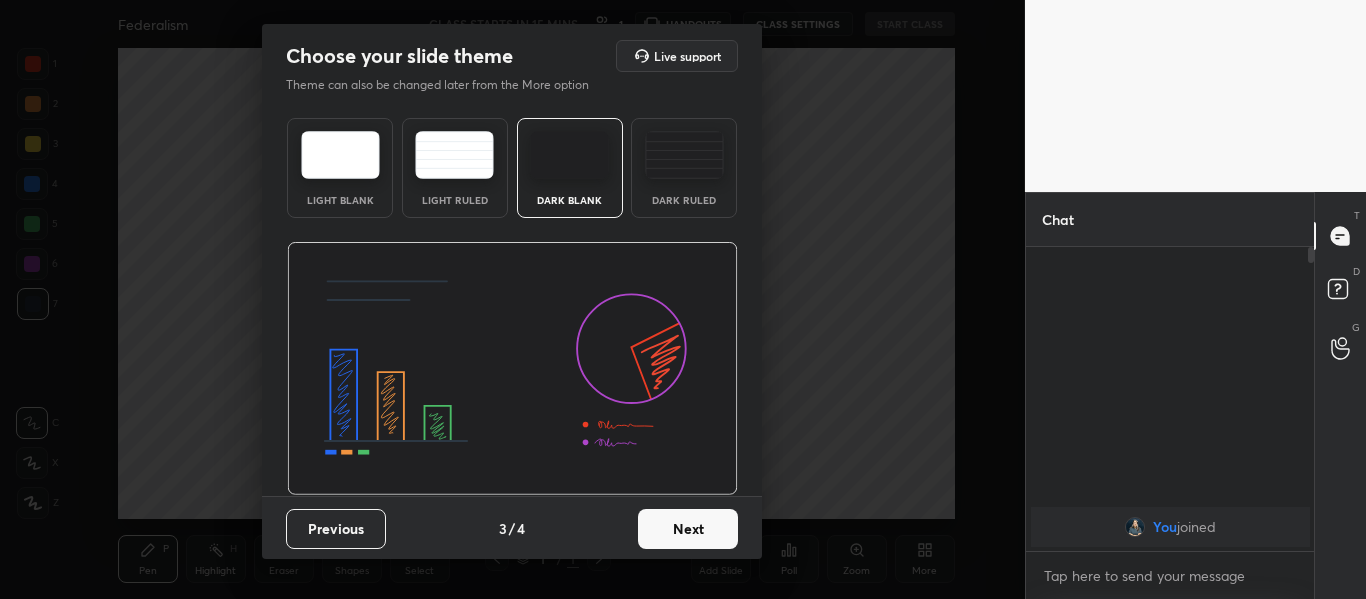 click on "Next" at bounding box center [688, 529] 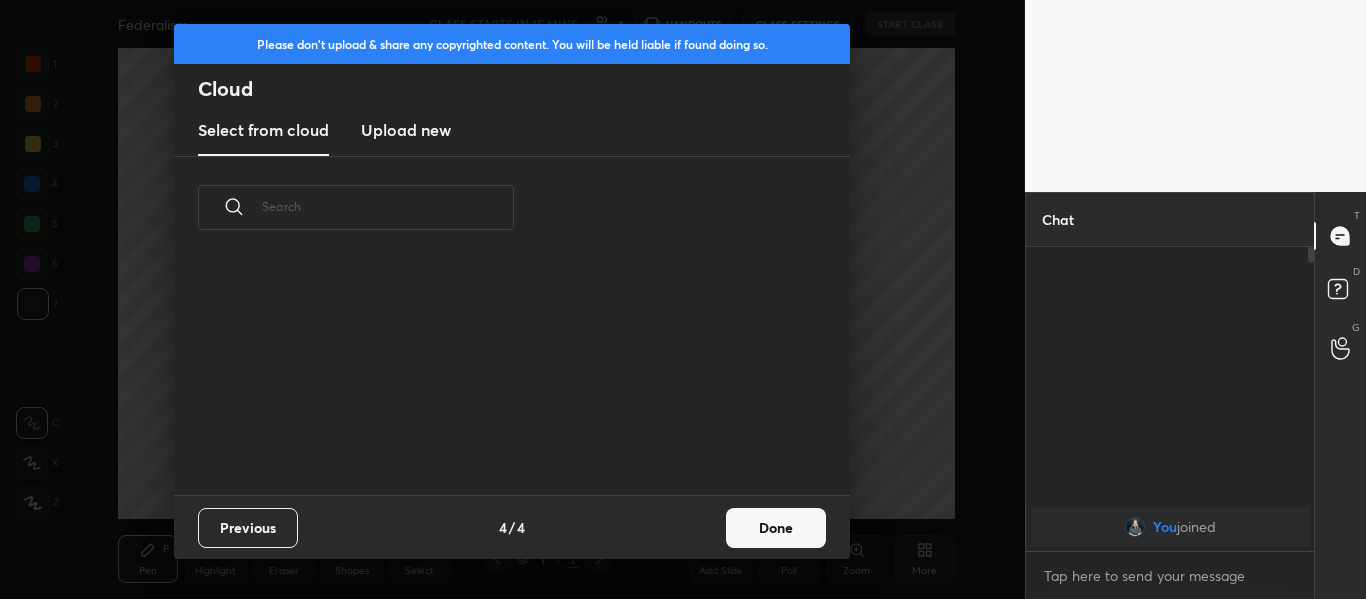 scroll, scrollTop: 236, scrollLeft: 642, axis: both 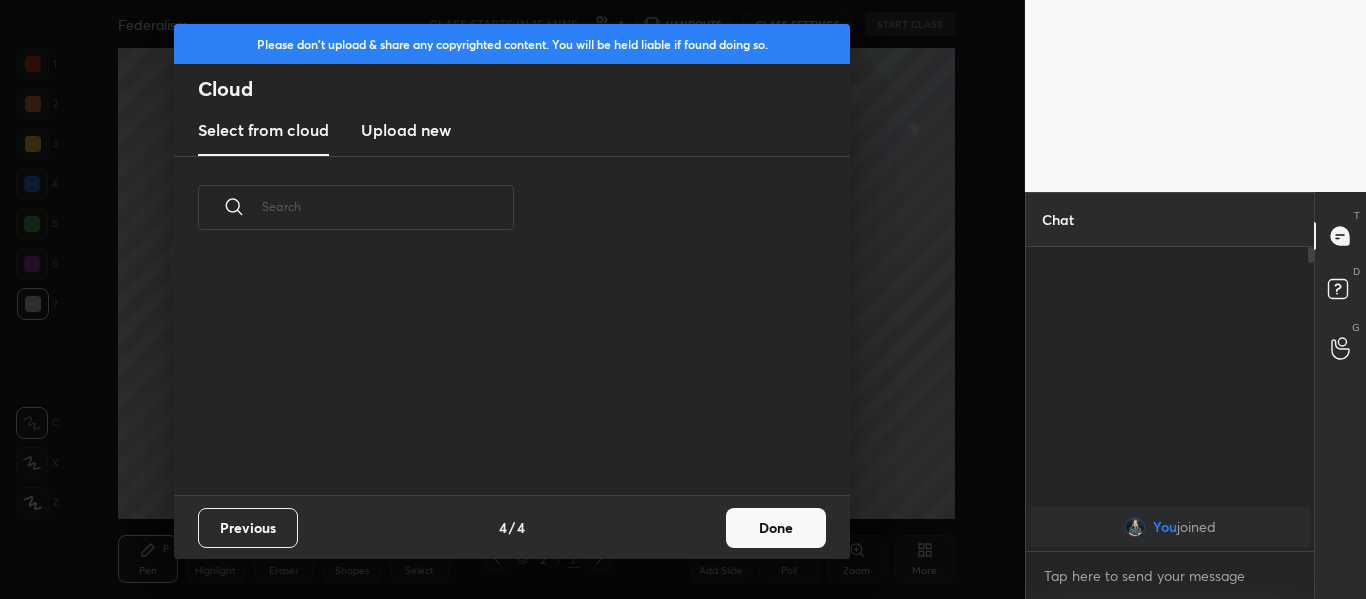 click on "Upload new" at bounding box center [406, 130] 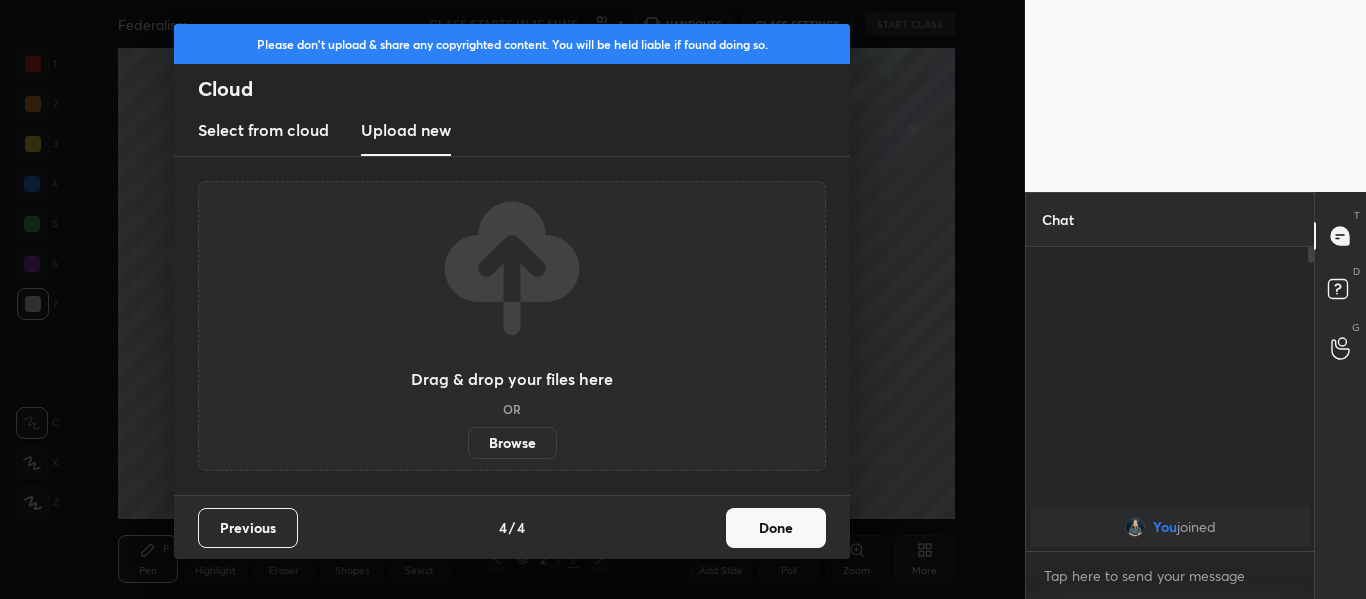 click on "Browse" at bounding box center [512, 443] 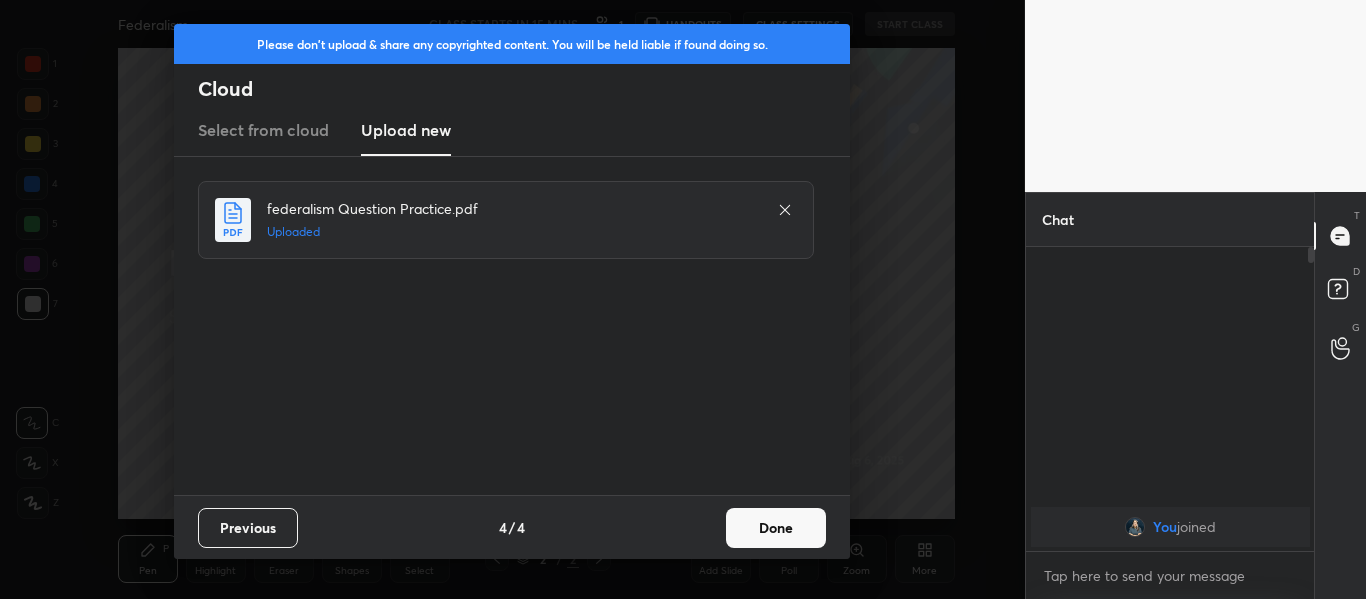 click on "Done" at bounding box center (776, 528) 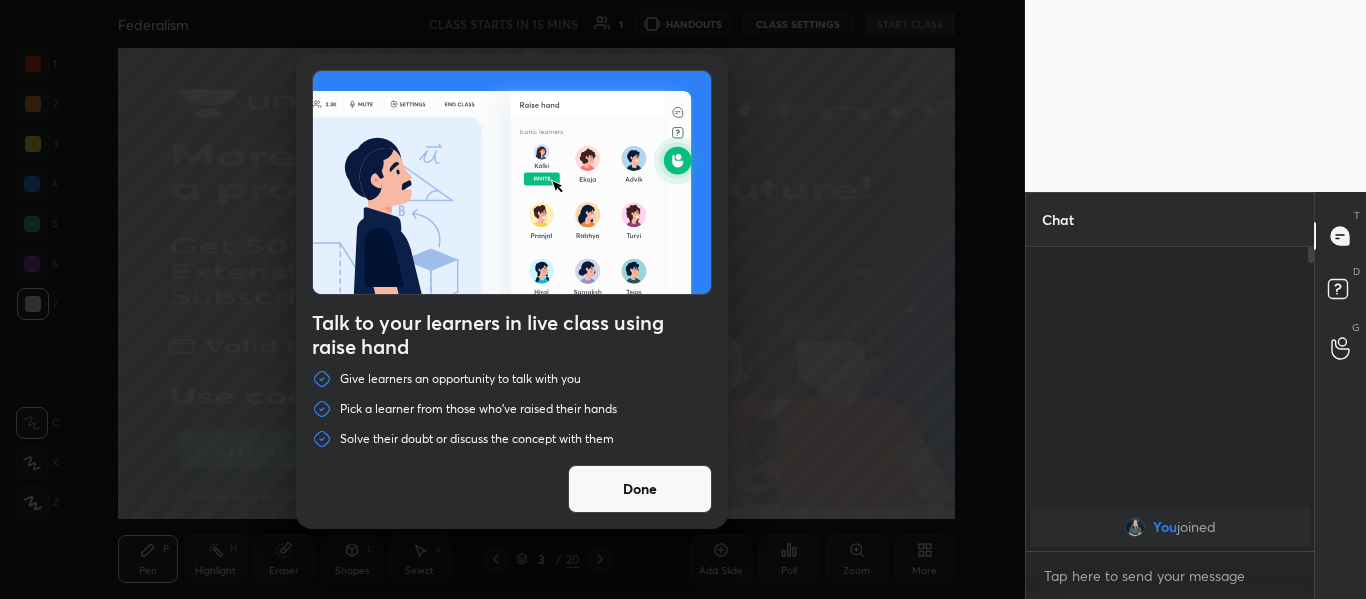 click on "Done" at bounding box center [640, 489] 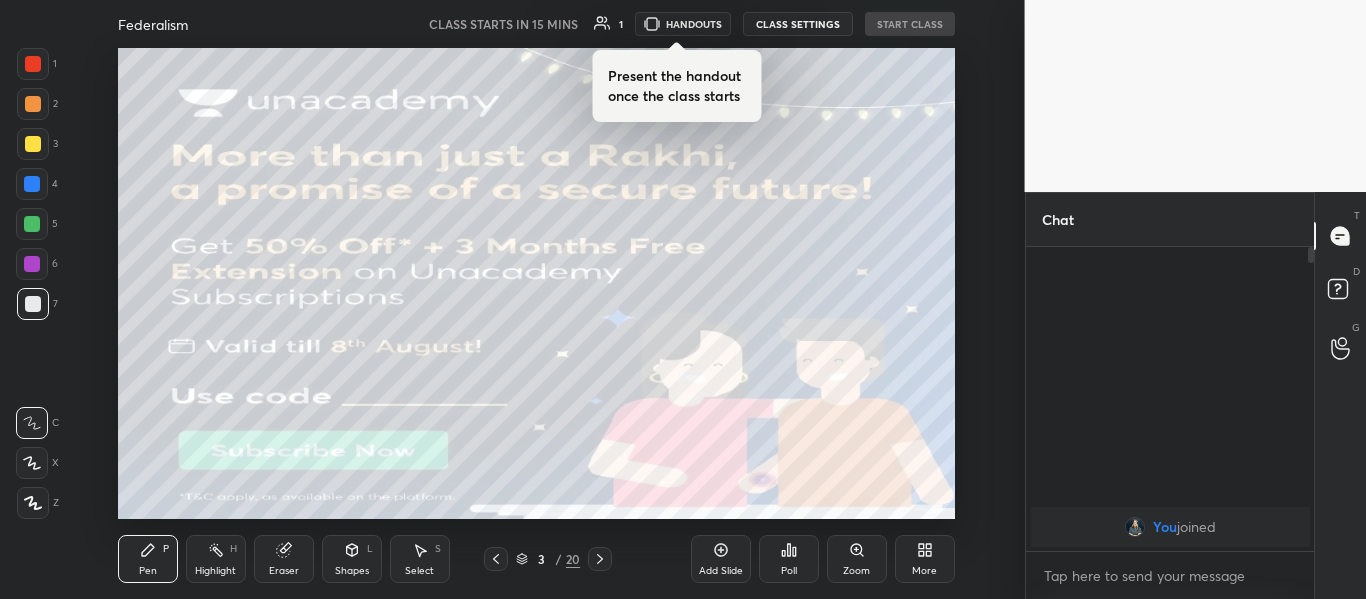 click 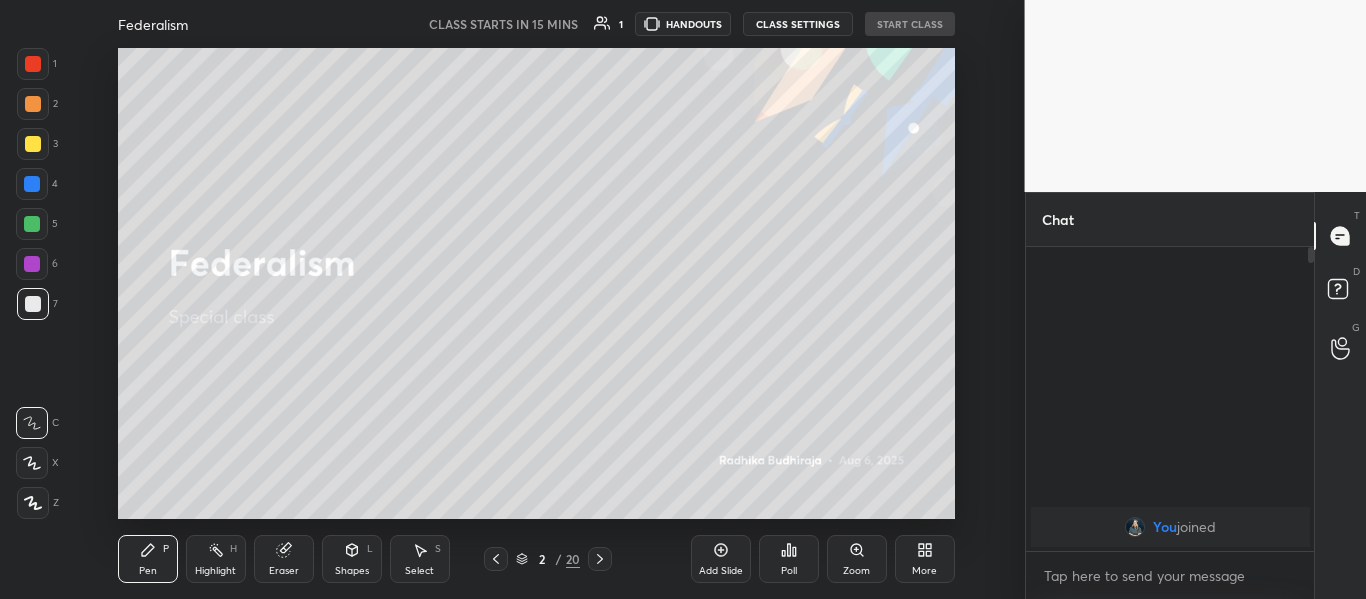 click 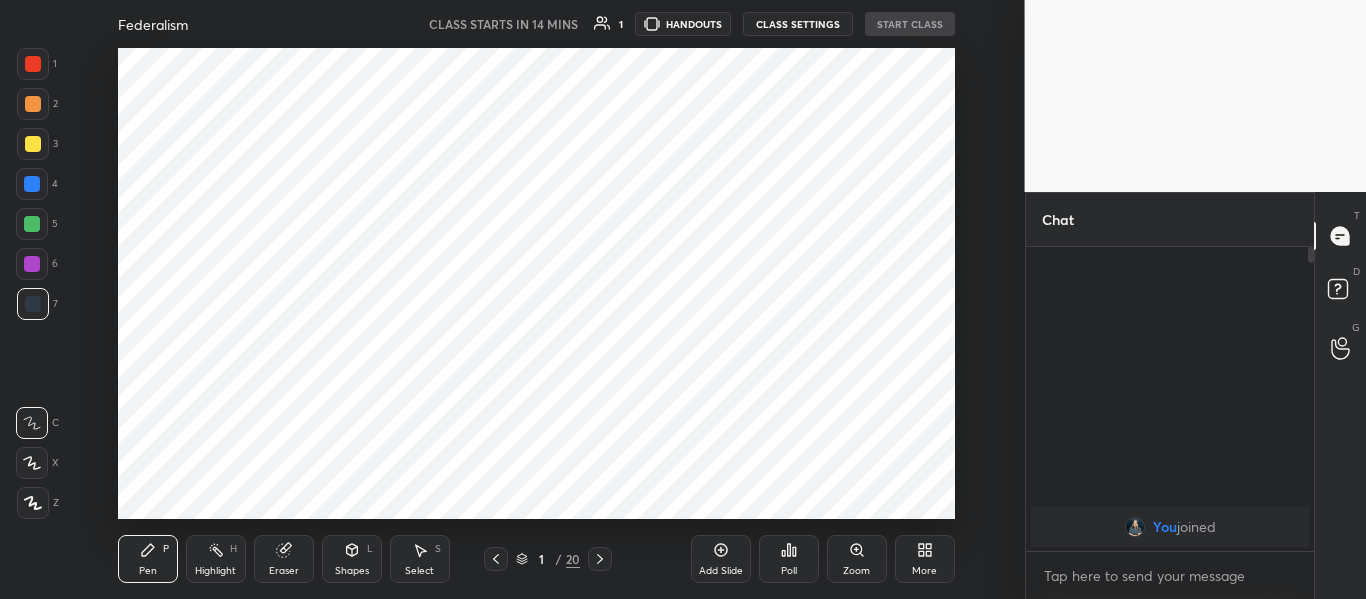 click 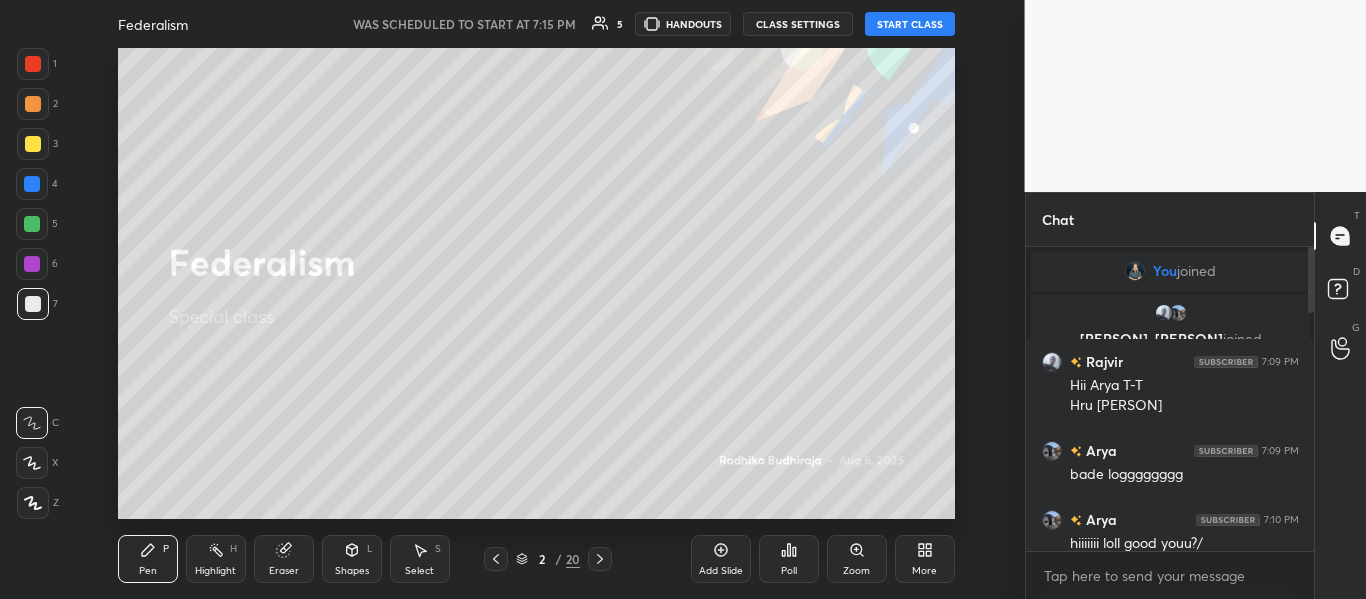 click on "START CLASS" at bounding box center [910, 24] 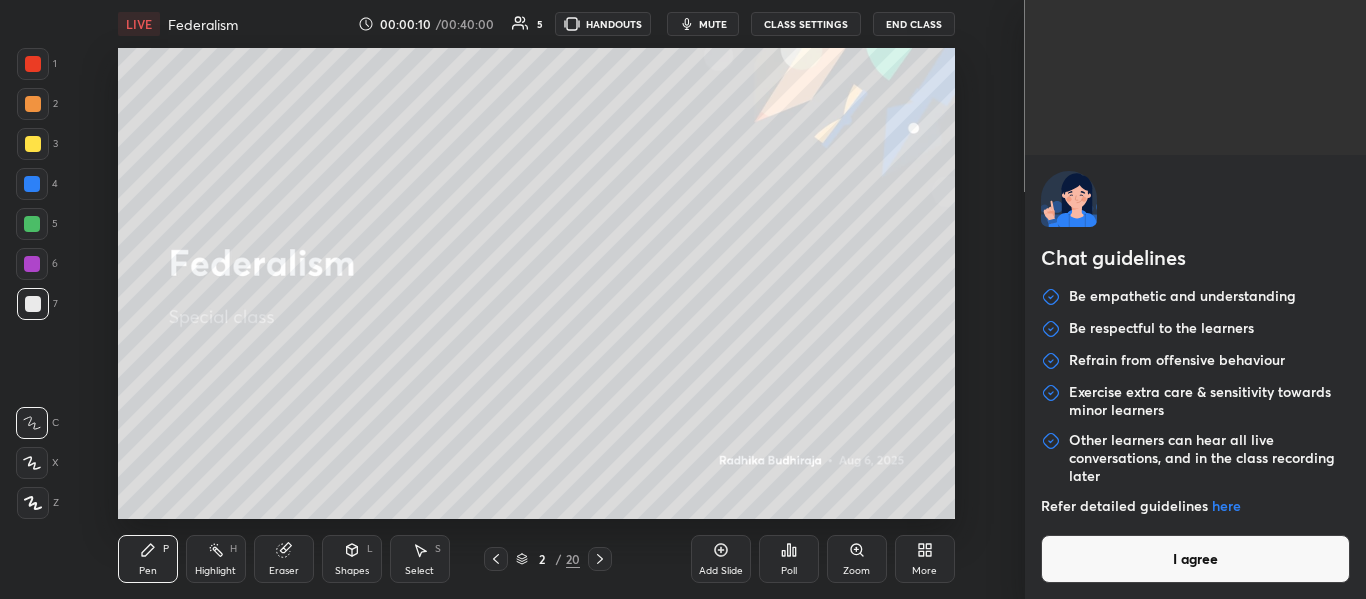 click on "1 2 3 4 5 6 7 C X Z C X Z E E Erase all   H H LIVE Federalism 00:00:10 /  00:40:00 5 HANDOUTS mute CLASS SETTINGS End Class Setting up your live class Poll for   secs No correct answer Start poll Back Federalism [PERSON] Pen P Highlight H Eraser Shapes L Select S 2 / 20 Add Slide Poll Zoom More Chat You  joined [PERSON], [PERSON]  joined [PERSON] 7:09 PM Hii [PERSON] T-T Hru [PERSON] [PERSON] 7:09 PM bade logggggggg [PERSON] 7:10 PM hiiiiiii loll good youu?/ [PERSON] 7:10 PM Kya hua [PERSON] Bade log matlab [PERSON] 7:10 PM aaj kese hi boldiya XD [PERSON] 7:10 PM I am sad 😭 today feeling all depressed [PERSON] 7:11 PM kya hua bhai??? [PERSON] 7:11 PM Aaj chess khel rahaa tha mummy dekhi toh scold kar di aur gussa ho gayi hai [PERSON] 7:12 PM bro aese kese chess ke liye mana krte h T_T playing chess is a good thing bhai TT [PERSON] 7:12 PM Phir bhi ab mai kya hi Karu ;-; [PERSON] 7:13 PM if u really like it you should play padhai me ache ho?? [PERSON] 7:13 PM But meri mummy itna gussa hai mughe apne saamne dekhkar hi gussa ho rahi hai 😭😭😭😭" at bounding box center [683, 299] 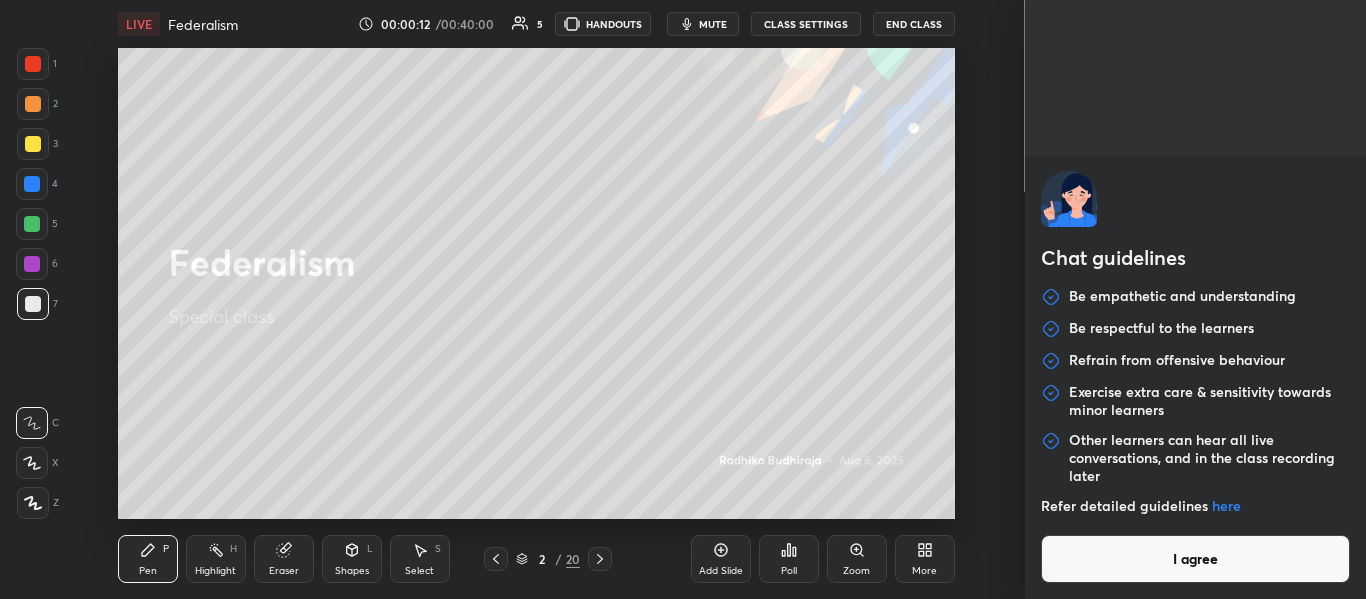 click on "I agree" at bounding box center (1196, 559) 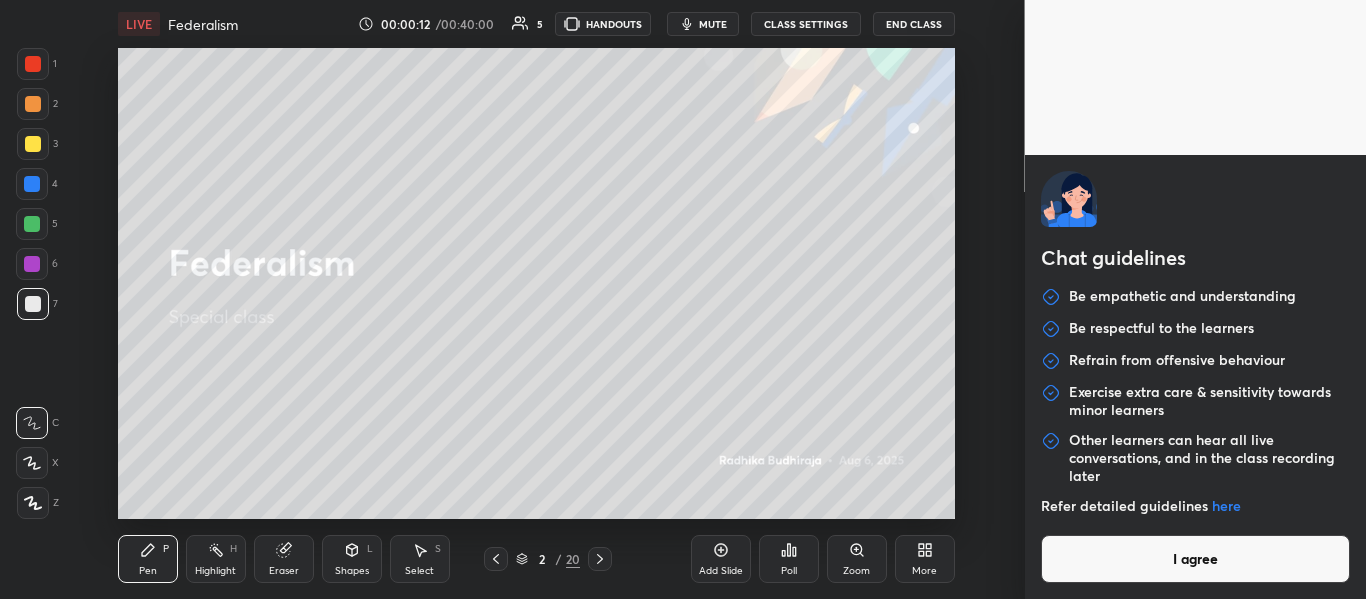 type on "x" 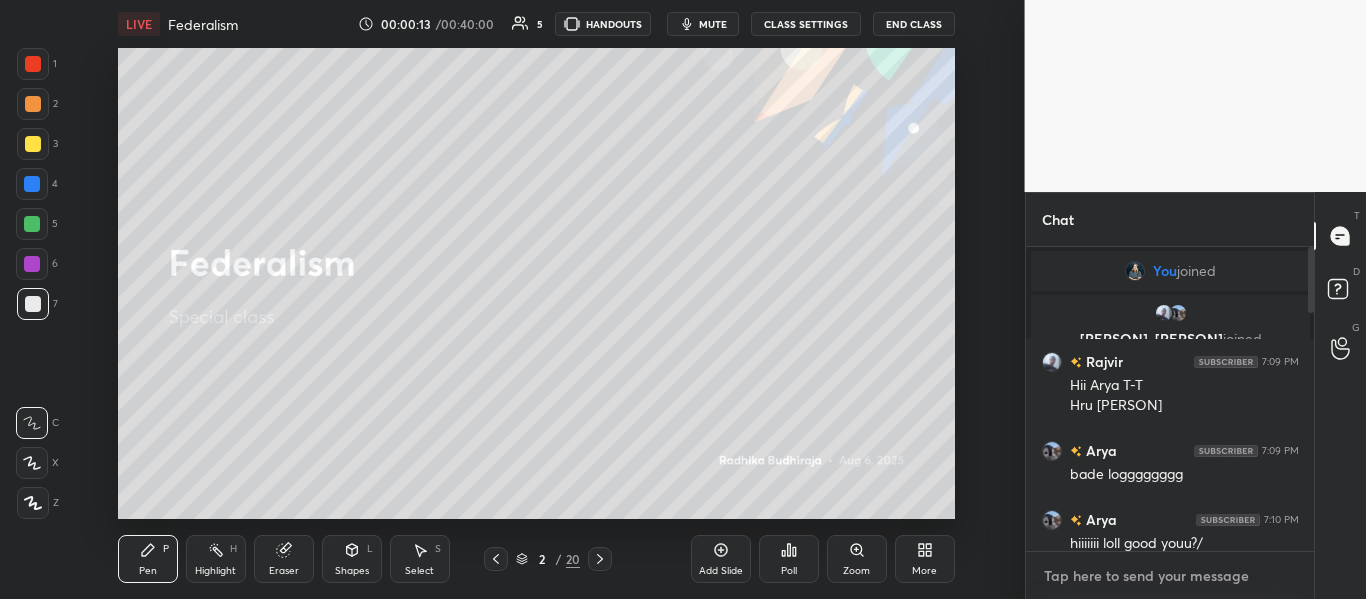 click at bounding box center (1170, 576) 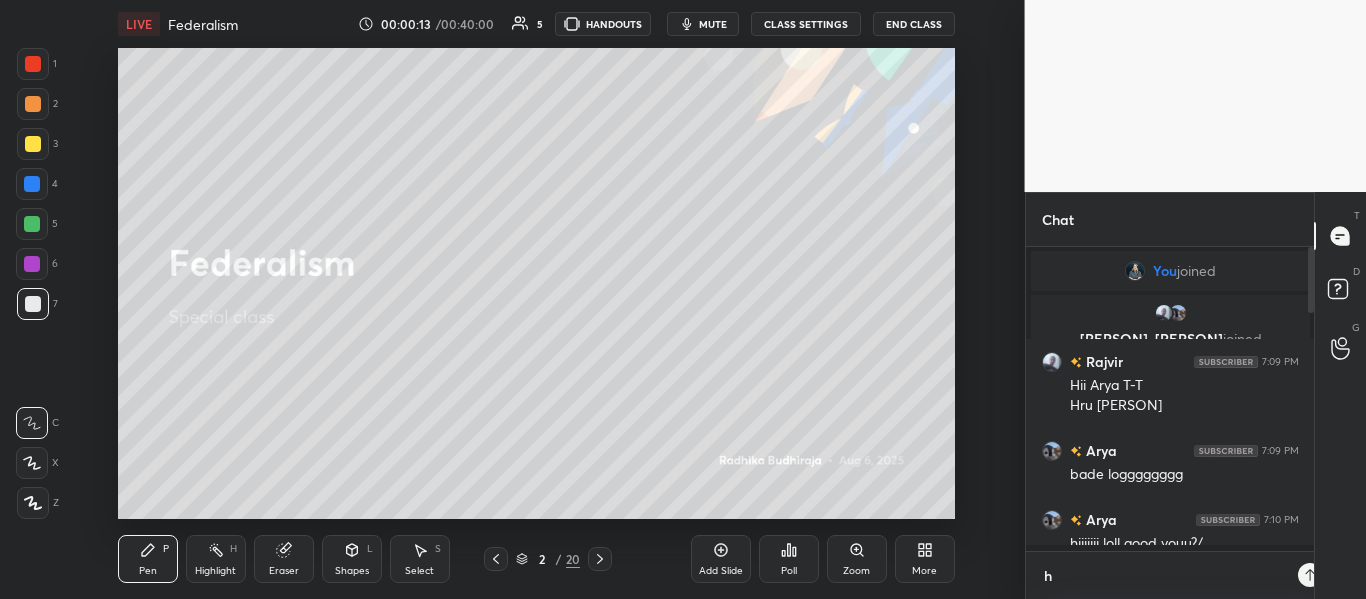 scroll, scrollTop: 292, scrollLeft: 282, axis: both 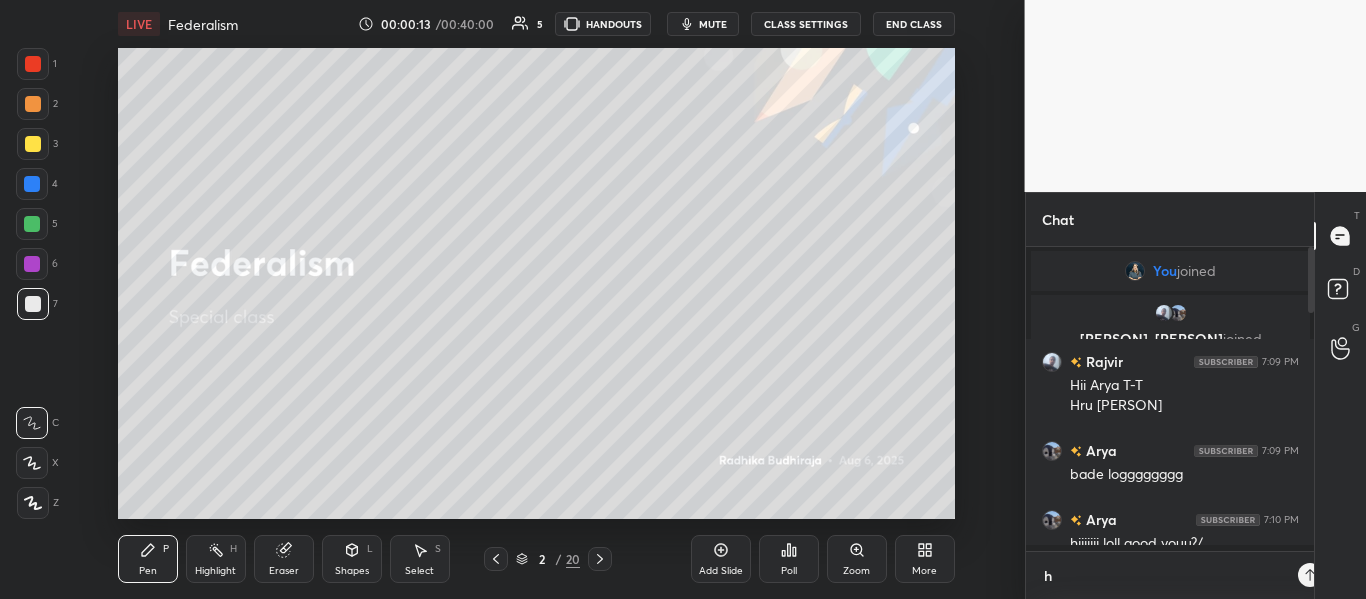 type on "hi" 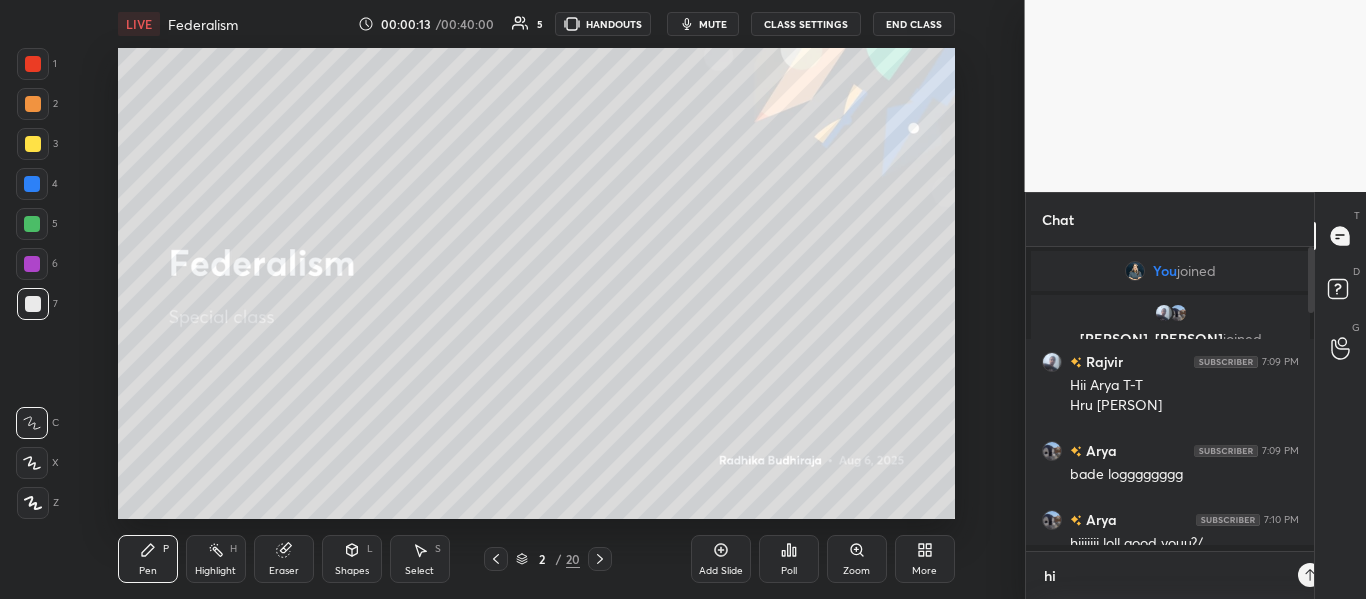 scroll, scrollTop: 7, scrollLeft: 7, axis: both 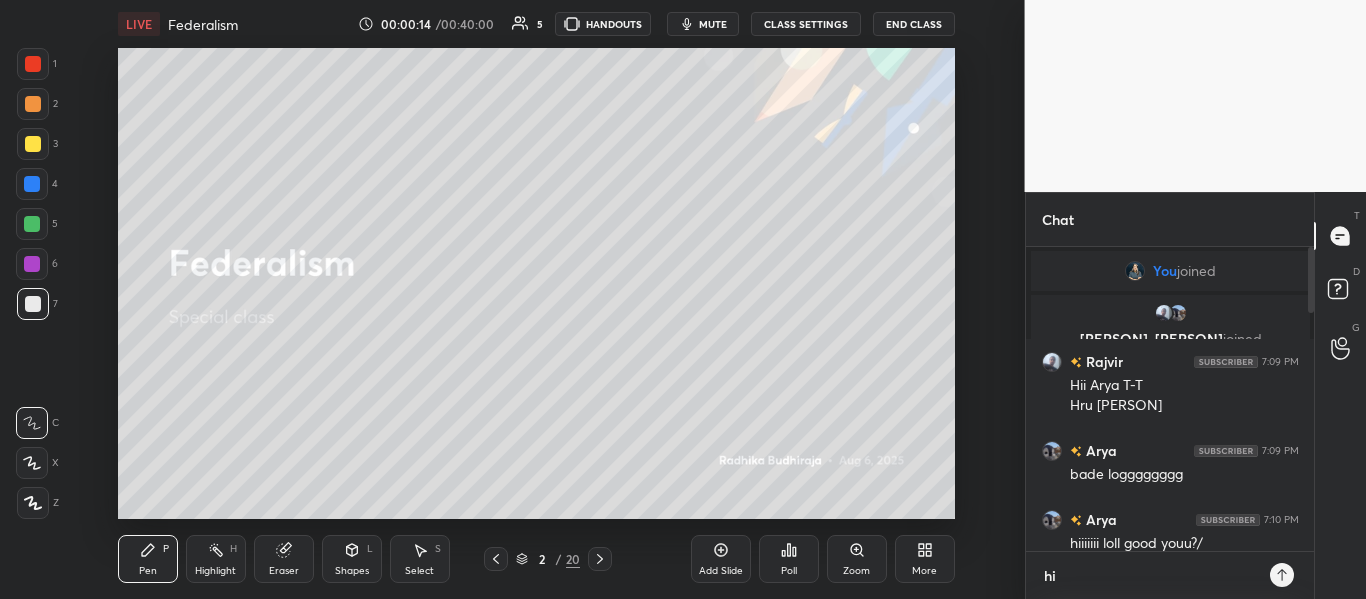 type on "hi" 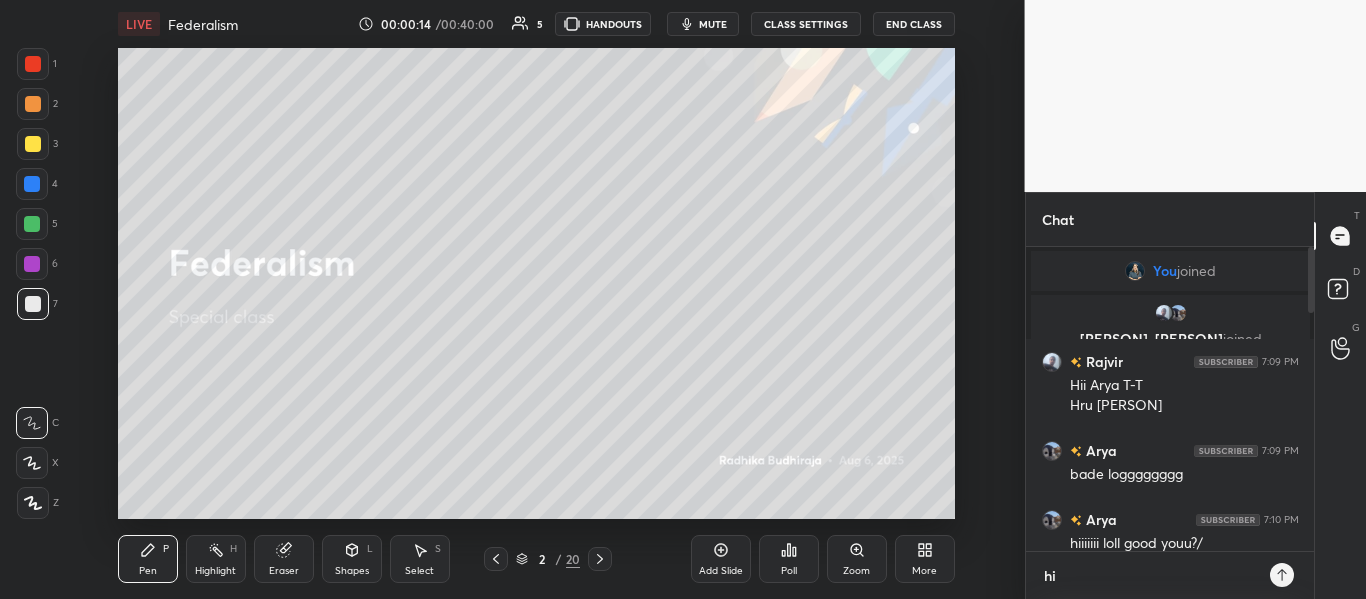 type on "x" 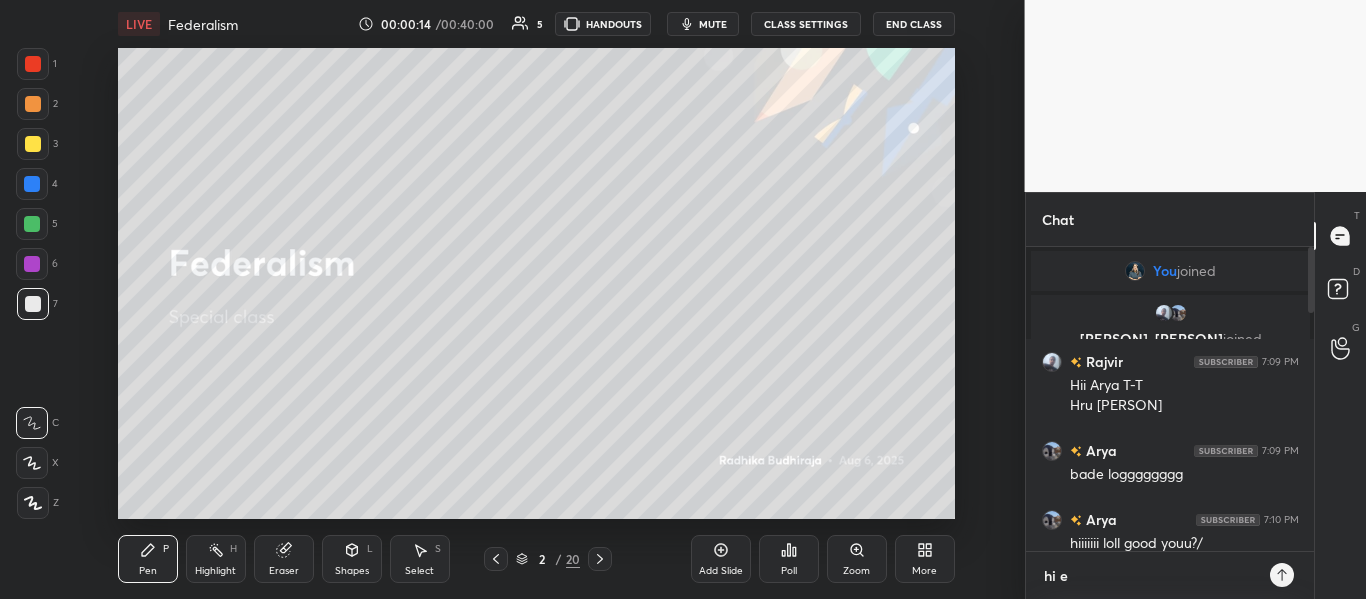 type on "hi ev" 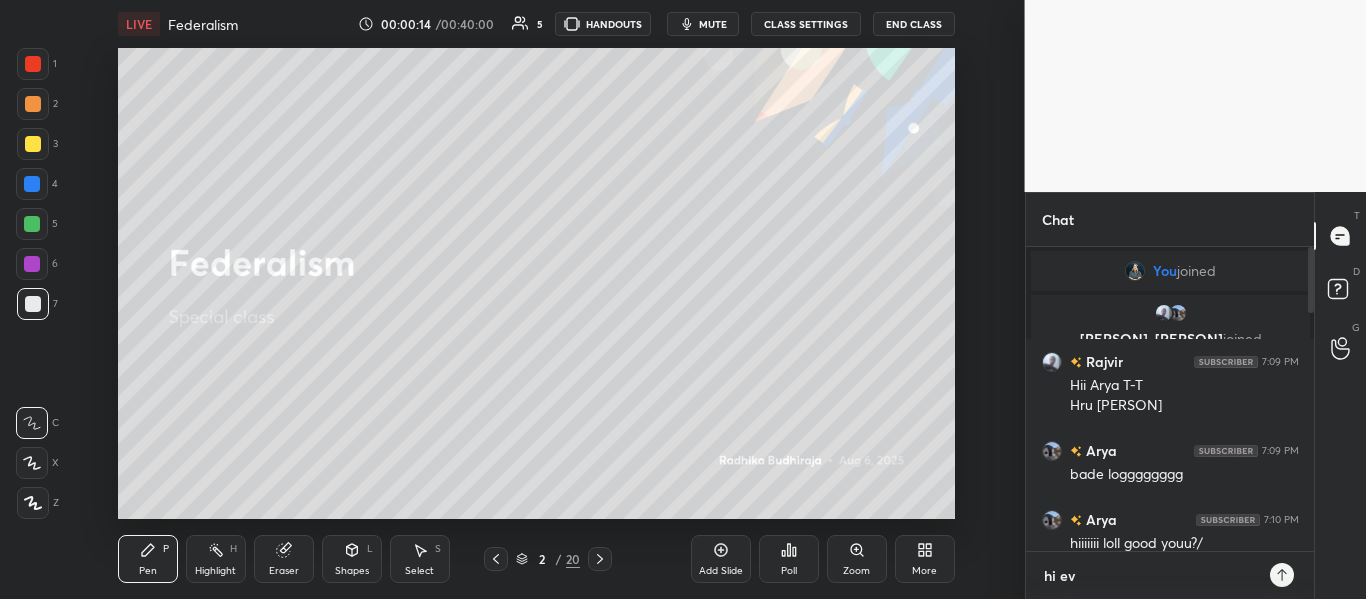 type on "hi eve" 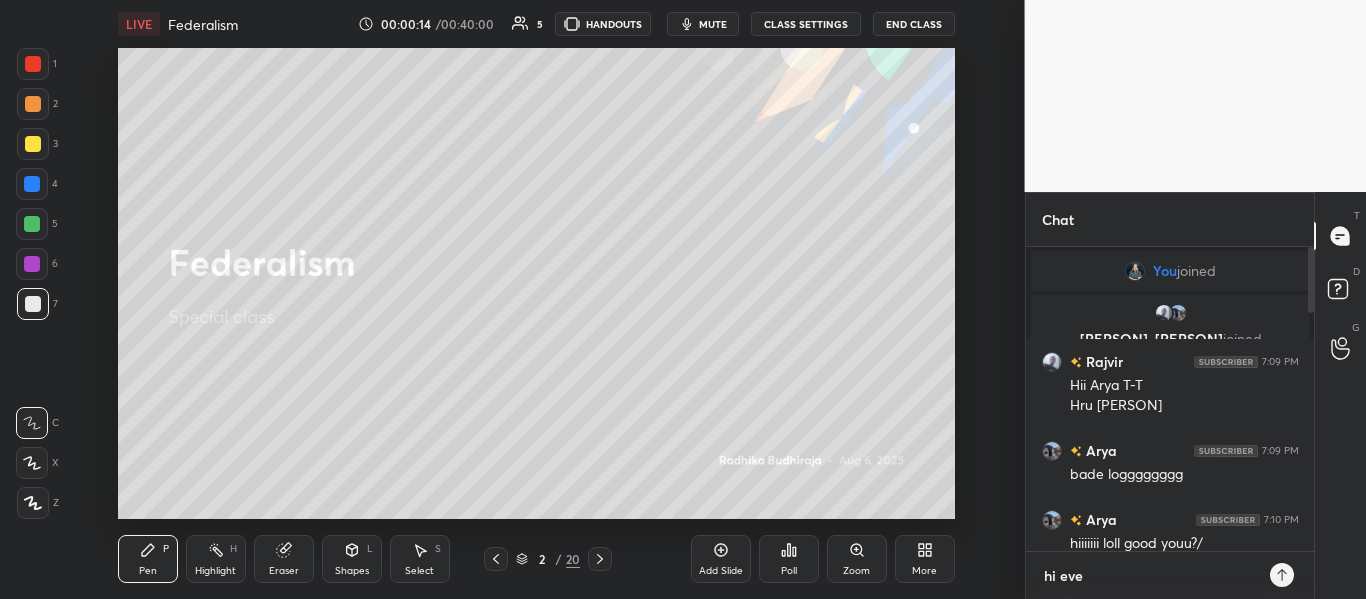 type on "hi ever" 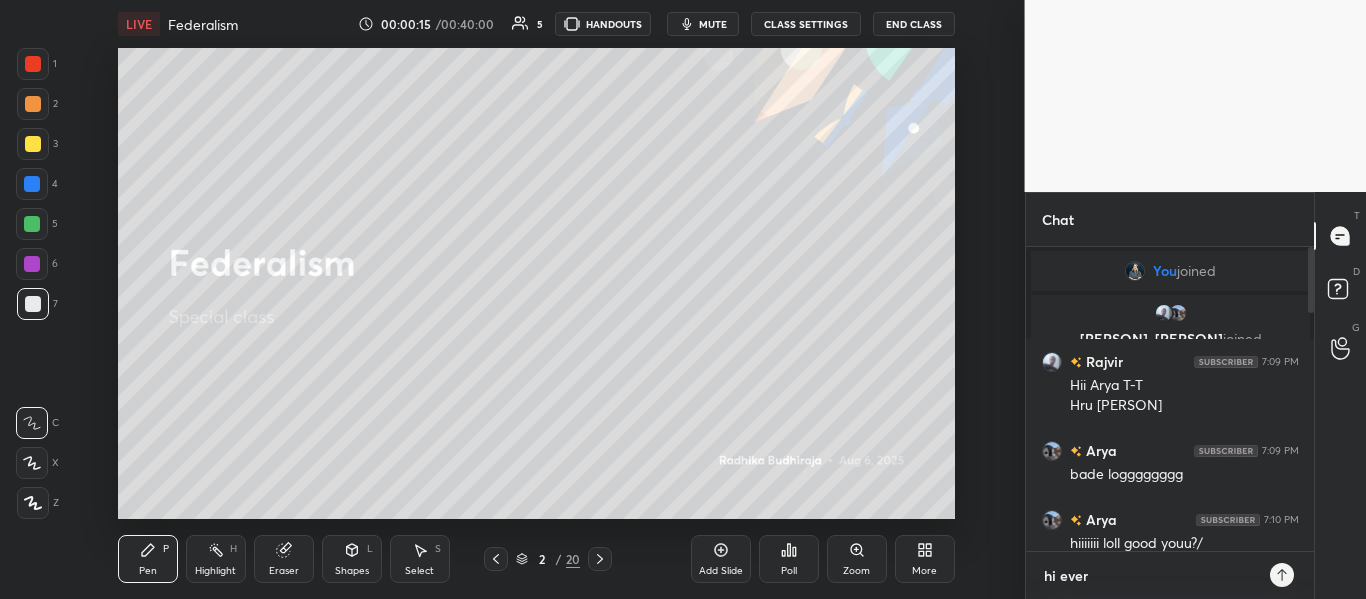 type on "hi every" 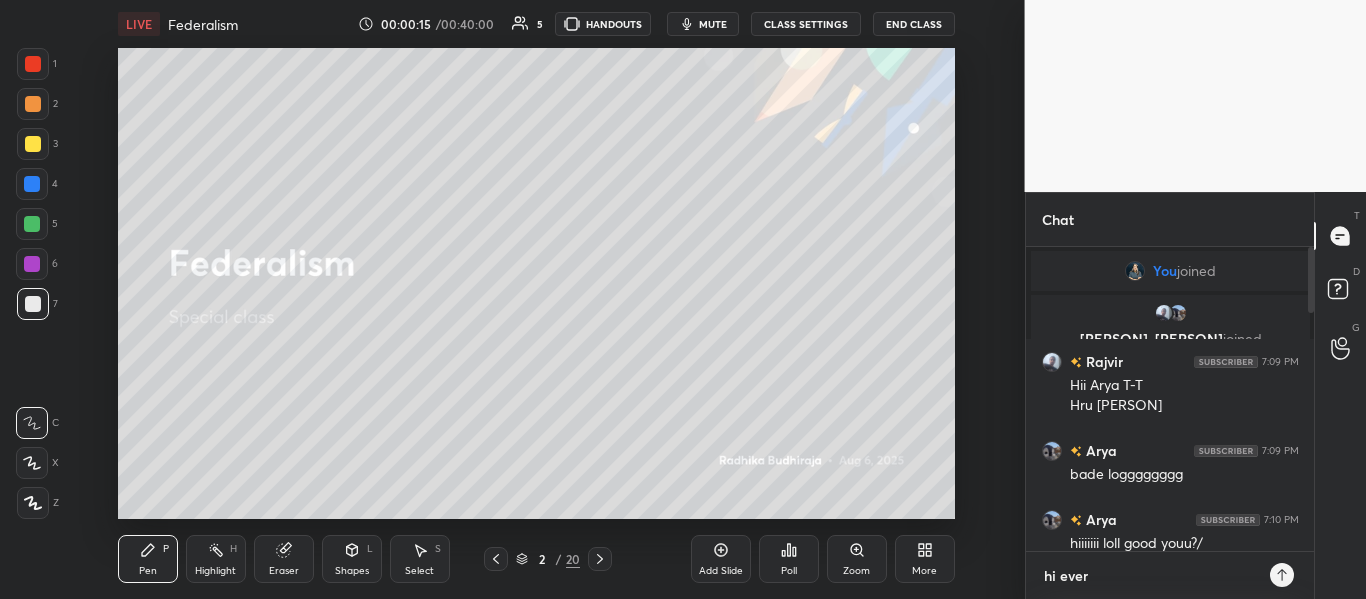 type on "x" 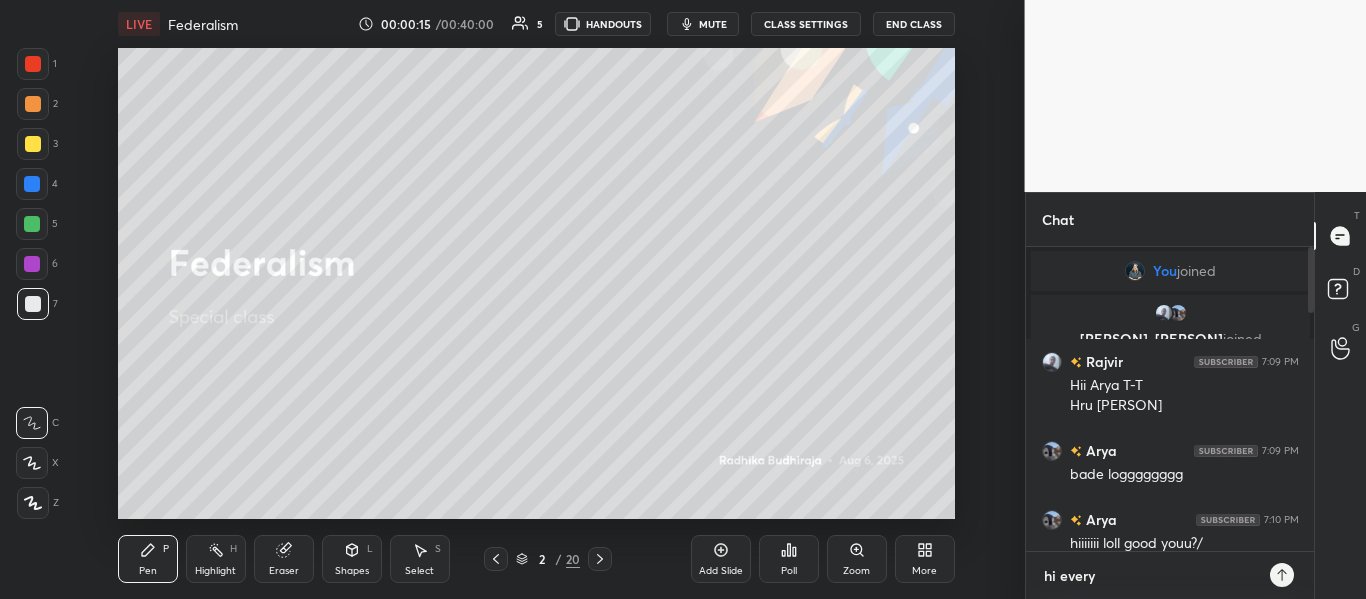 type on "hi everyo" 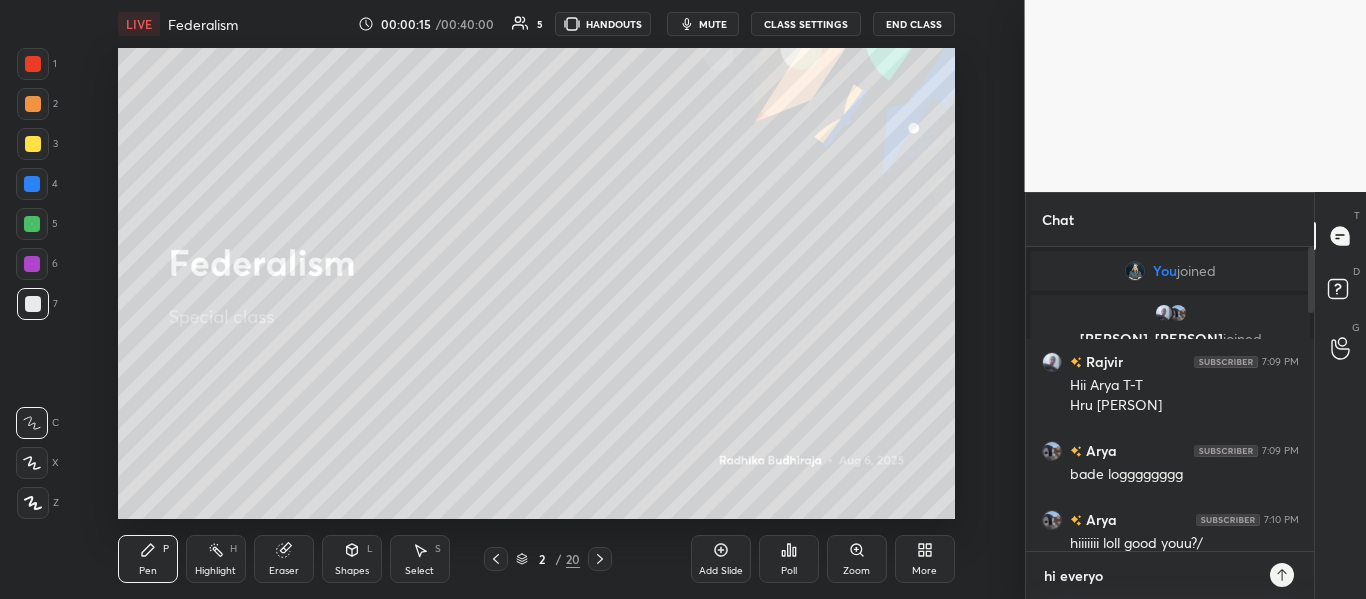 type on "x" 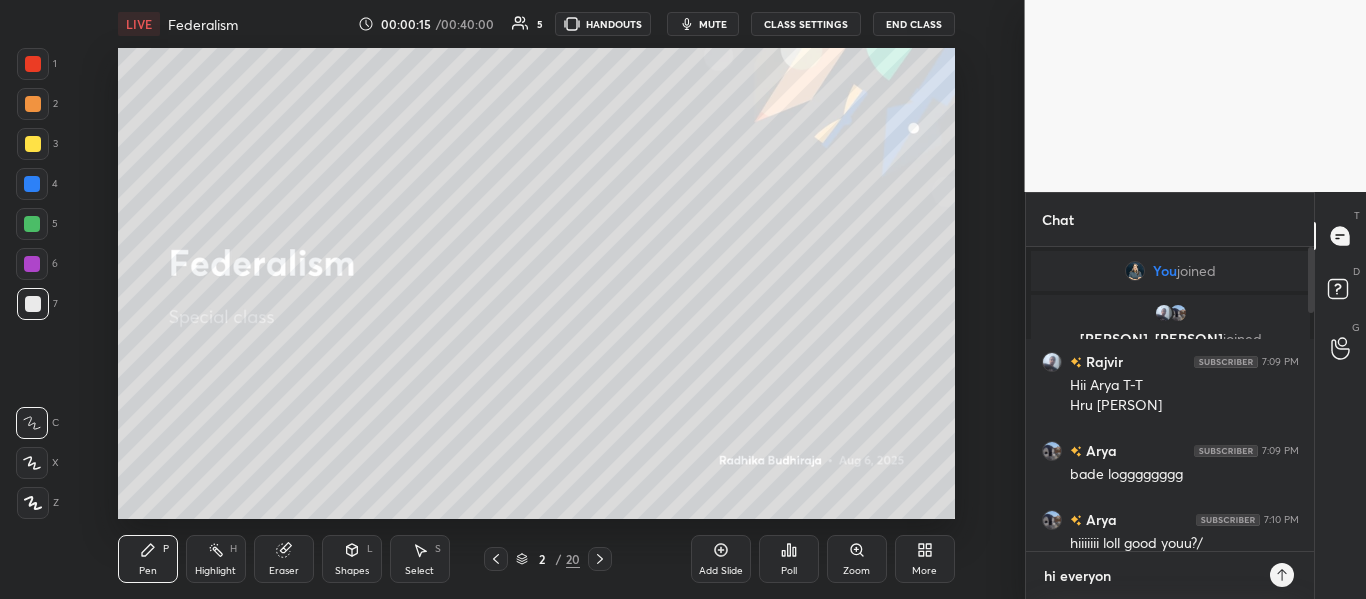 type on "hi everyone" 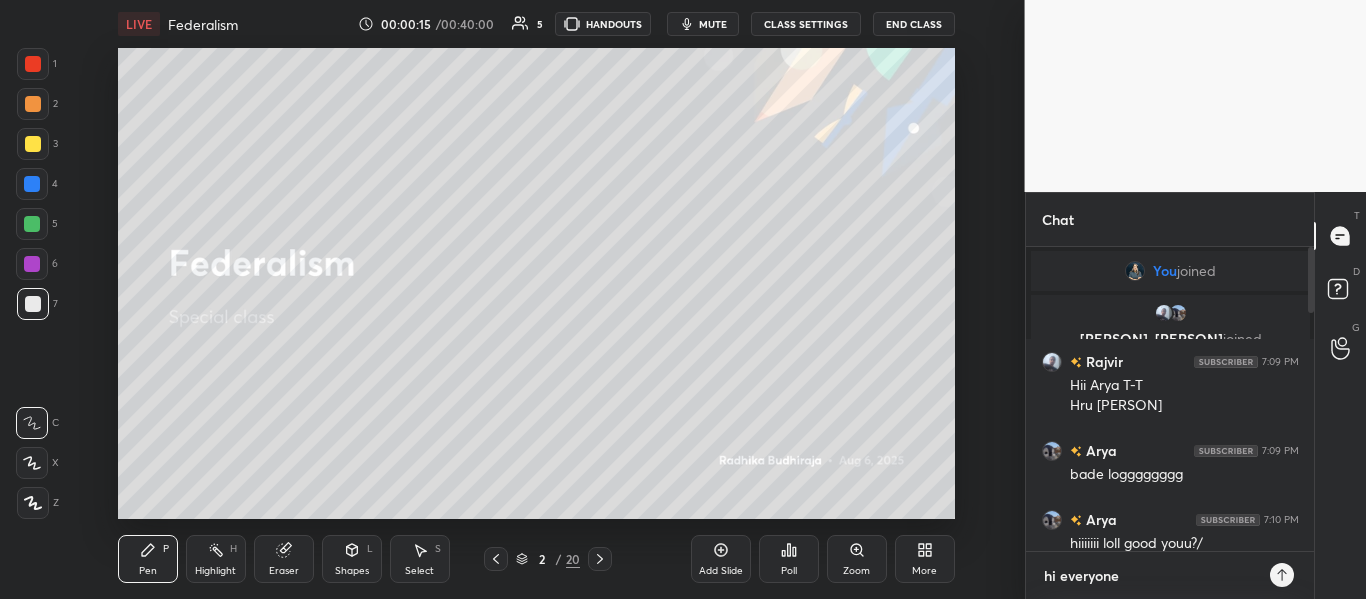 type 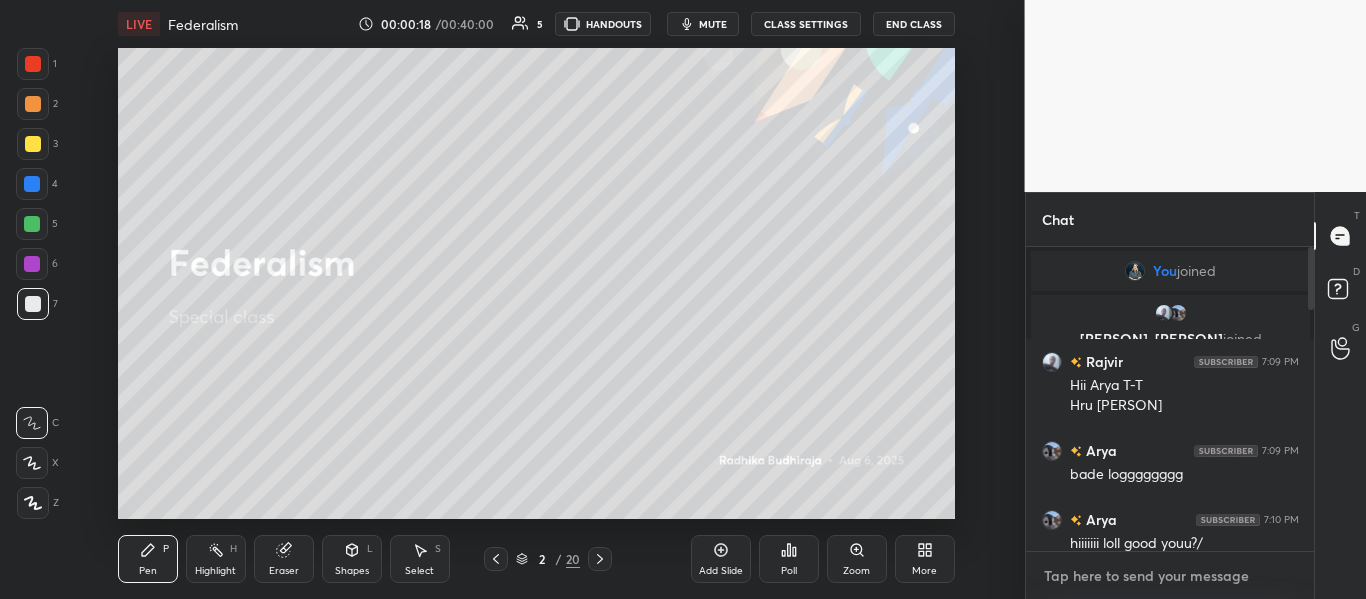 type on "j" 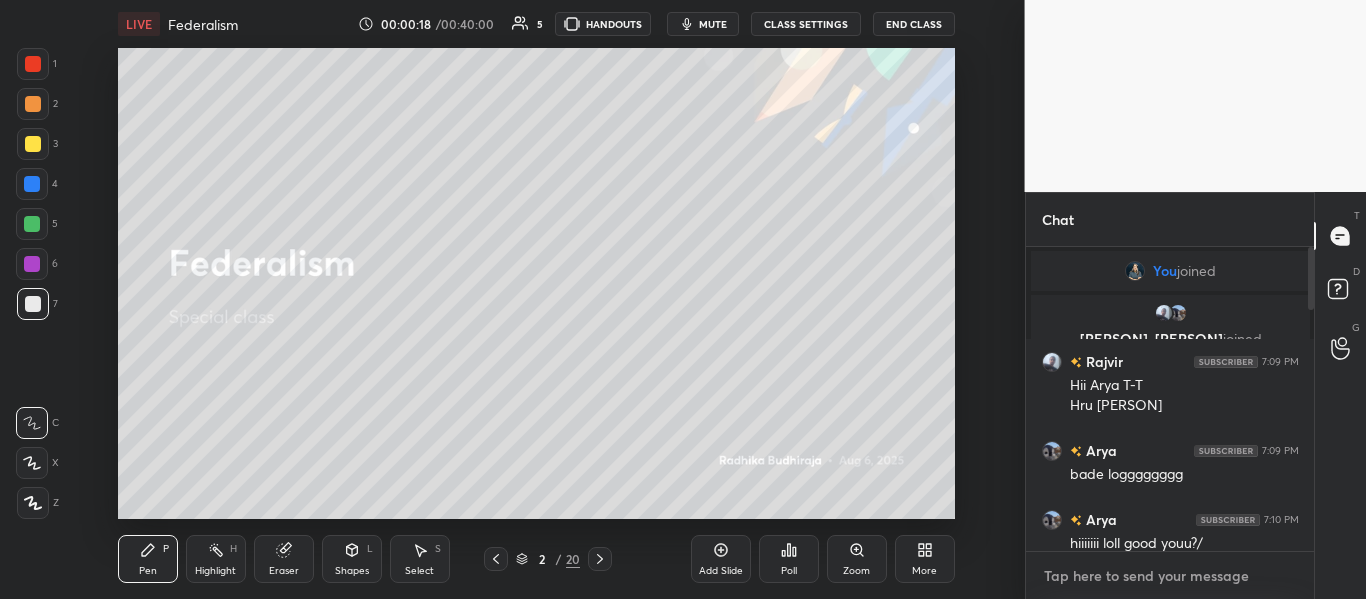 type on "x" 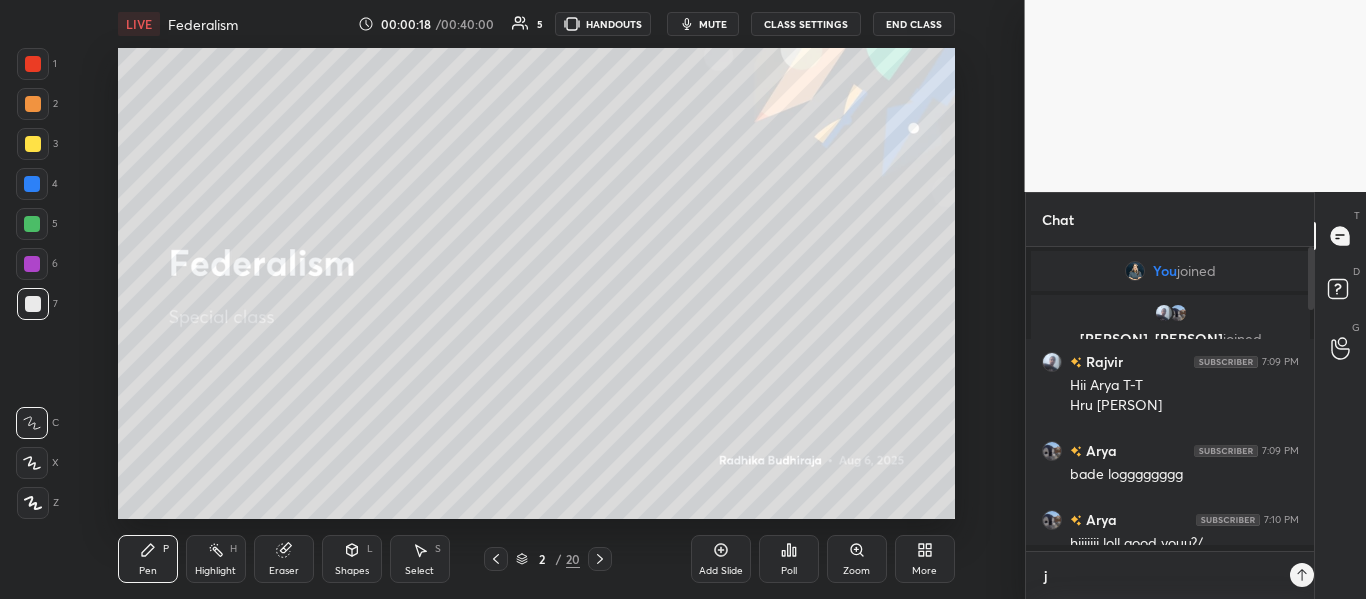 scroll, scrollTop: 298, scrollLeft: 282, axis: both 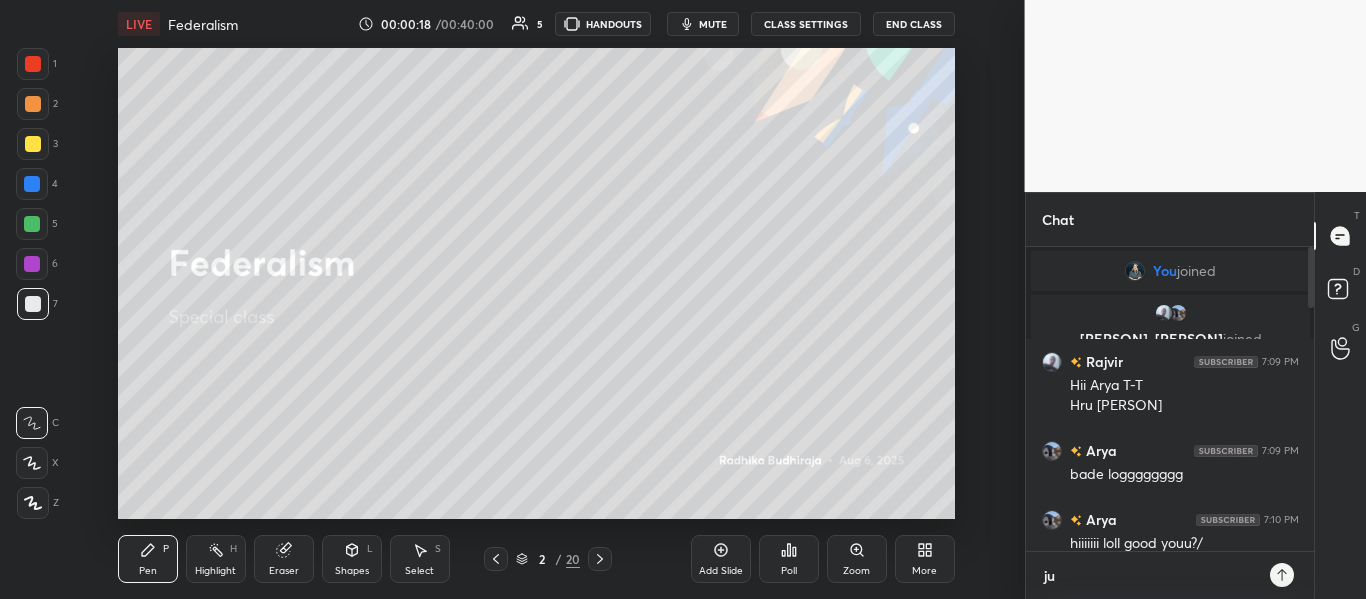 type on "jus" 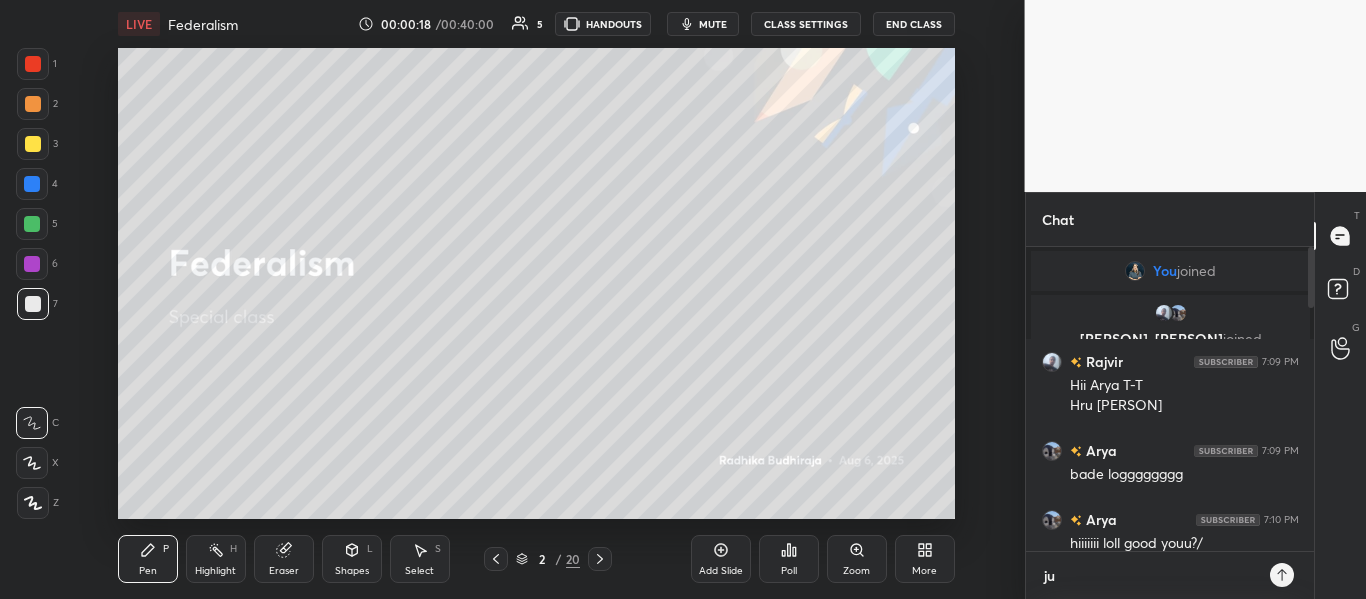type on "x" 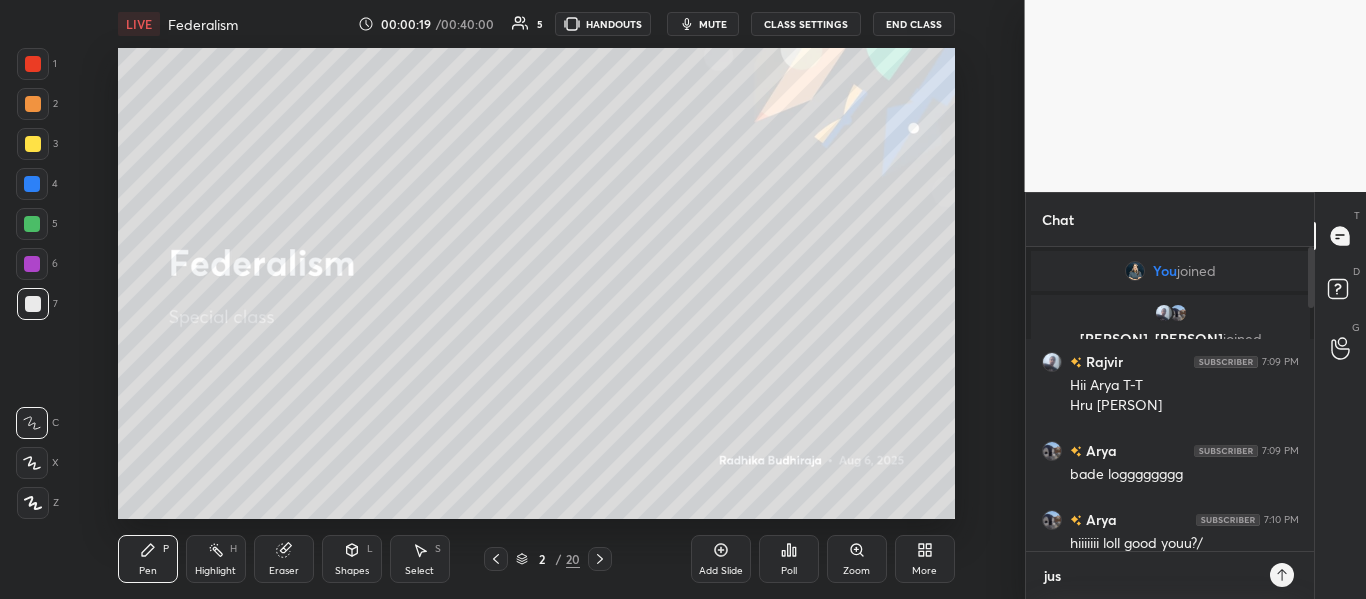 type on "just" 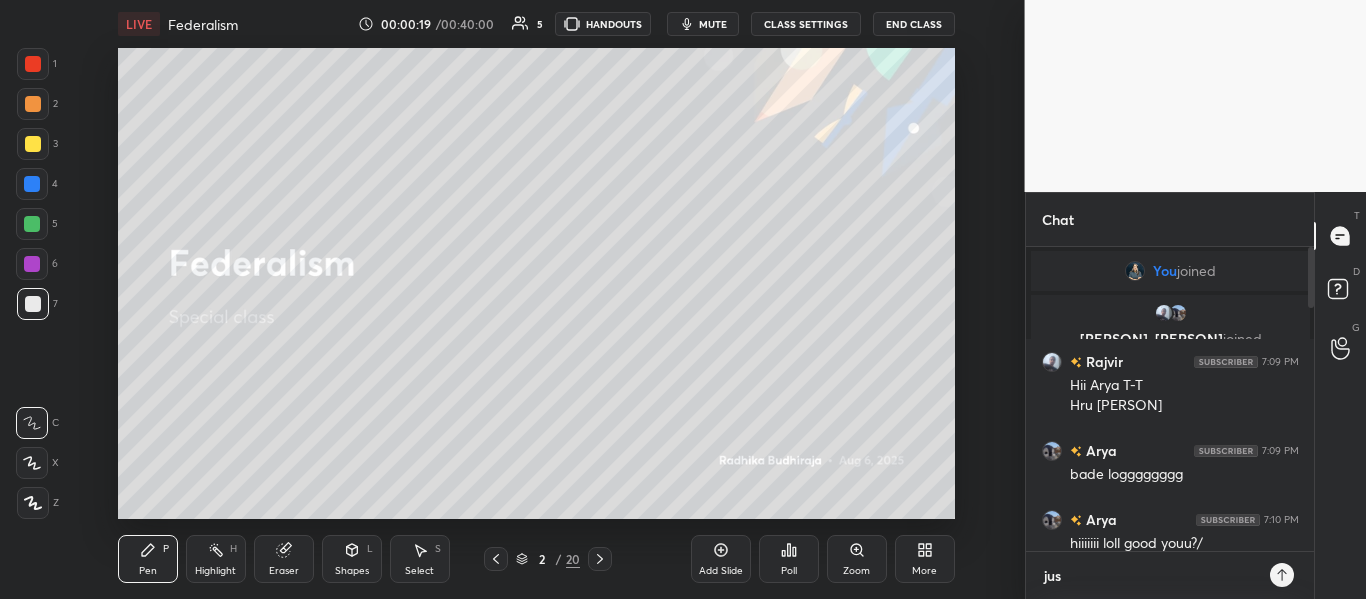 type on "x" 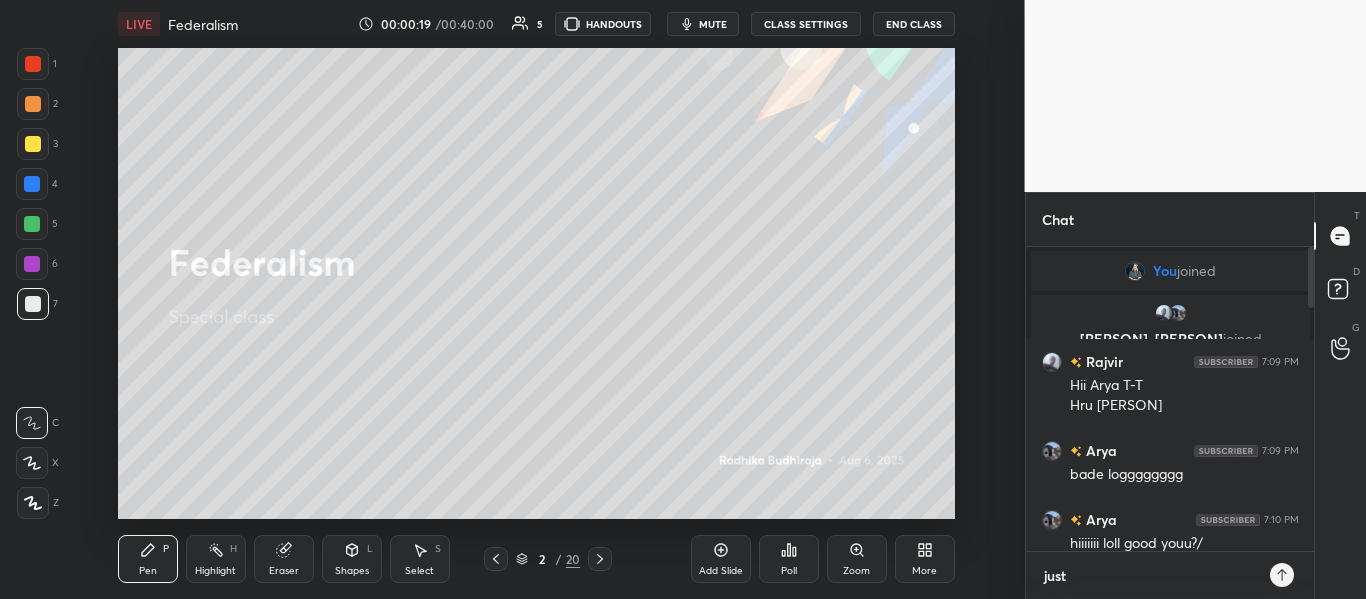 type on "just" 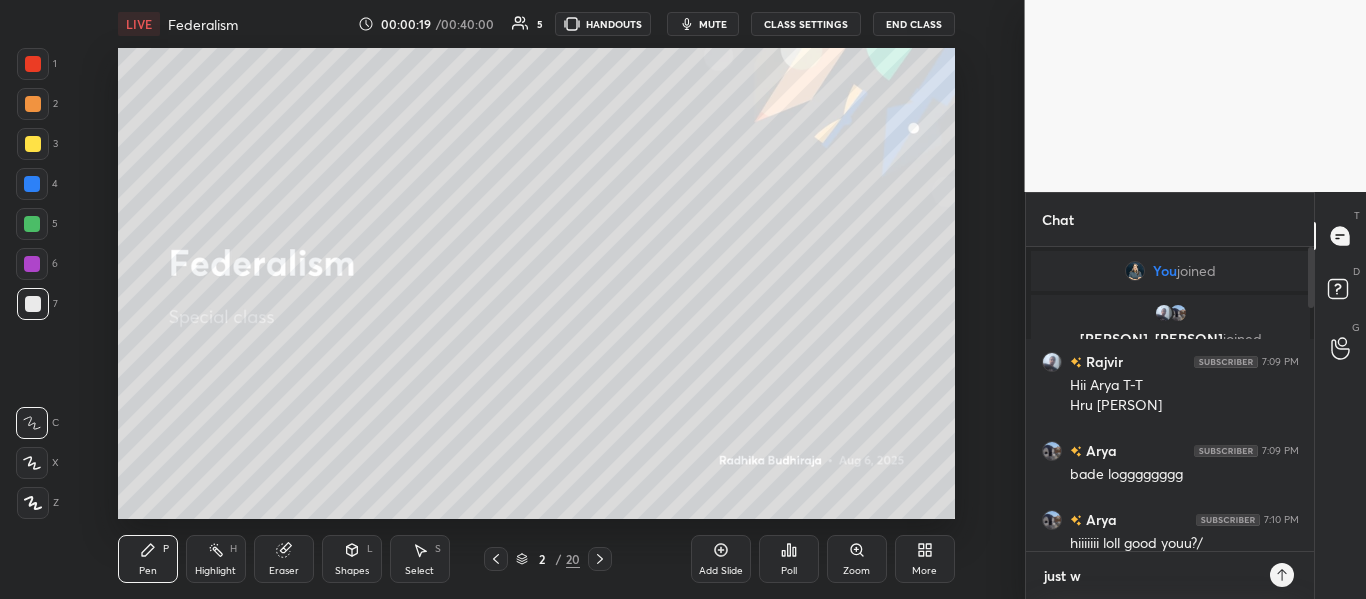 type on "just wa" 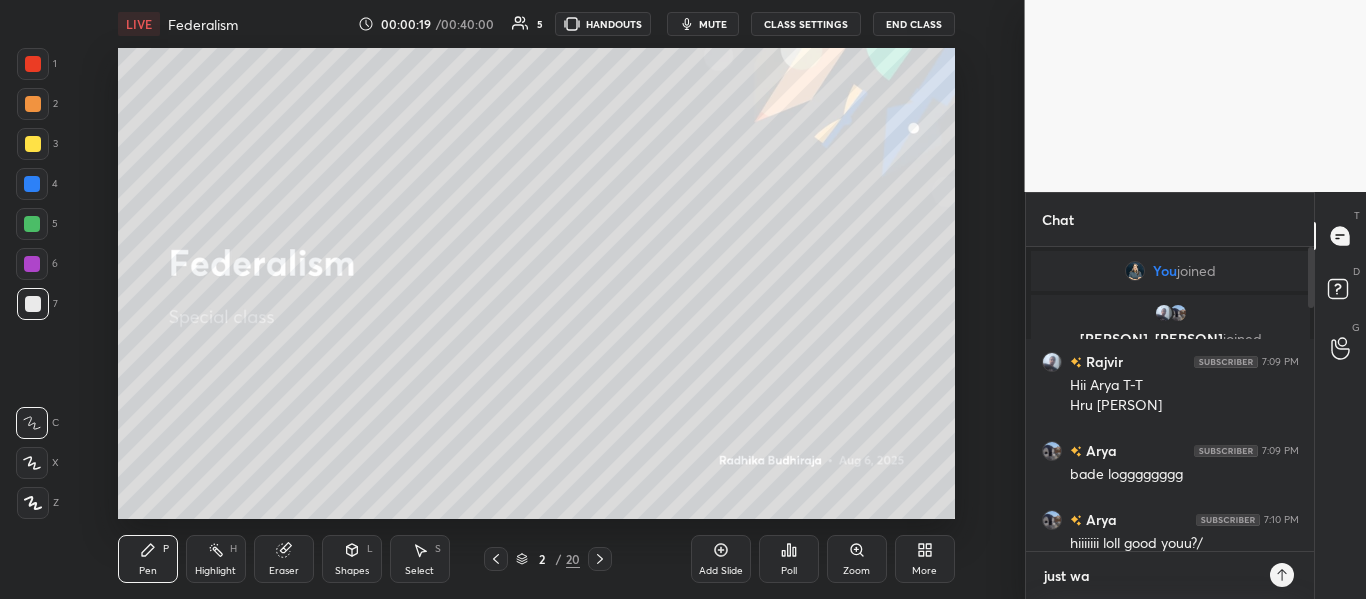 type on "x" 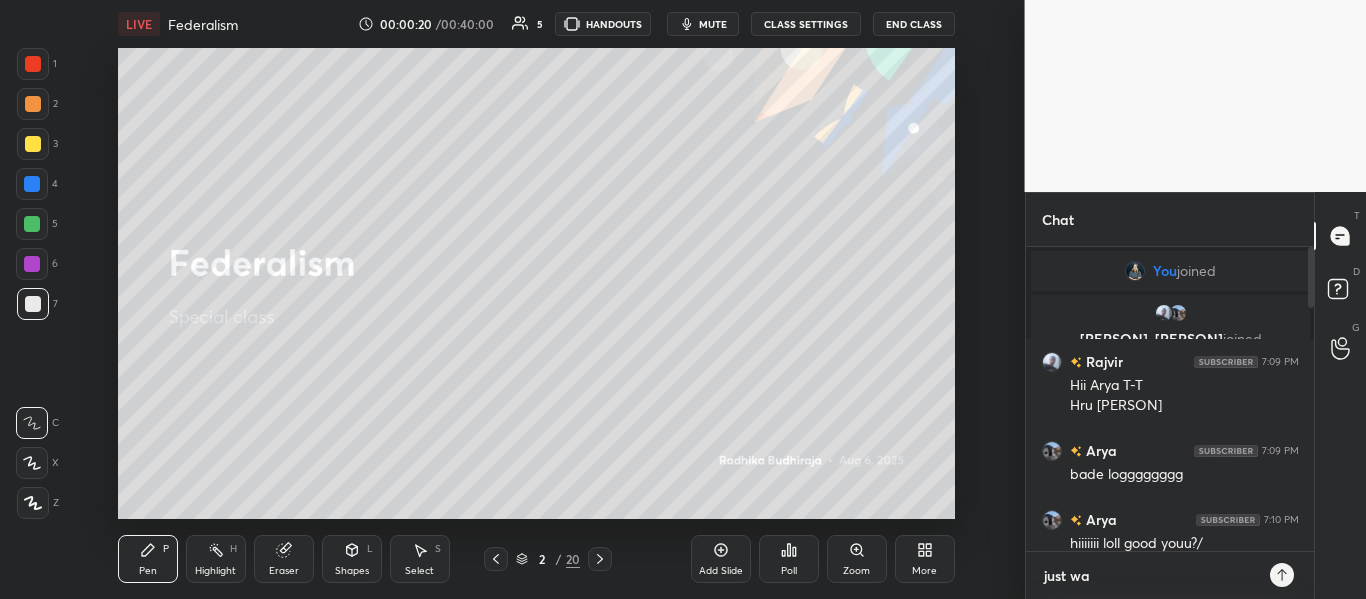 type on "just wai" 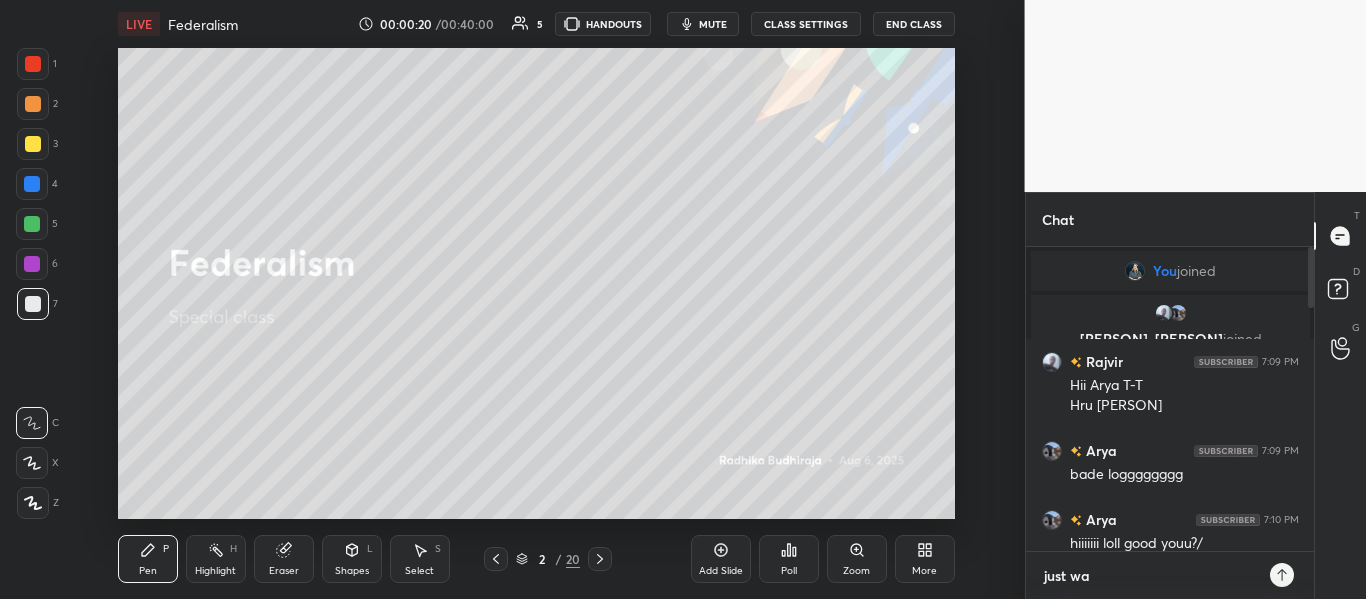 type on "x" 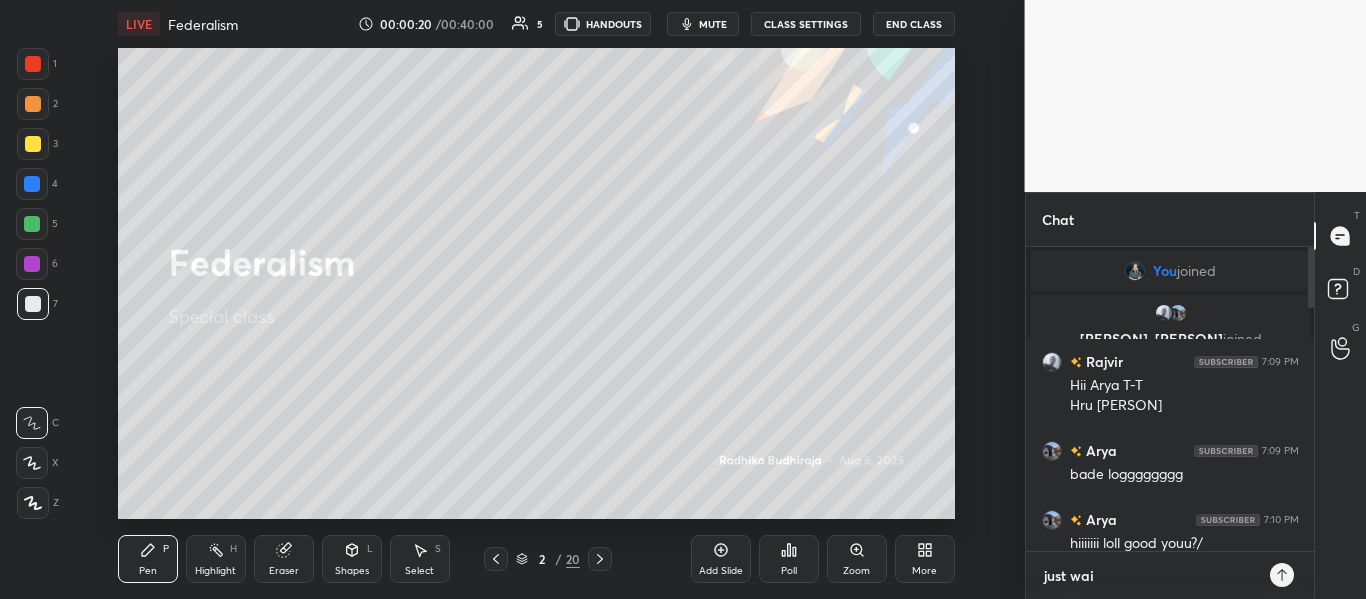 type on "just wait" 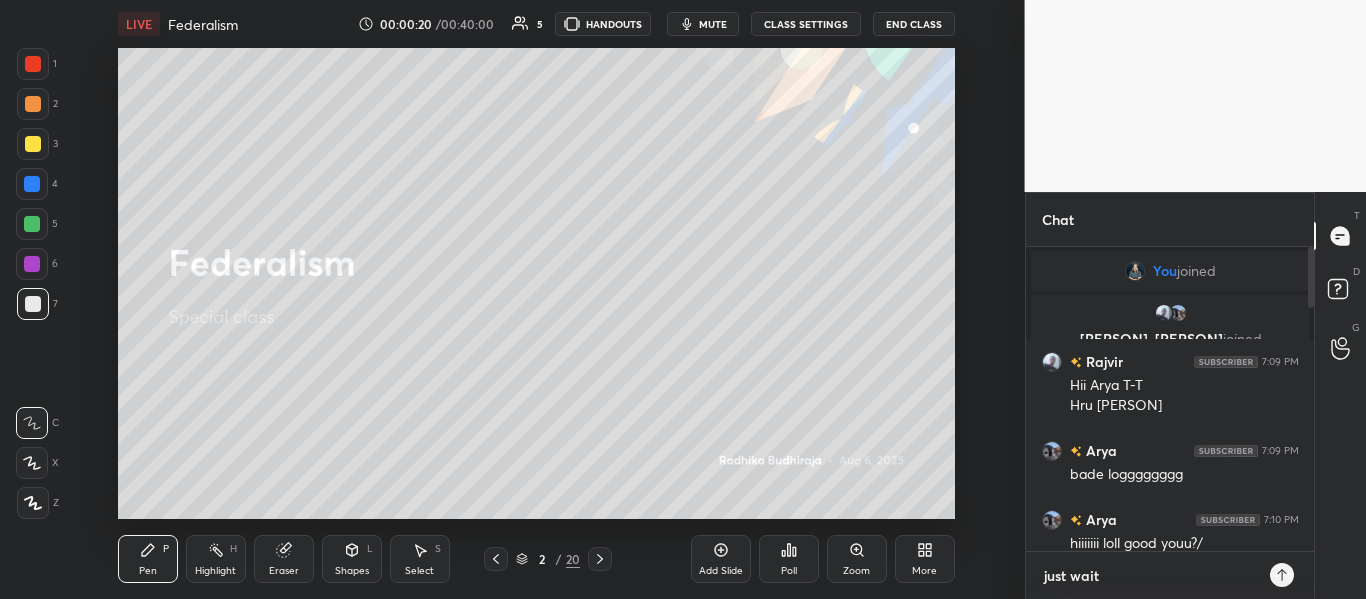 type on "just wait" 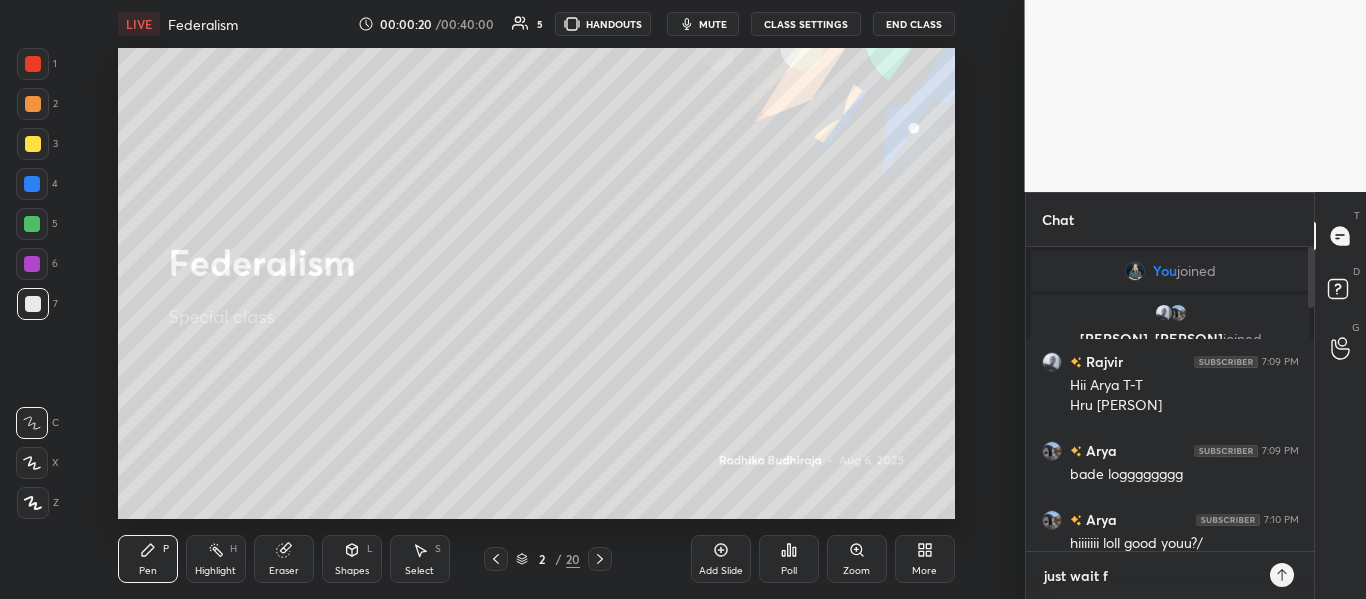 type on "just wait fo" 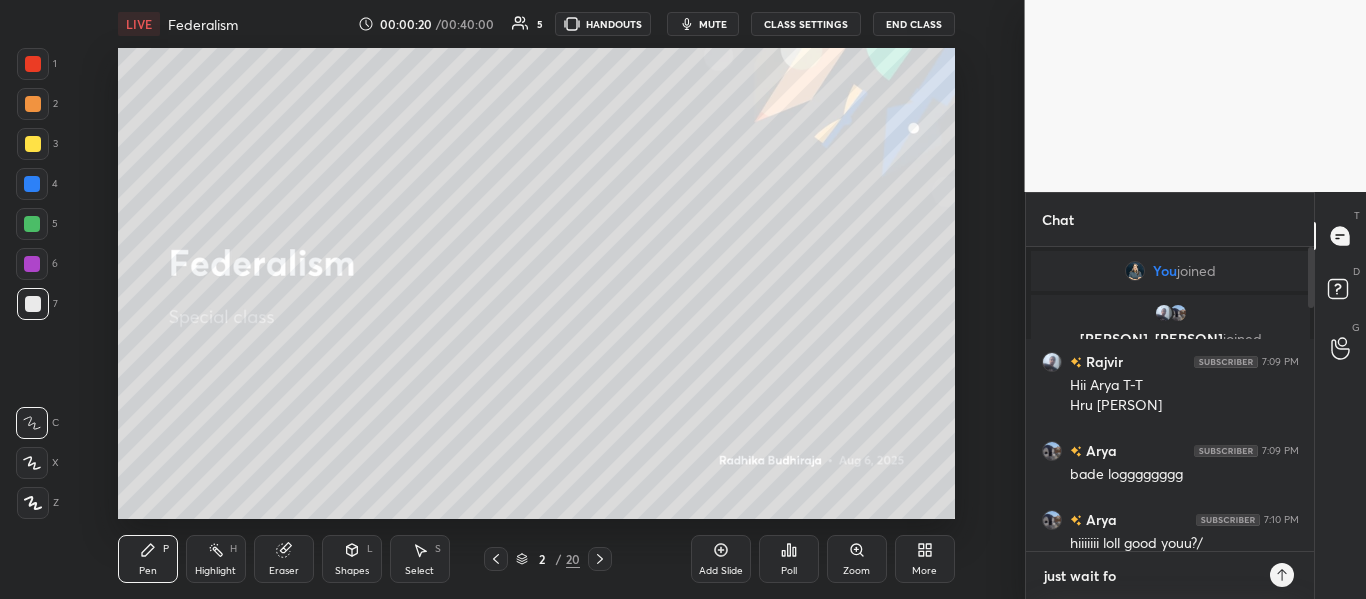type on "just wait for" 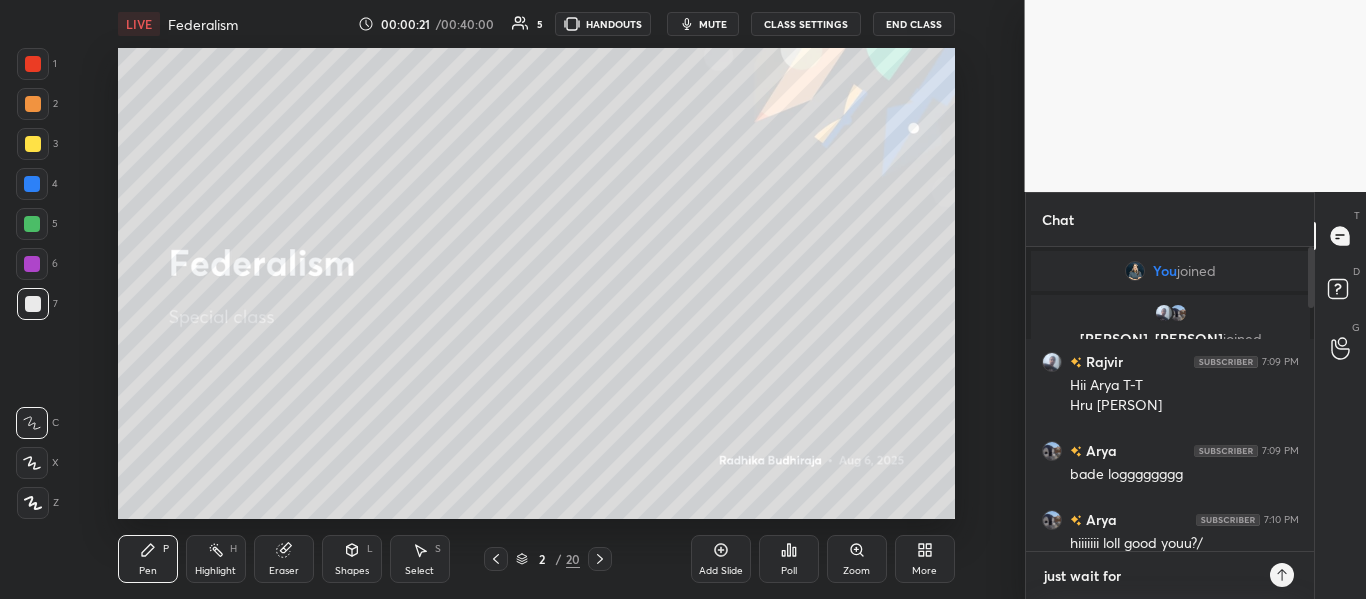 type on "just wait for" 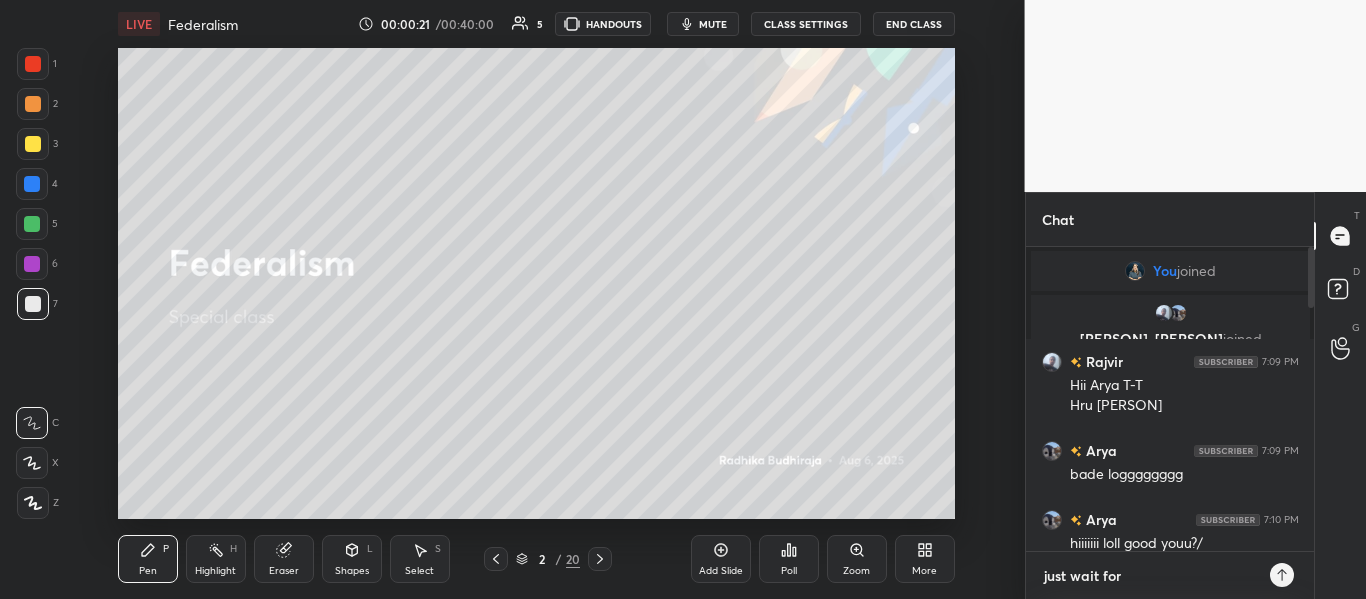 type on "x" 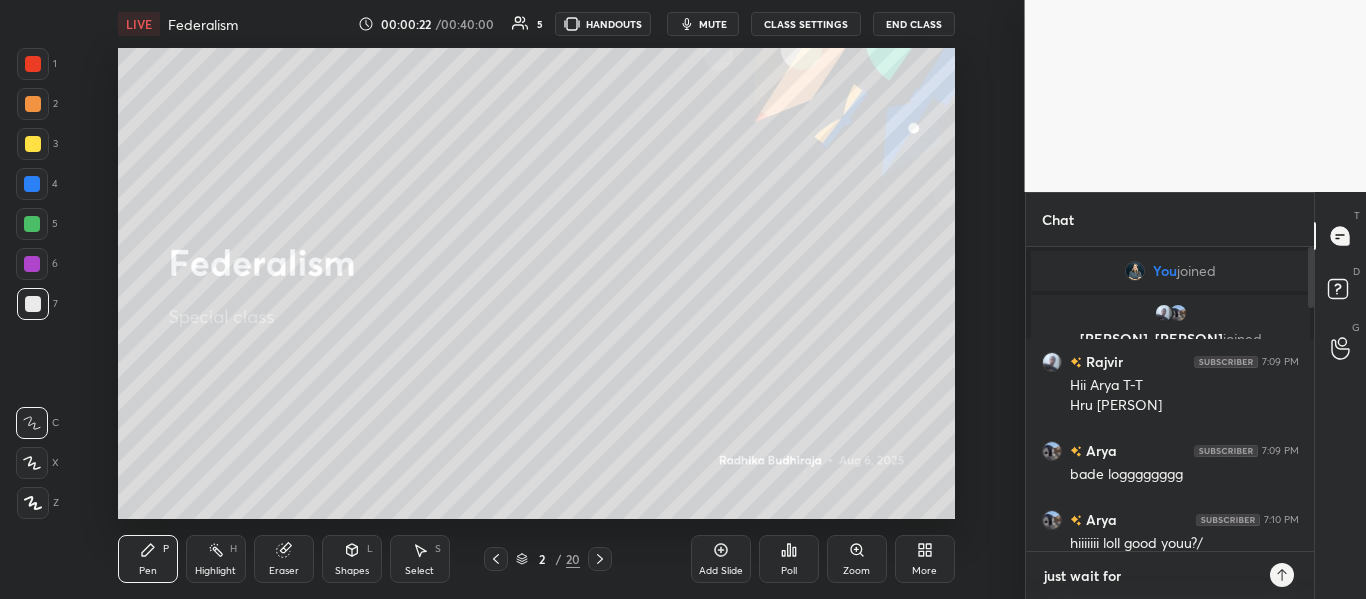 type on "just wait for 5" 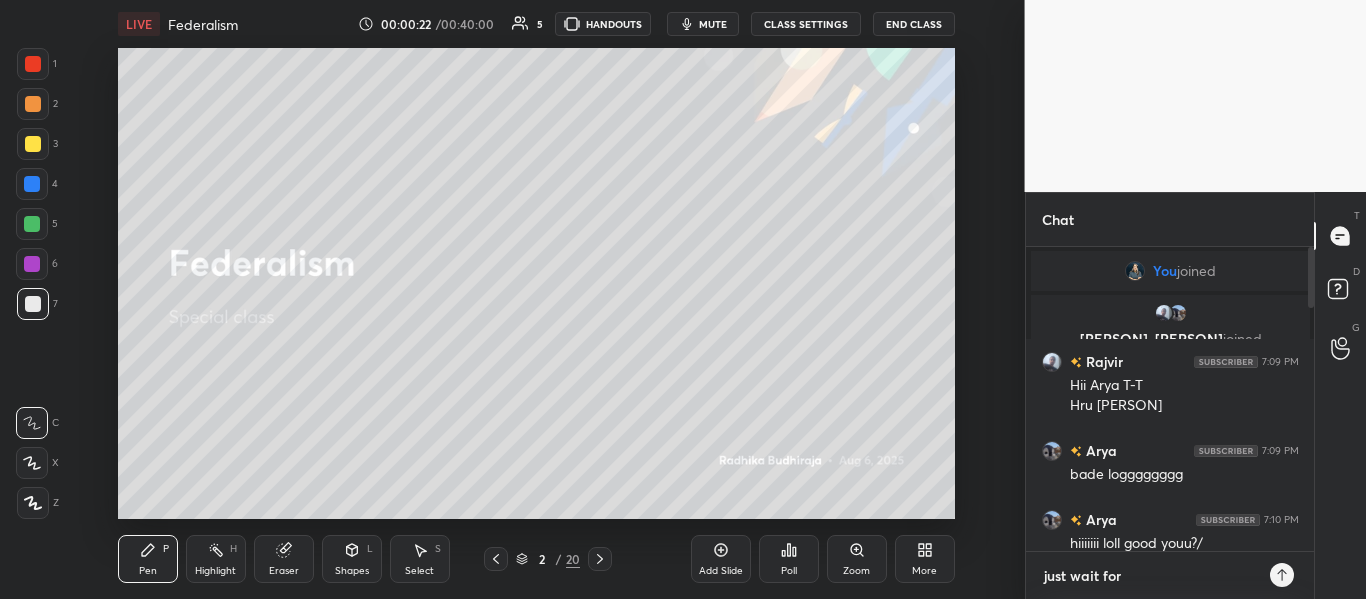 type on "x" 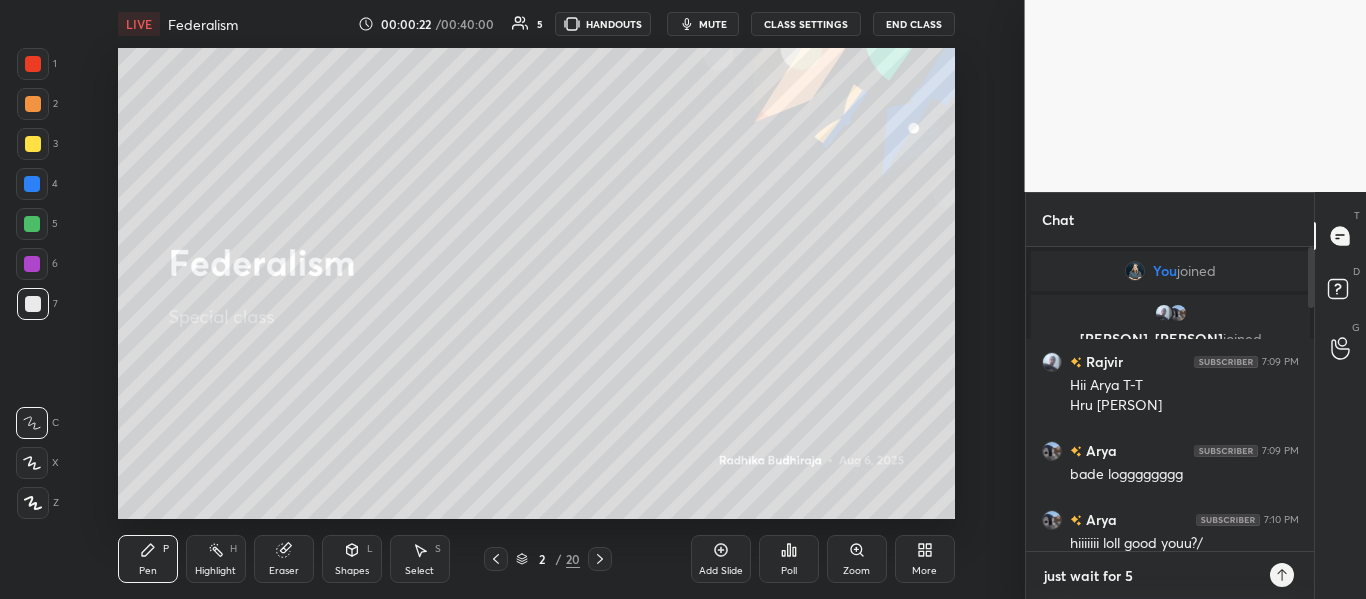 type on "just wait for 5" 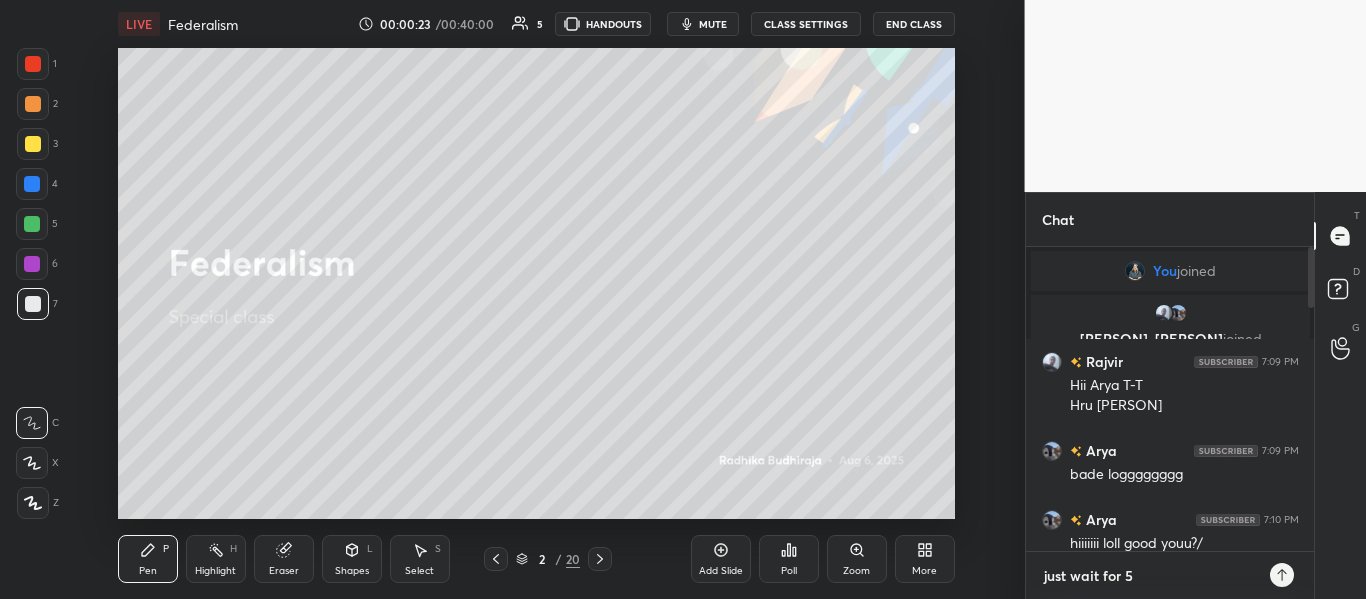 type on "just wait for 5" 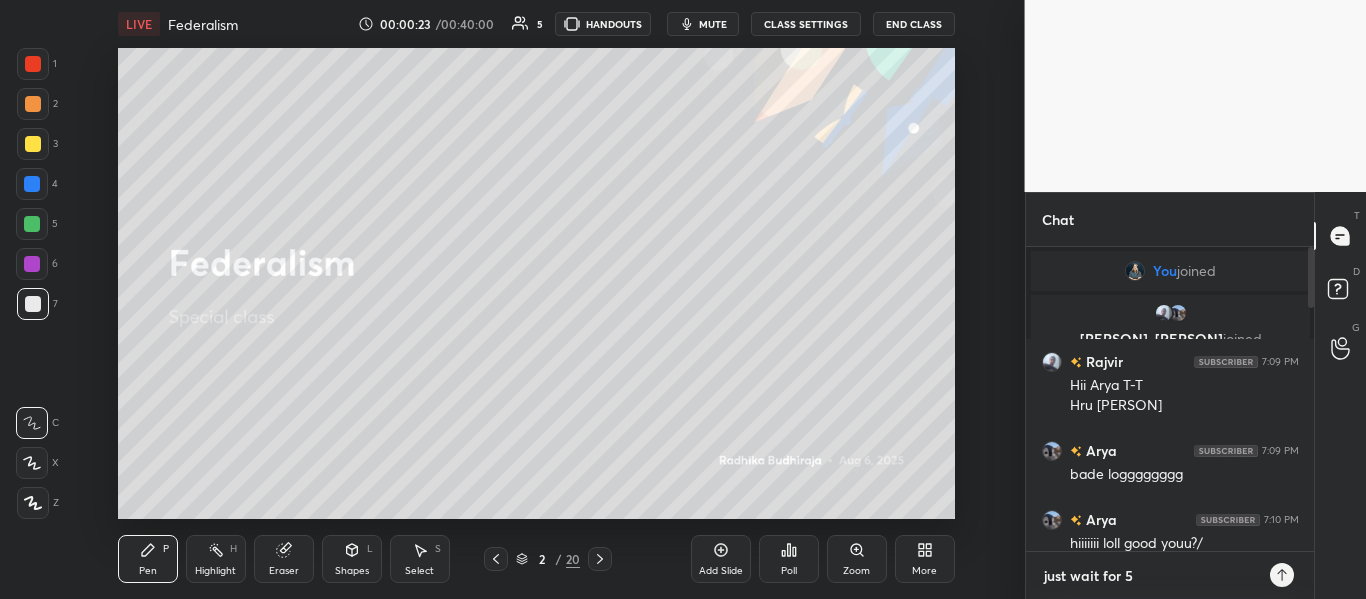 type on "x" 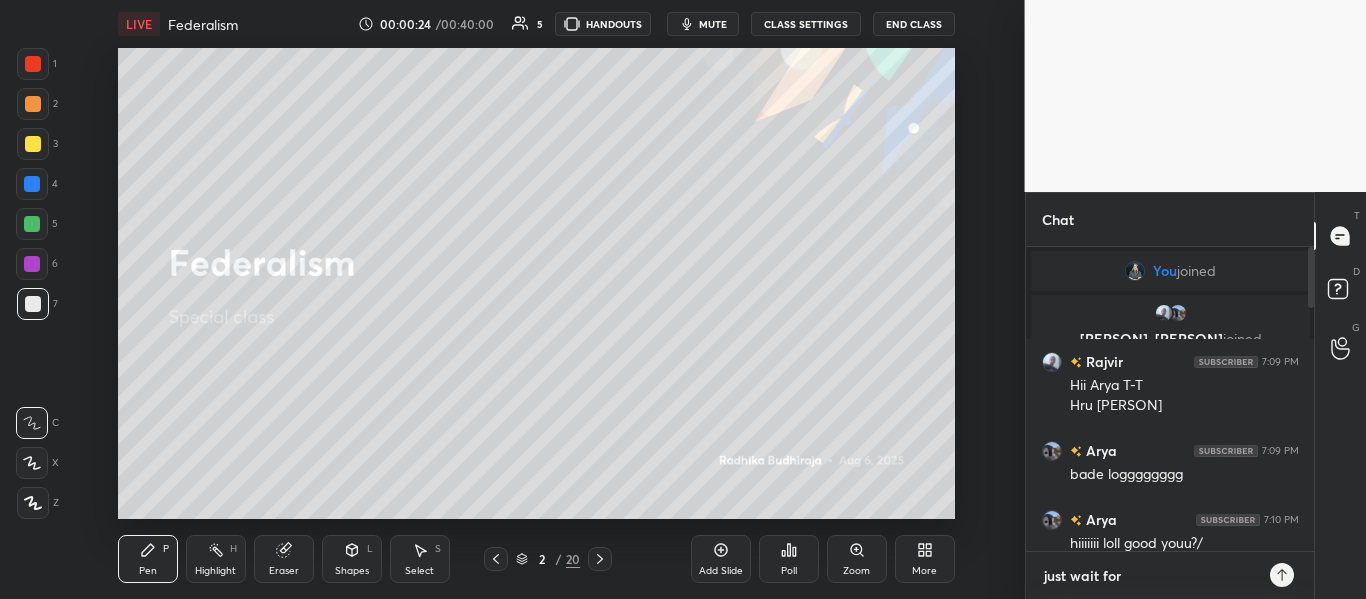 type on "just wait for 2" 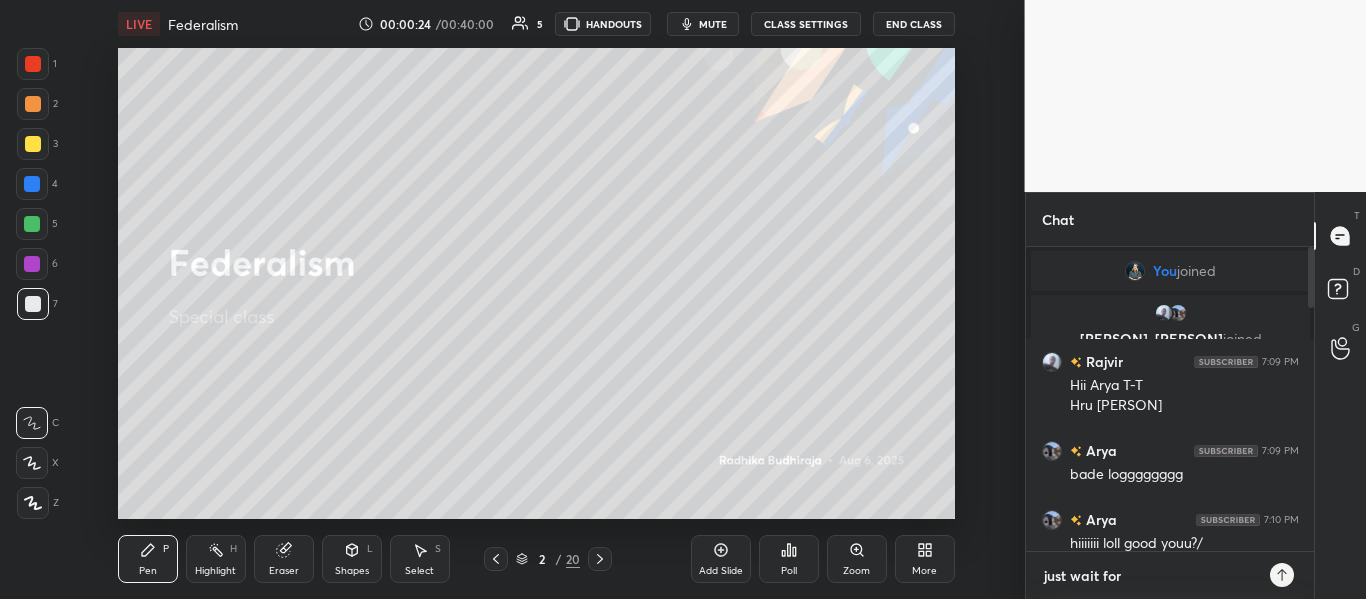 type on "x" 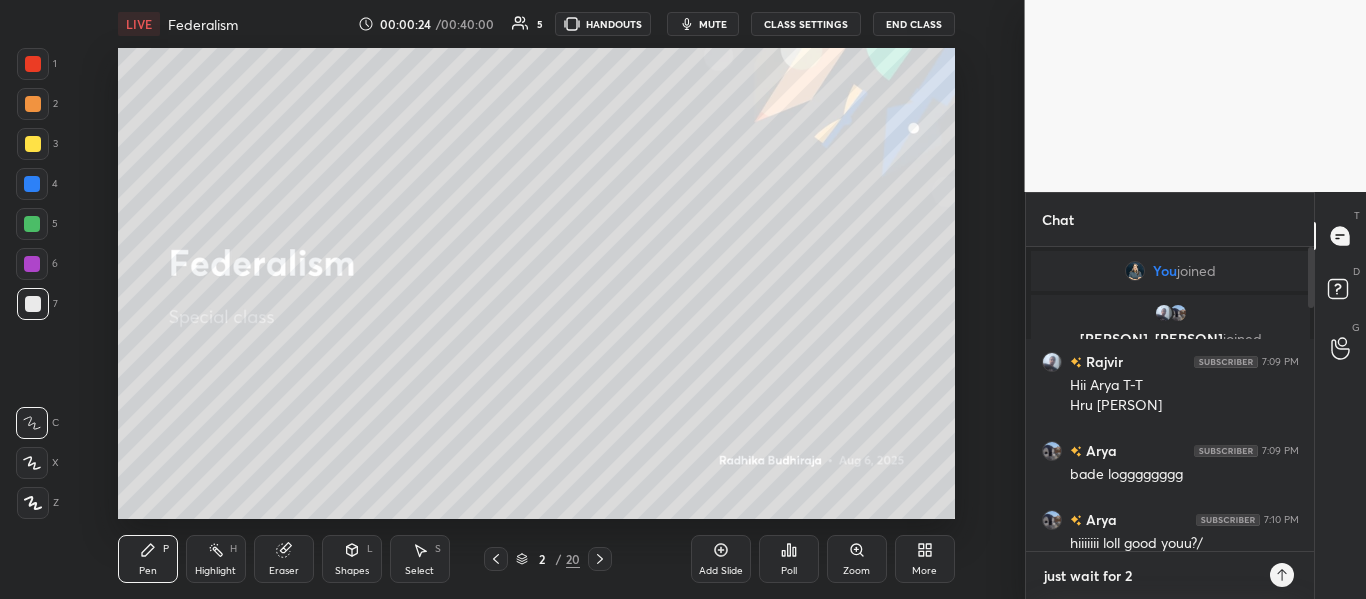 type on "just wait for 2" 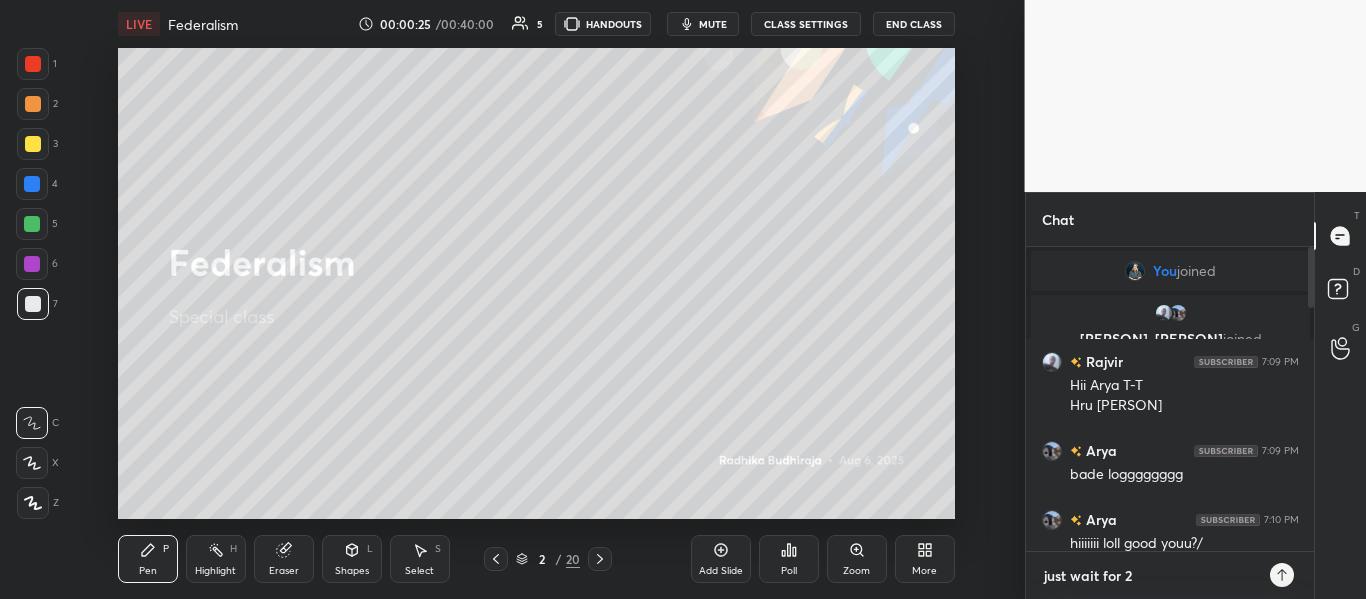 type on "just wait for 2 m" 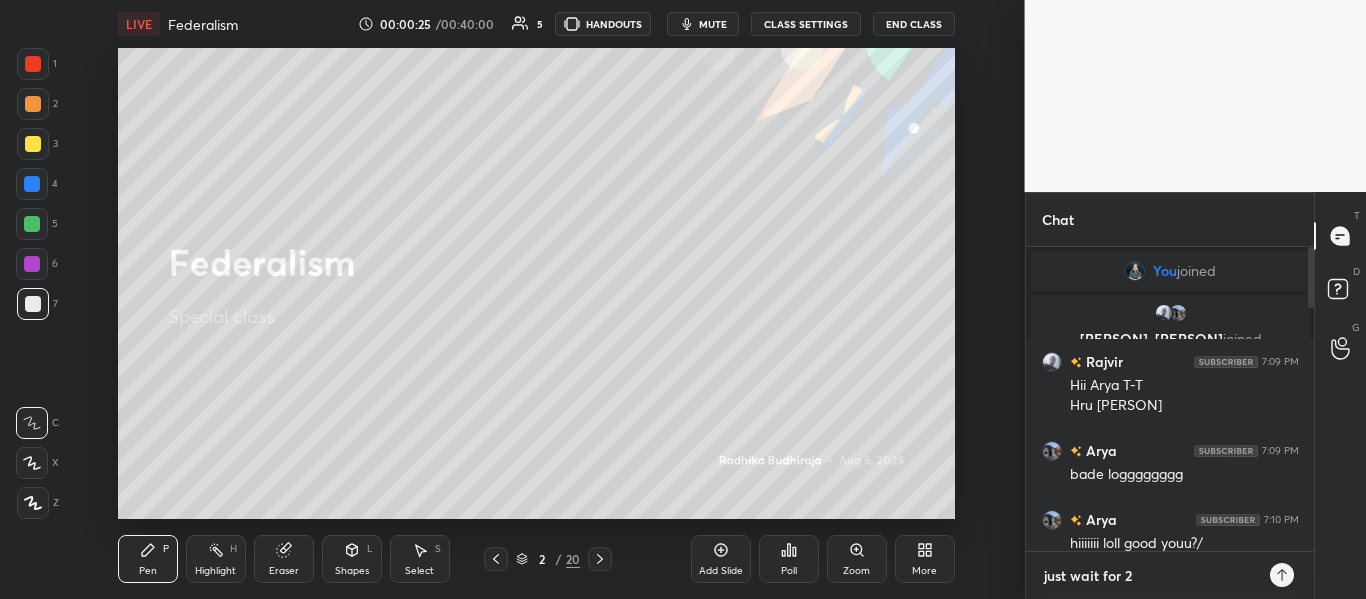 type on "x" 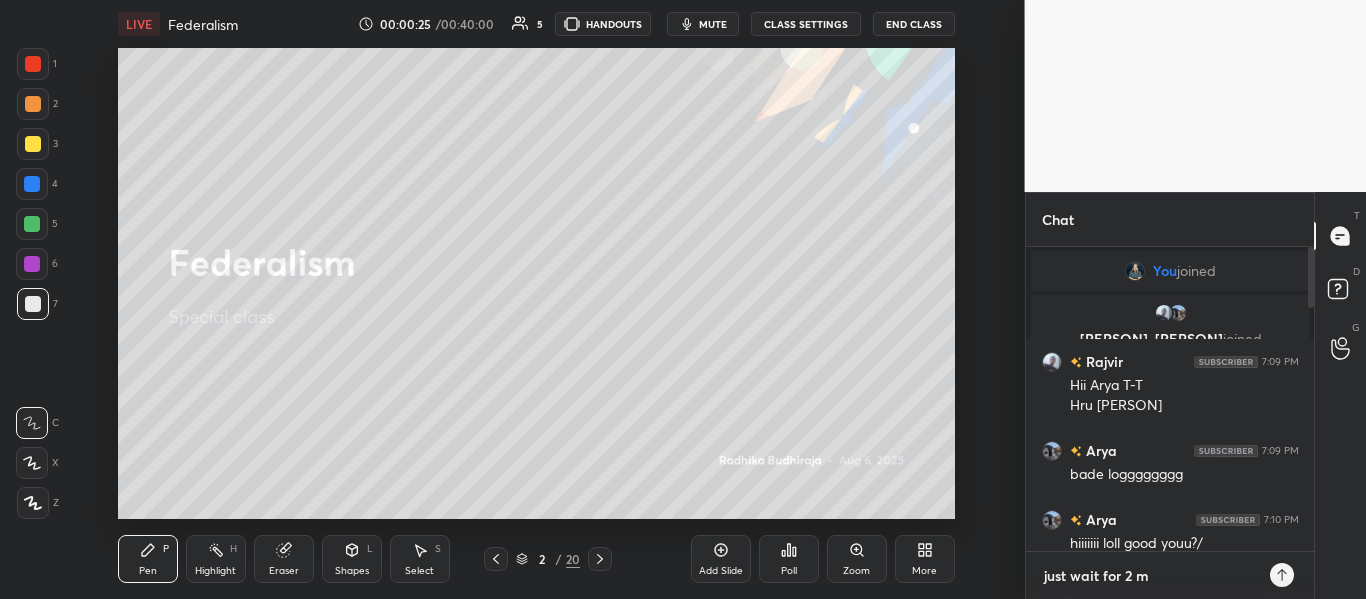 type on "just wait for 2 mi" 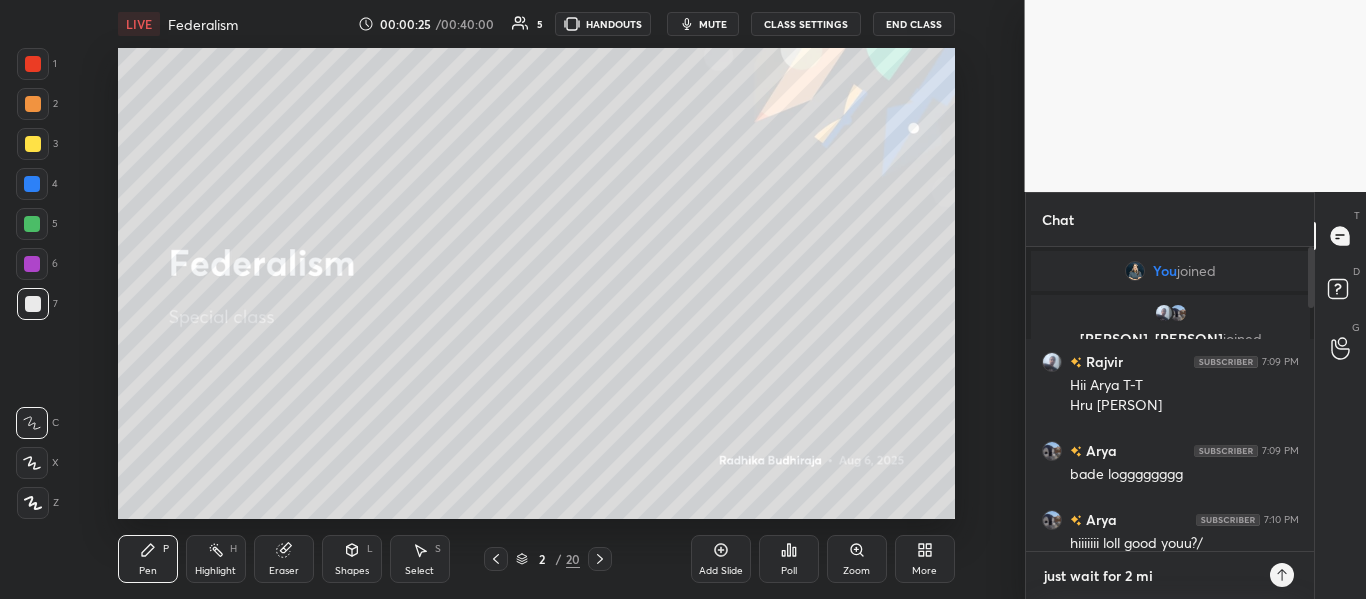 type on "just wait for 2 min" 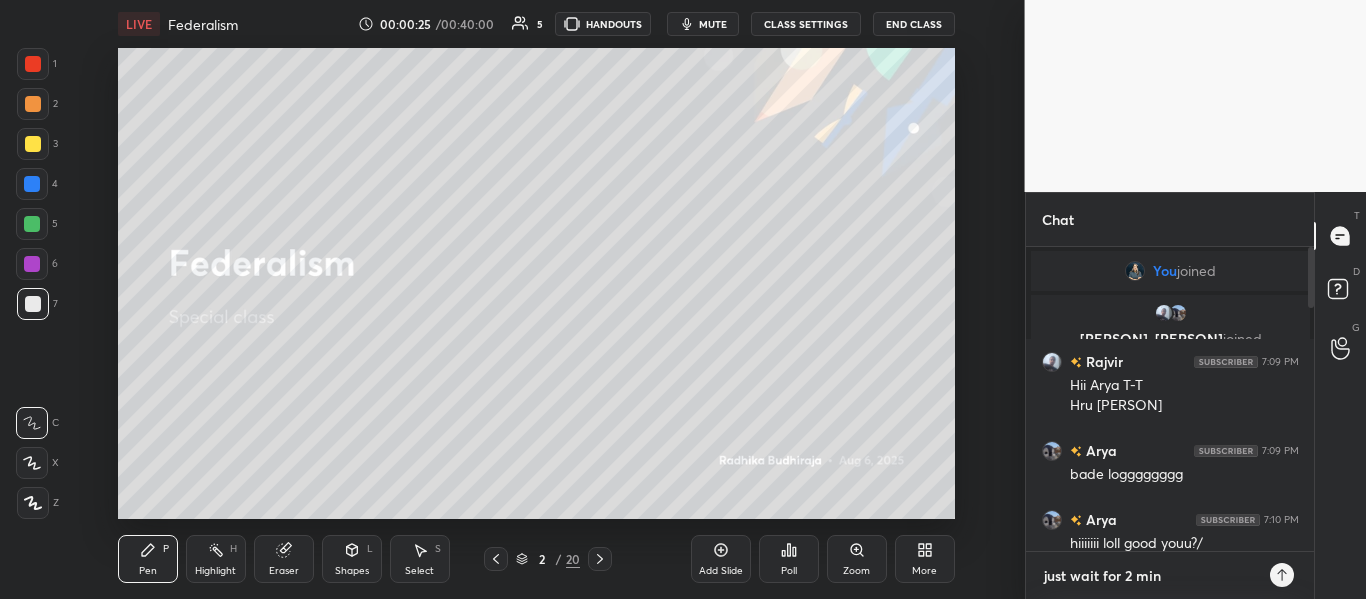 type on "just wait for 2 minu" 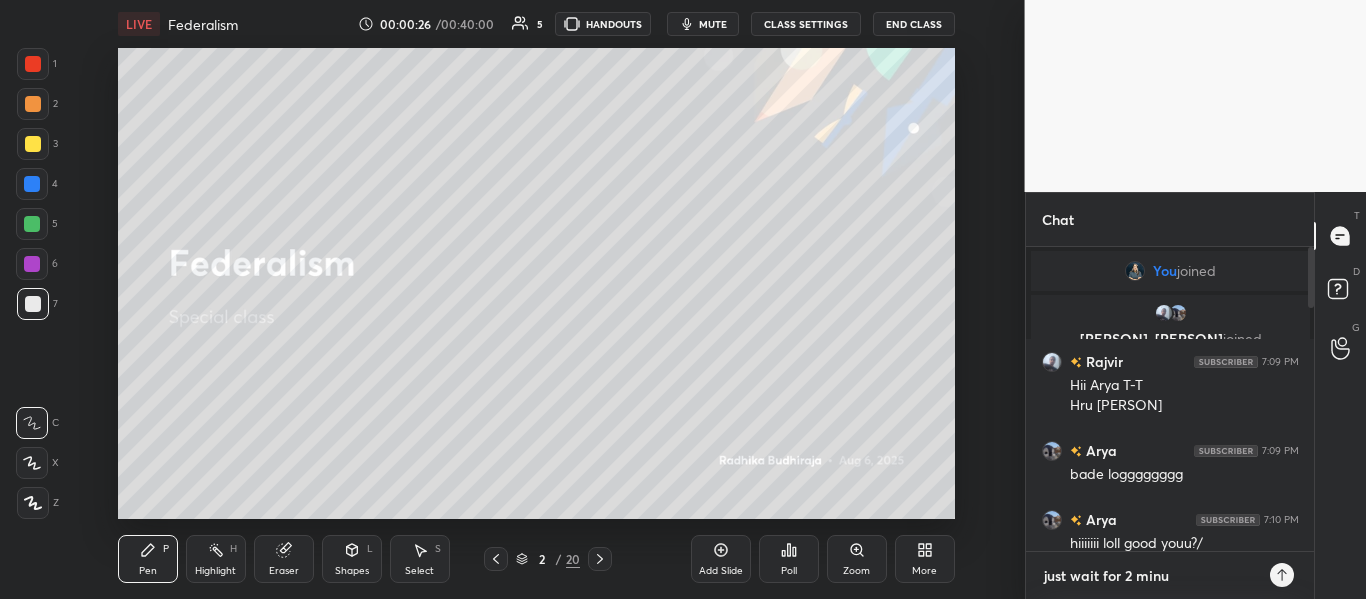 type on "just wait for 2 minut" 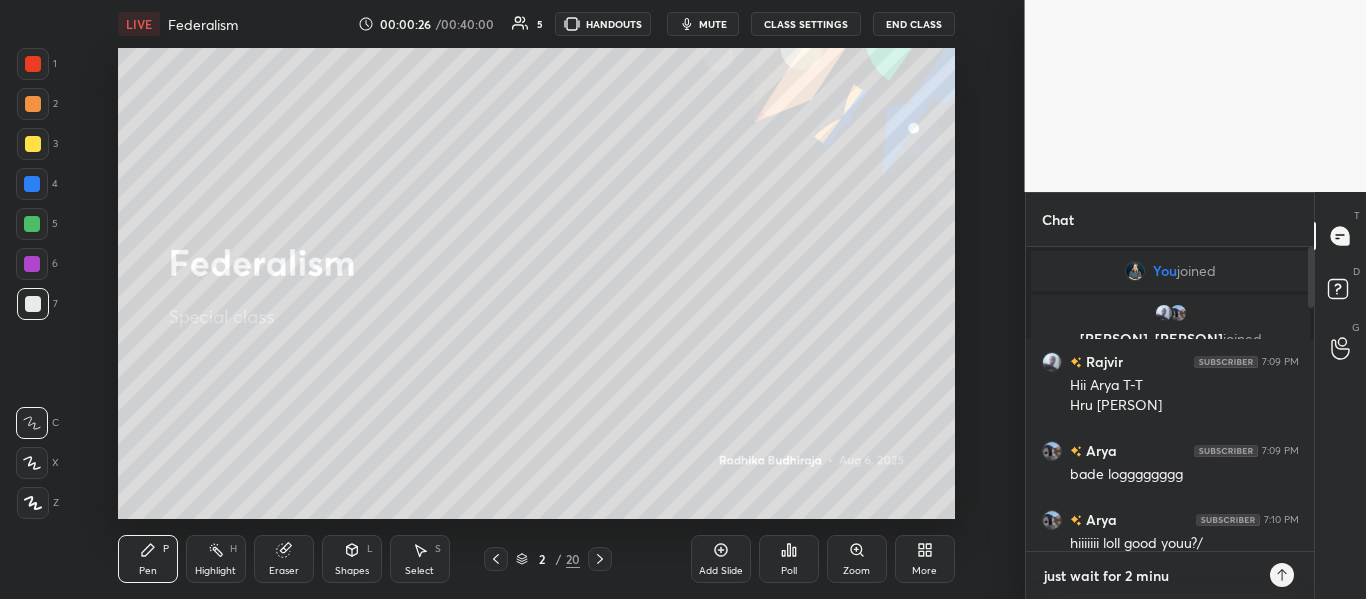 type on "x" 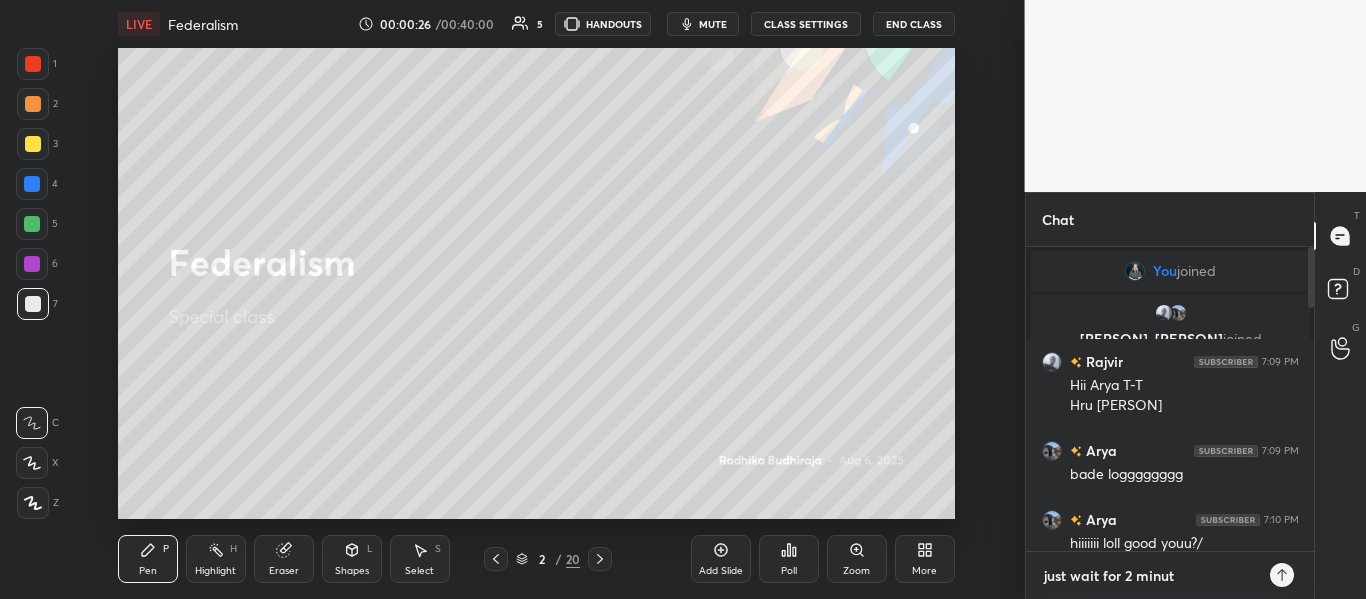 type on "just wait for 2 minute" 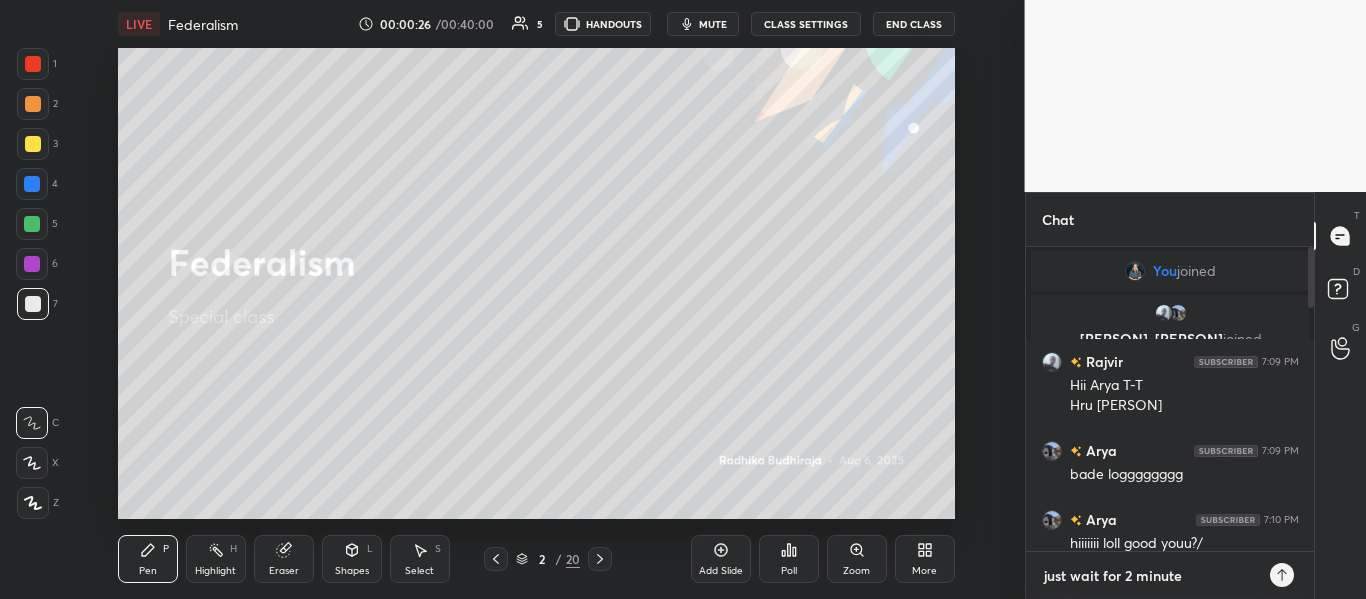 type on "just wait for 2 minutes" 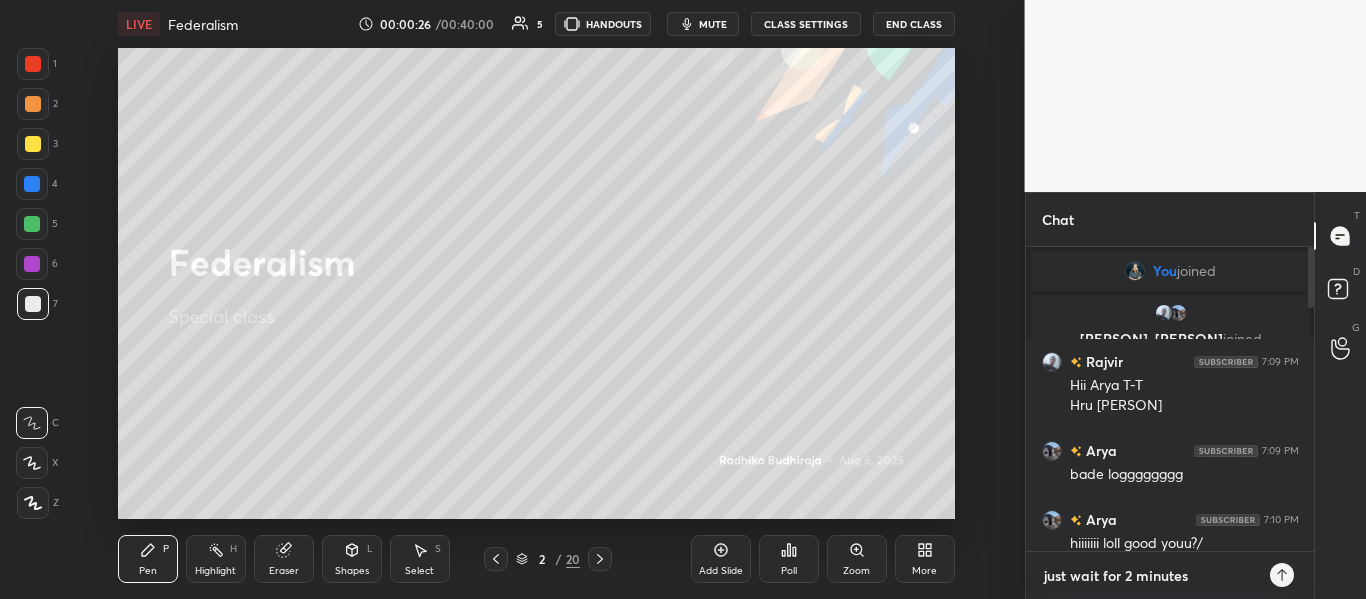 type 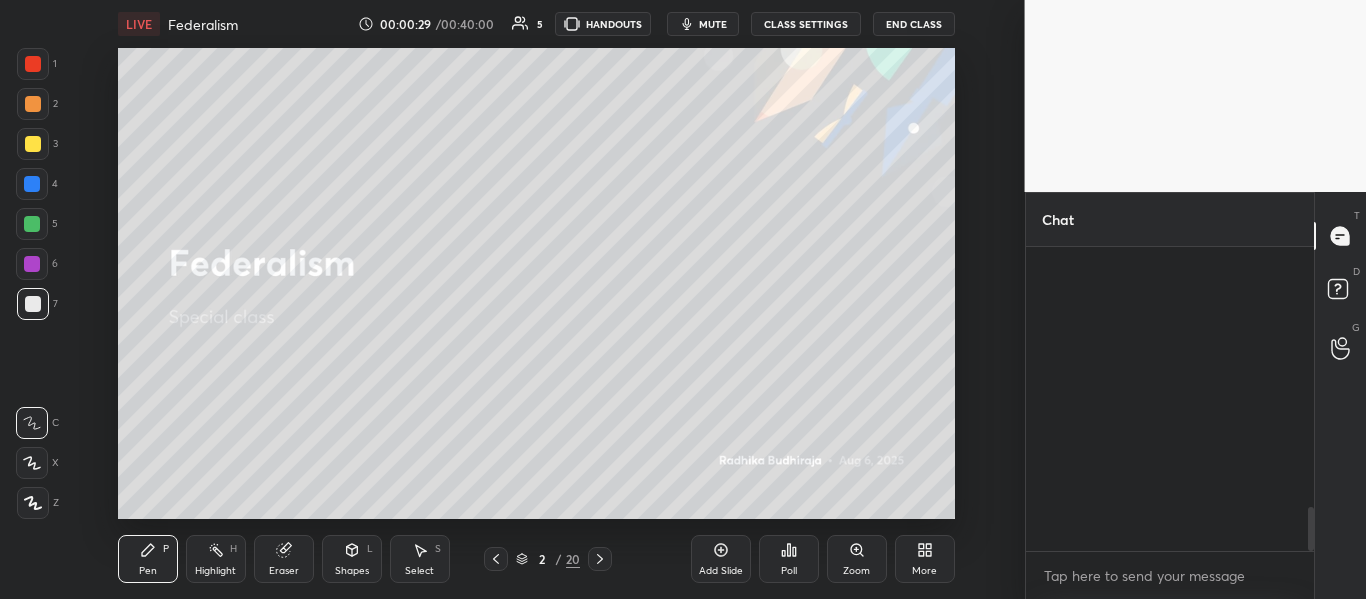 scroll, scrollTop: 1793, scrollLeft: 0, axis: vertical 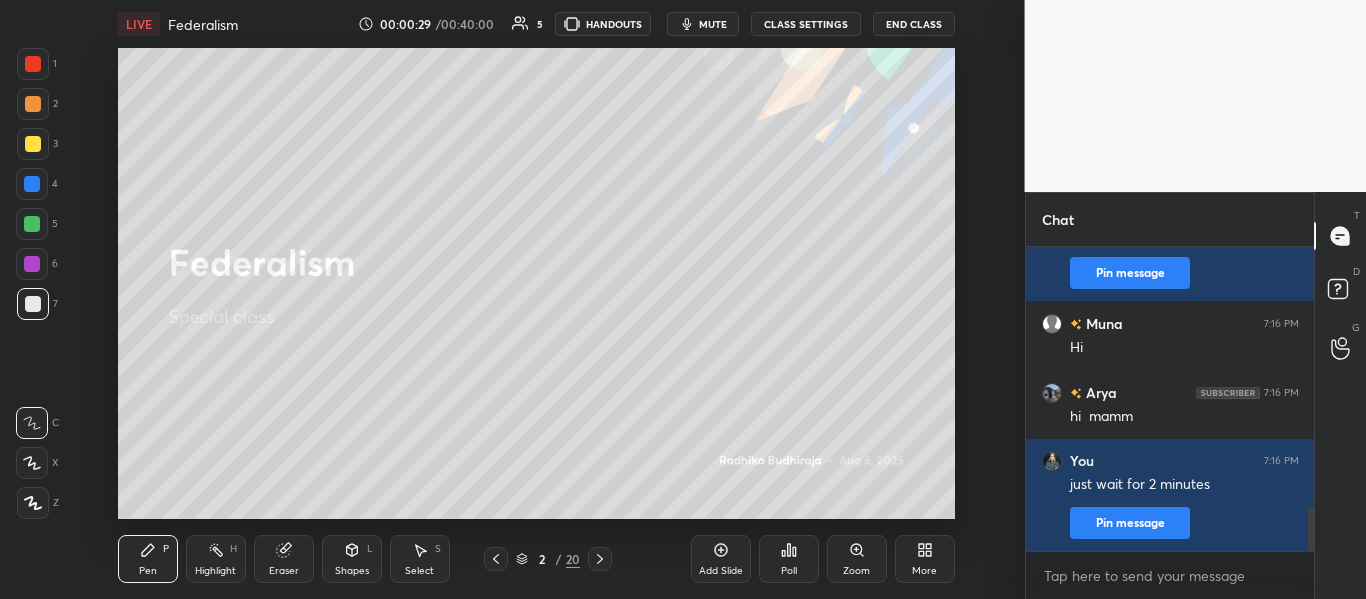 drag, startPoint x: 1313, startPoint y: 290, endPoint x: 1305, endPoint y: 419, distance: 129.24782 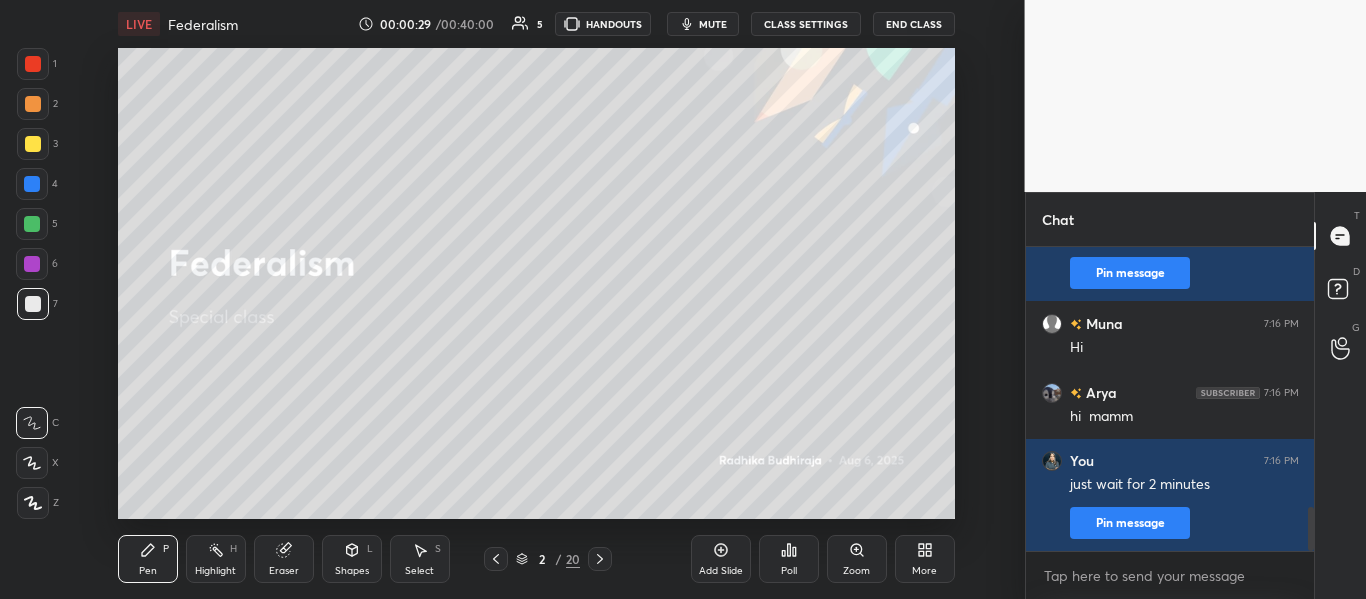 click at bounding box center [1308, 399] 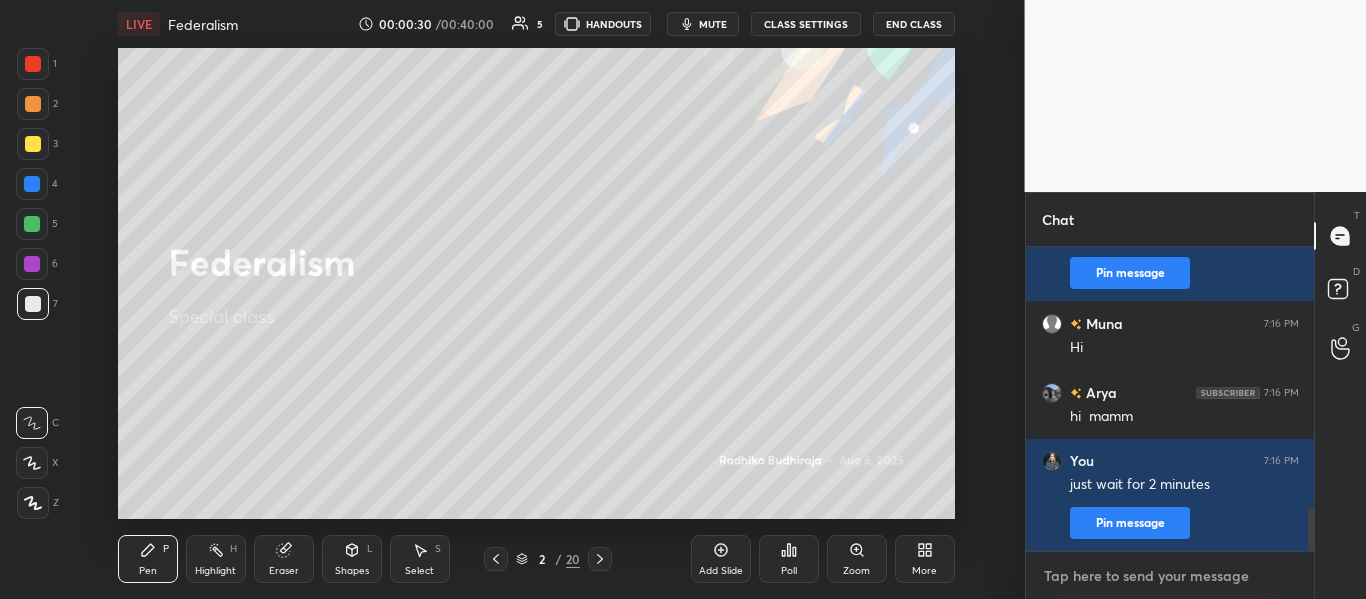 click at bounding box center (1170, 576) 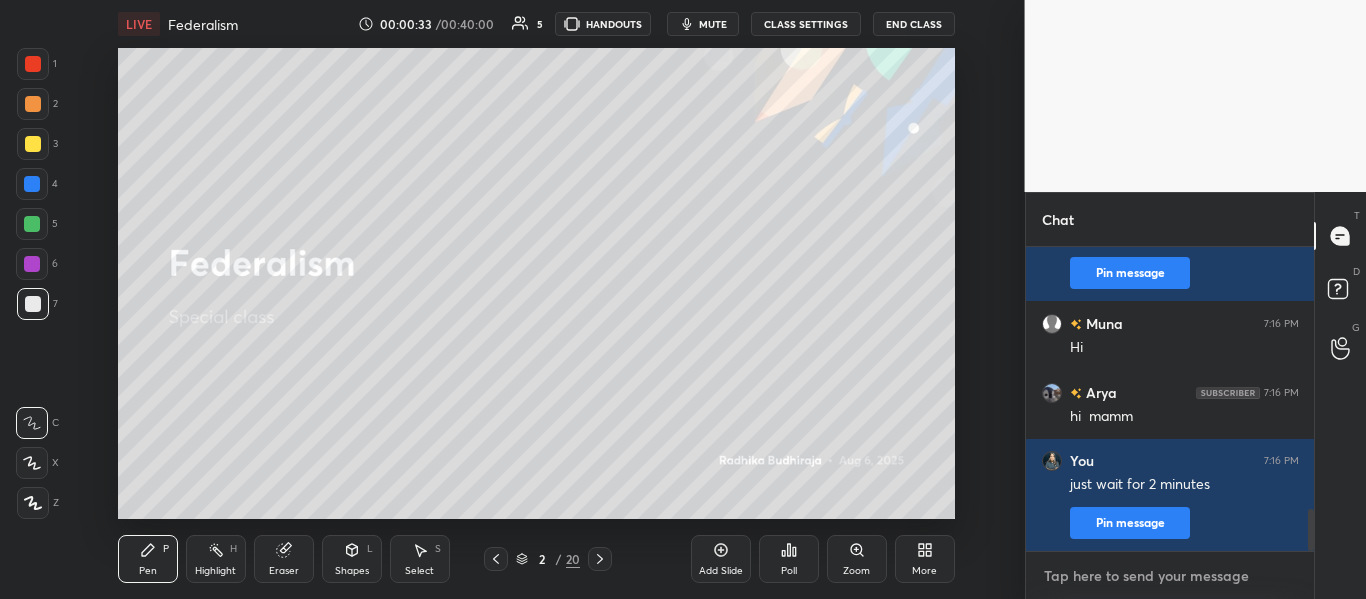 scroll, scrollTop: 1880, scrollLeft: 0, axis: vertical 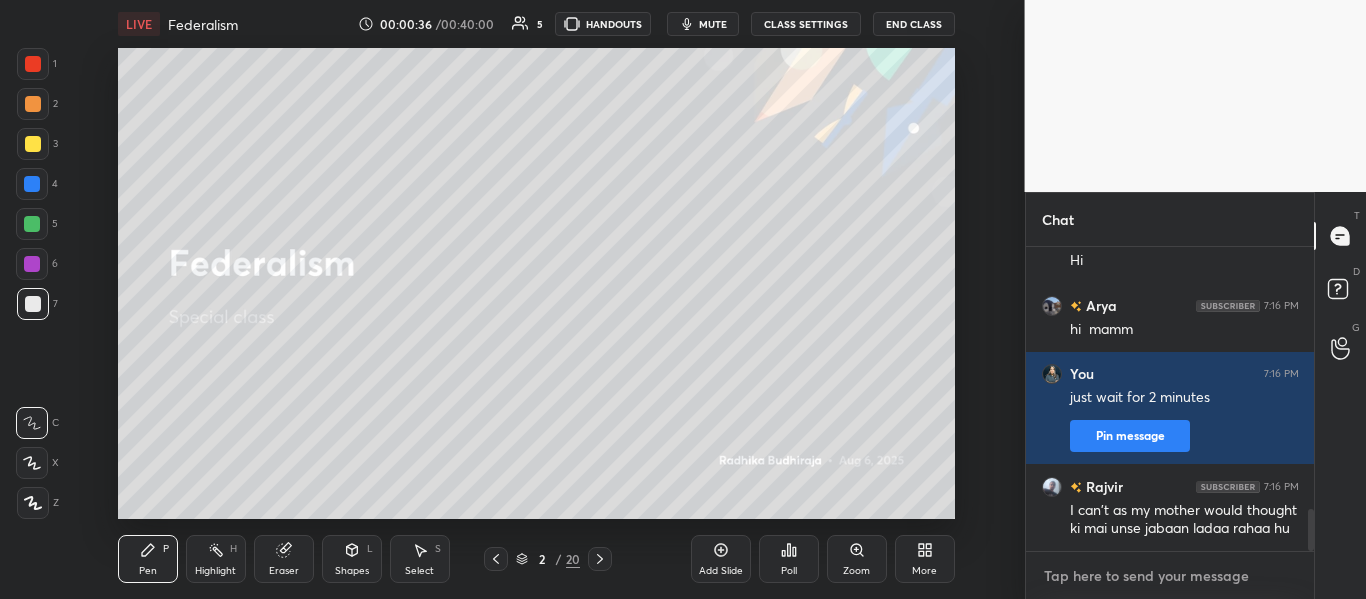 click at bounding box center [1170, 576] 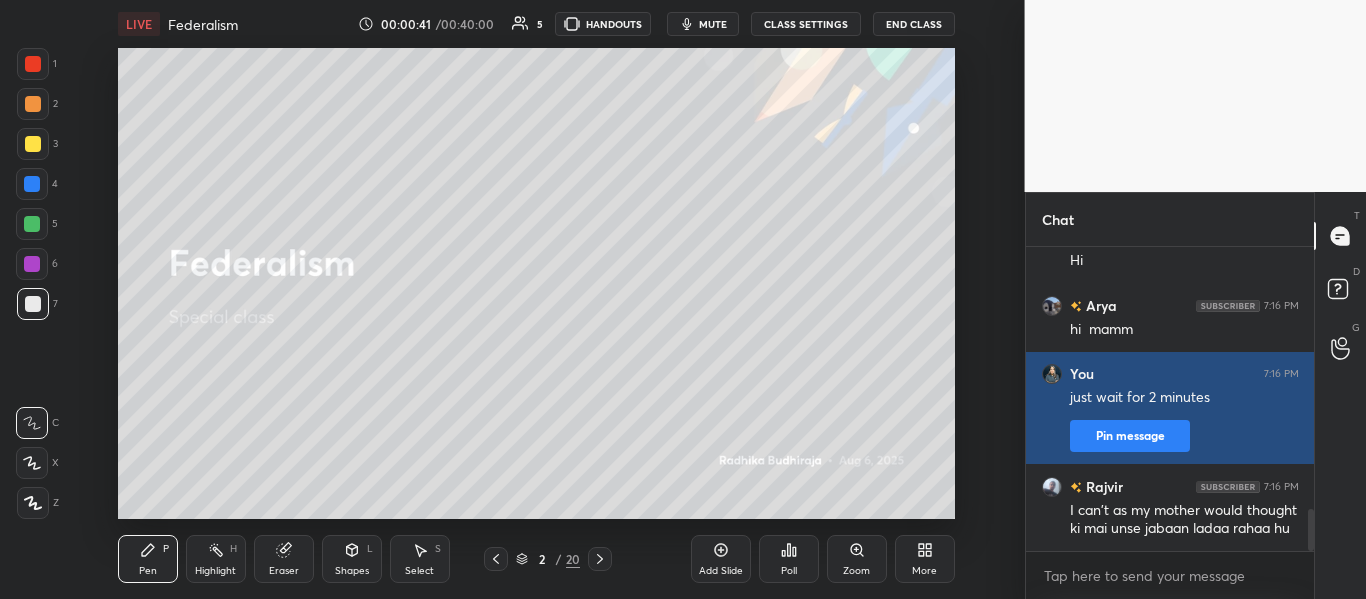 click on "Pin message" at bounding box center [1130, 436] 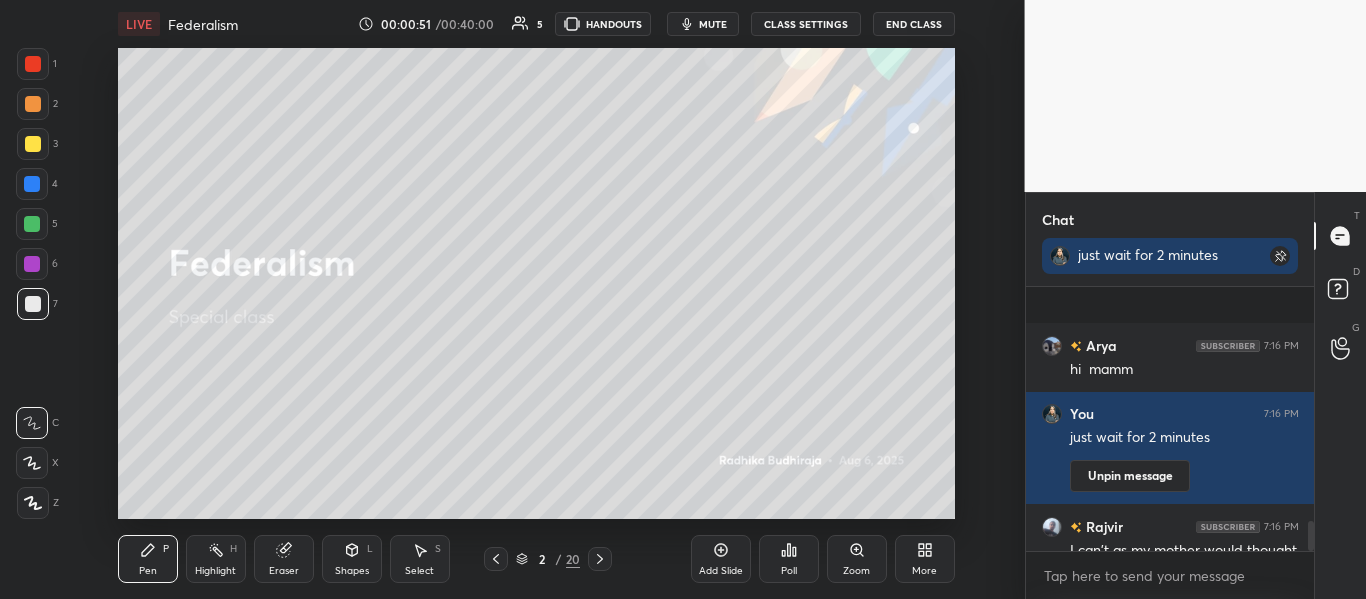 scroll, scrollTop: 2058, scrollLeft: 0, axis: vertical 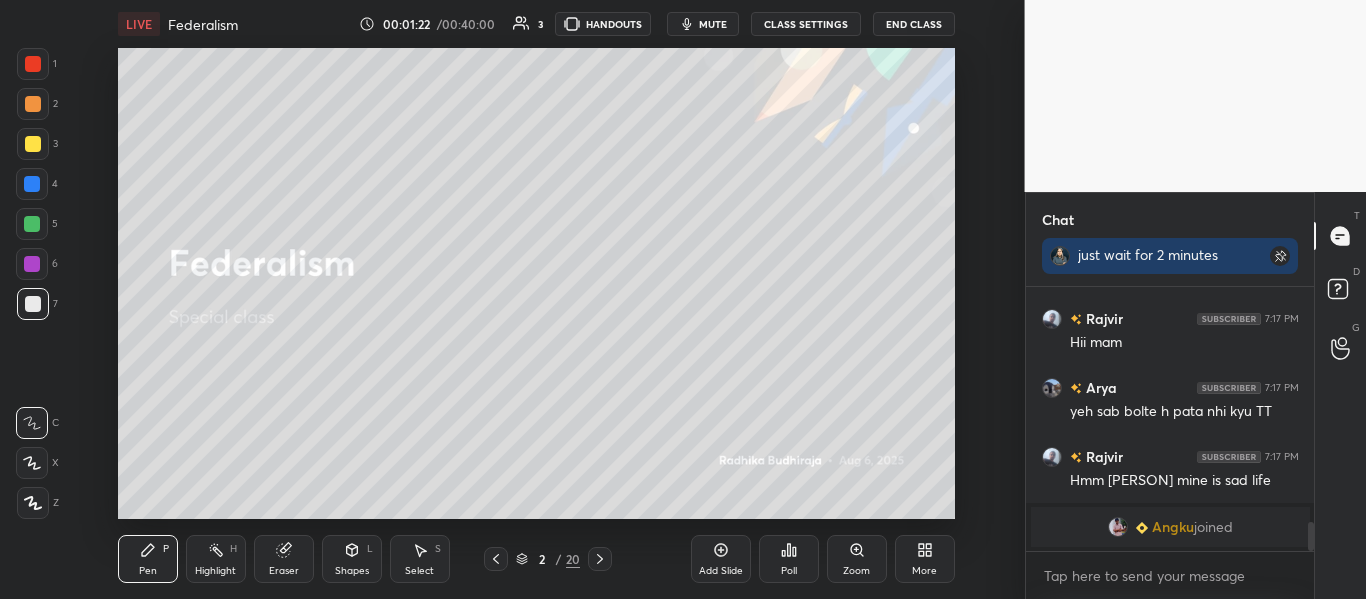 click 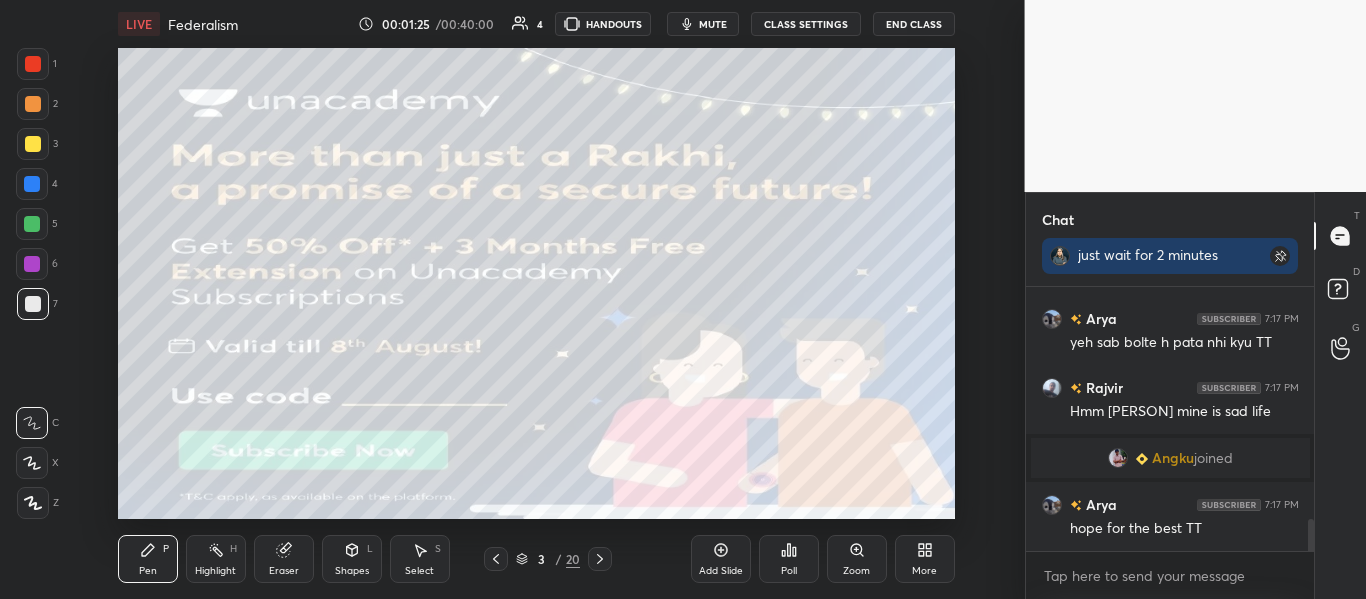 scroll, scrollTop: 1893, scrollLeft: 0, axis: vertical 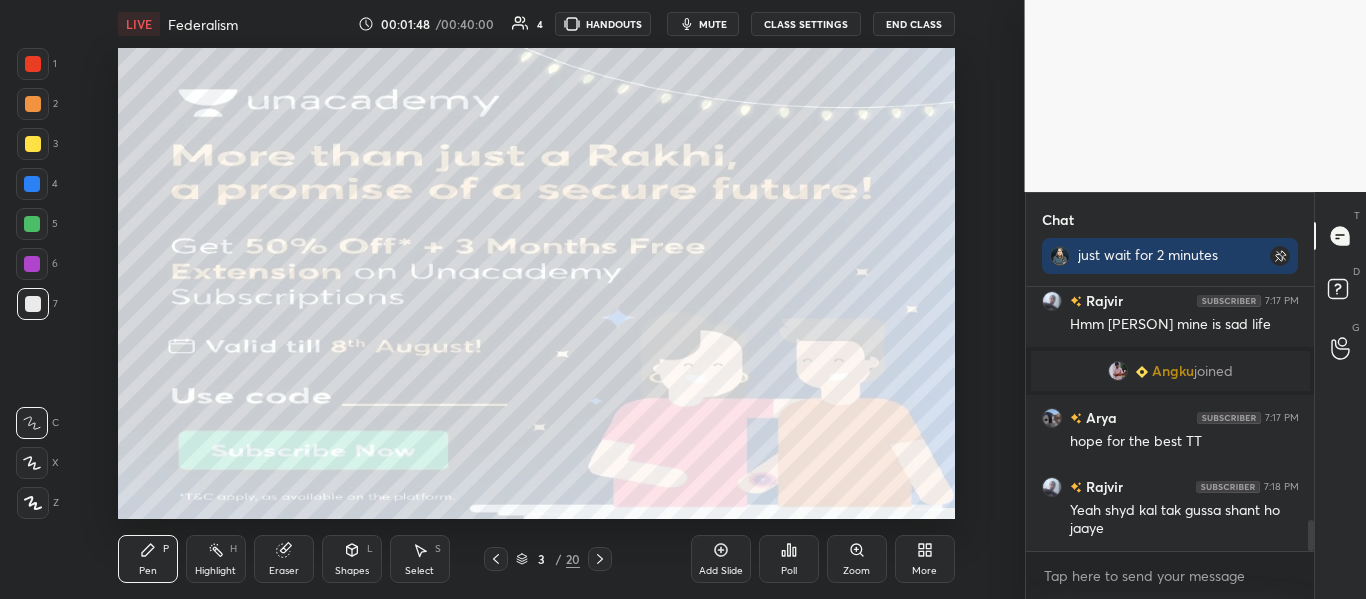 click 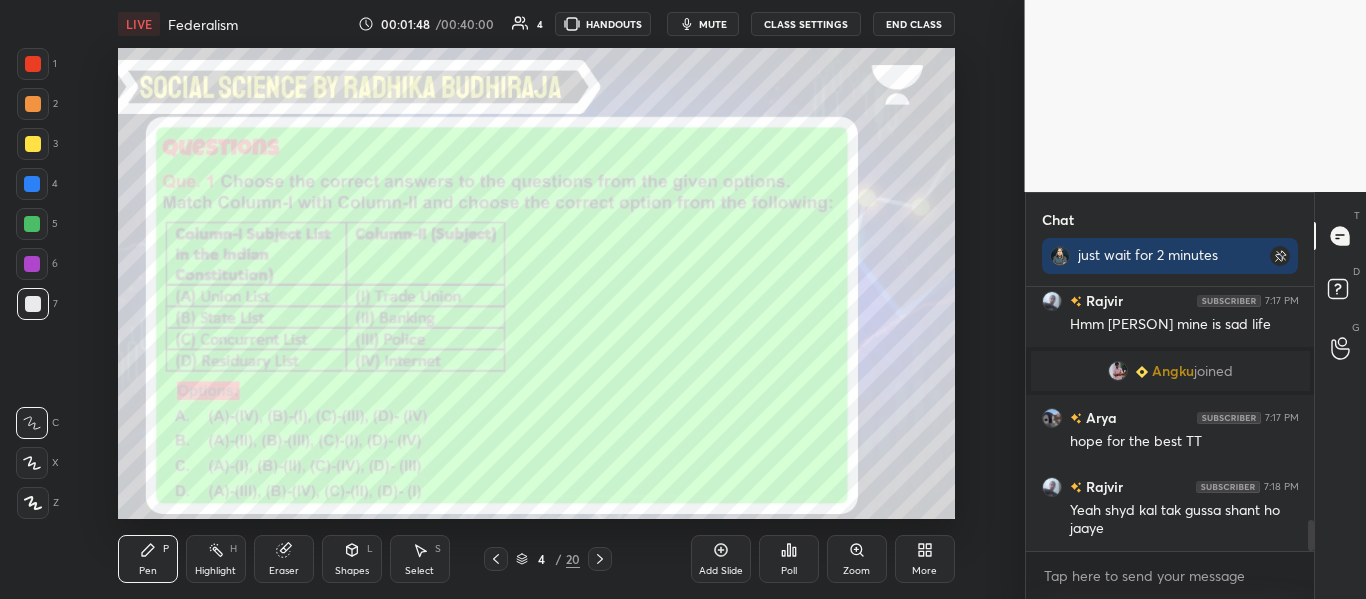 click 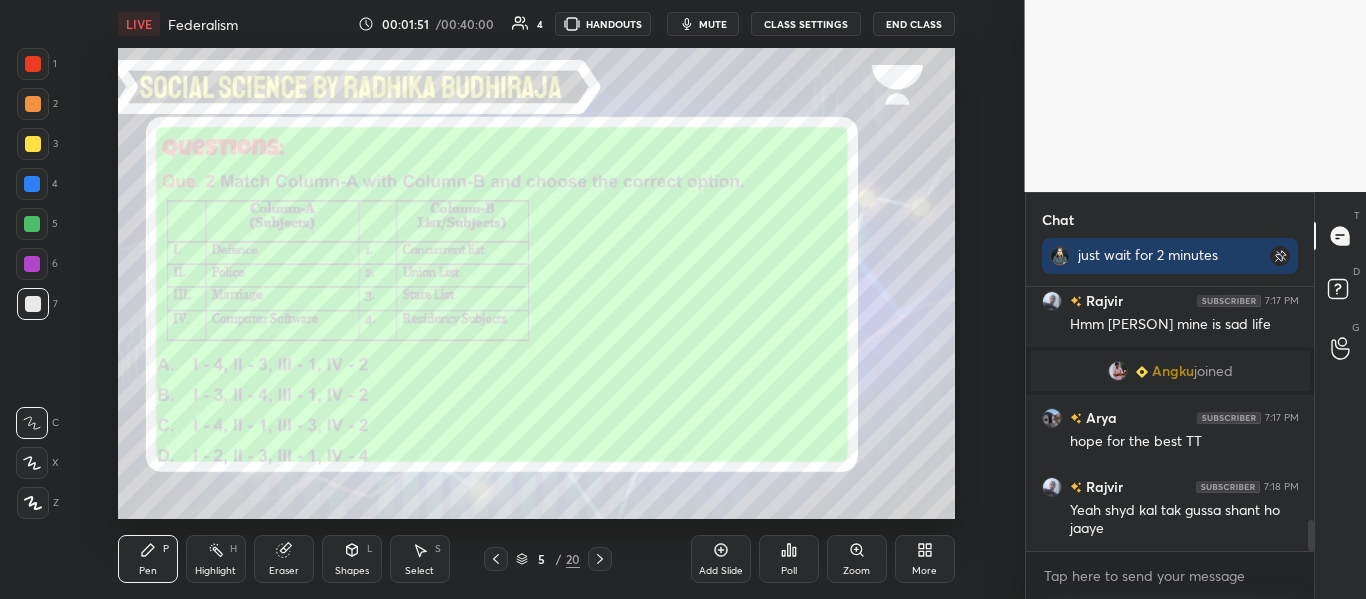 click on "Poll" at bounding box center (789, 571) 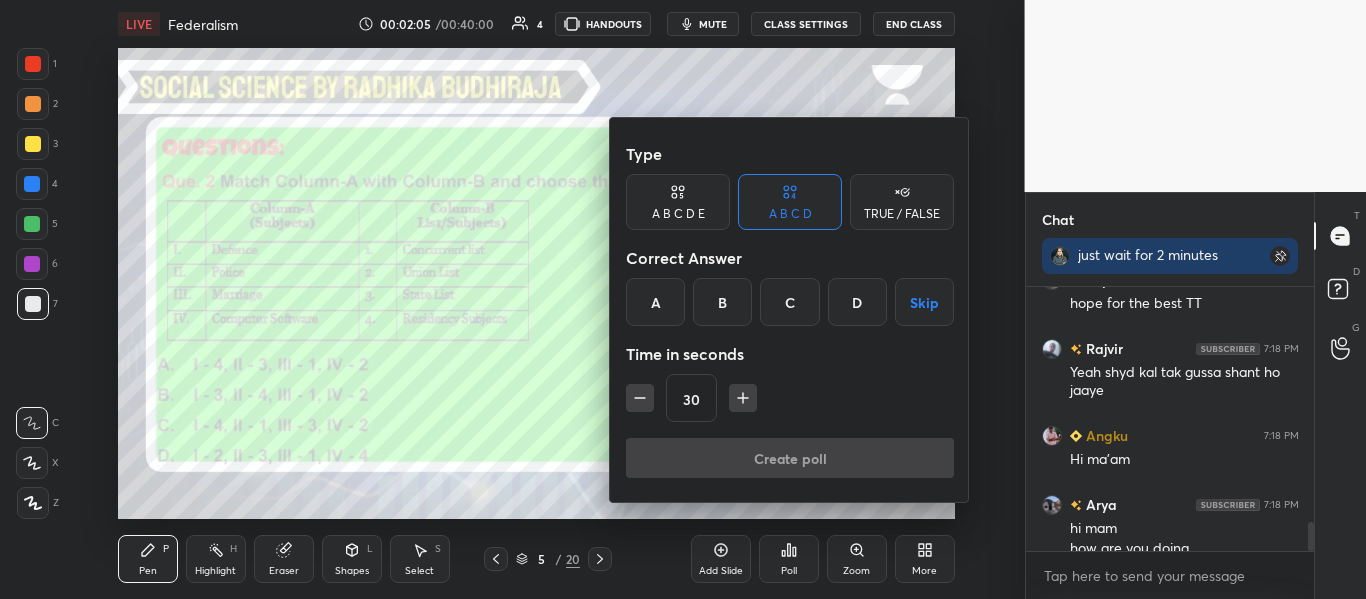 scroll, scrollTop: 2138, scrollLeft: 0, axis: vertical 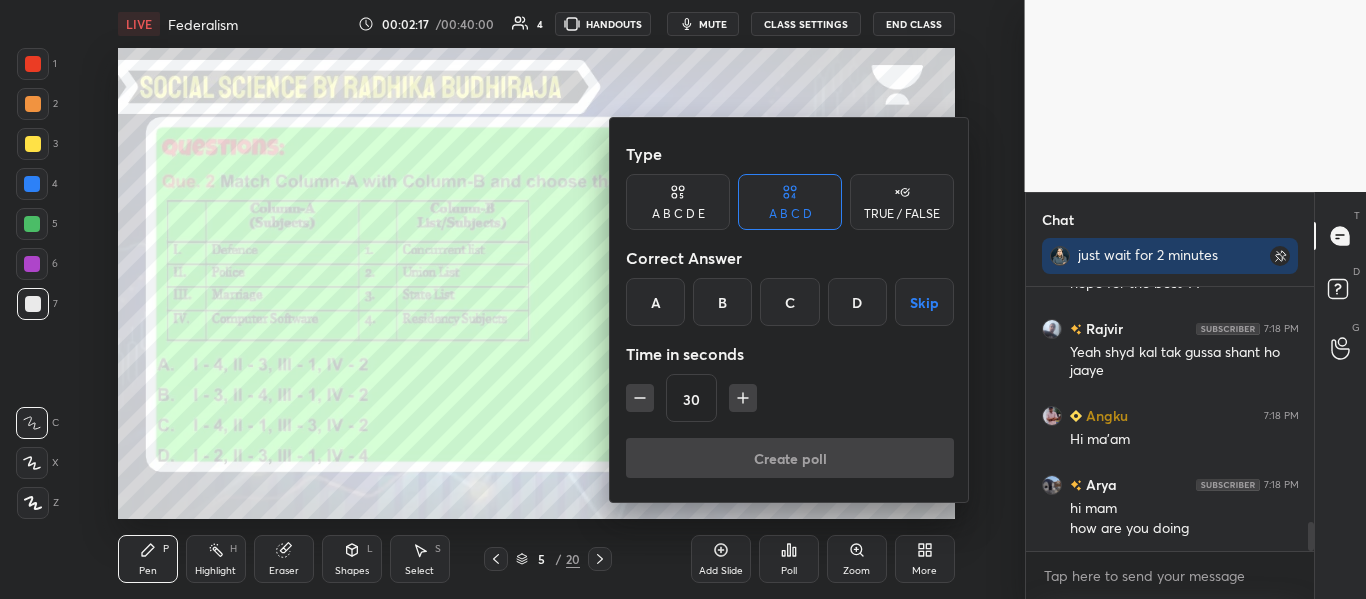 click on "D" at bounding box center [857, 302] 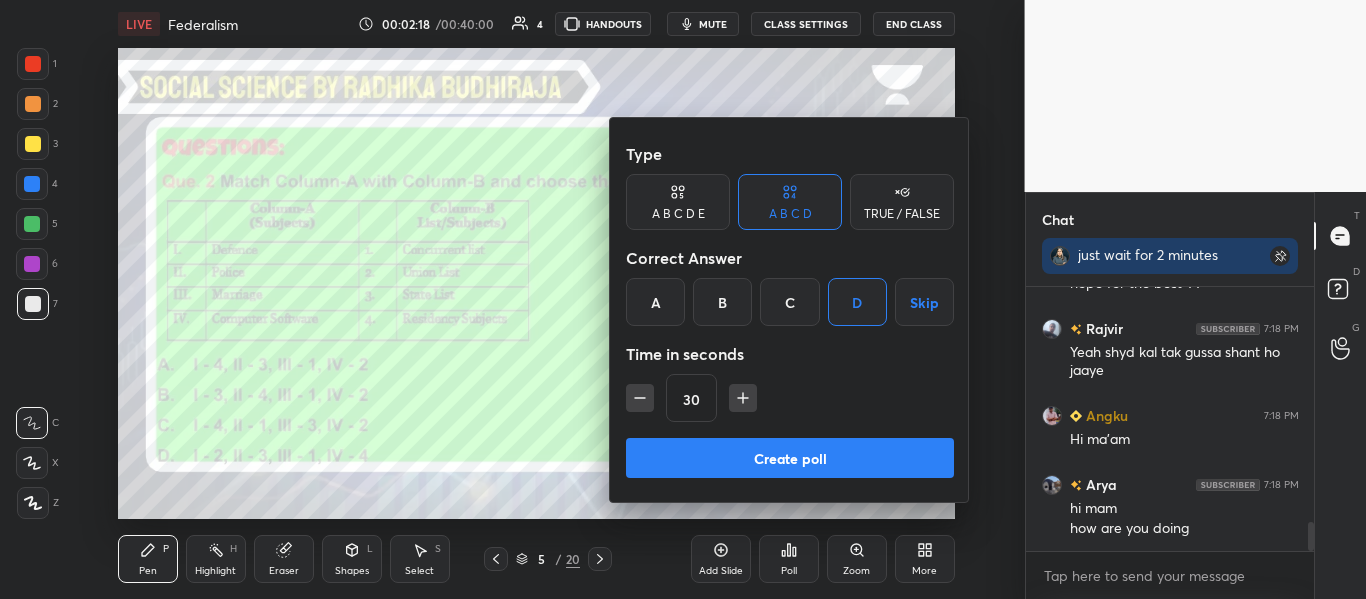 click on "Create poll" at bounding box center [790, 458] 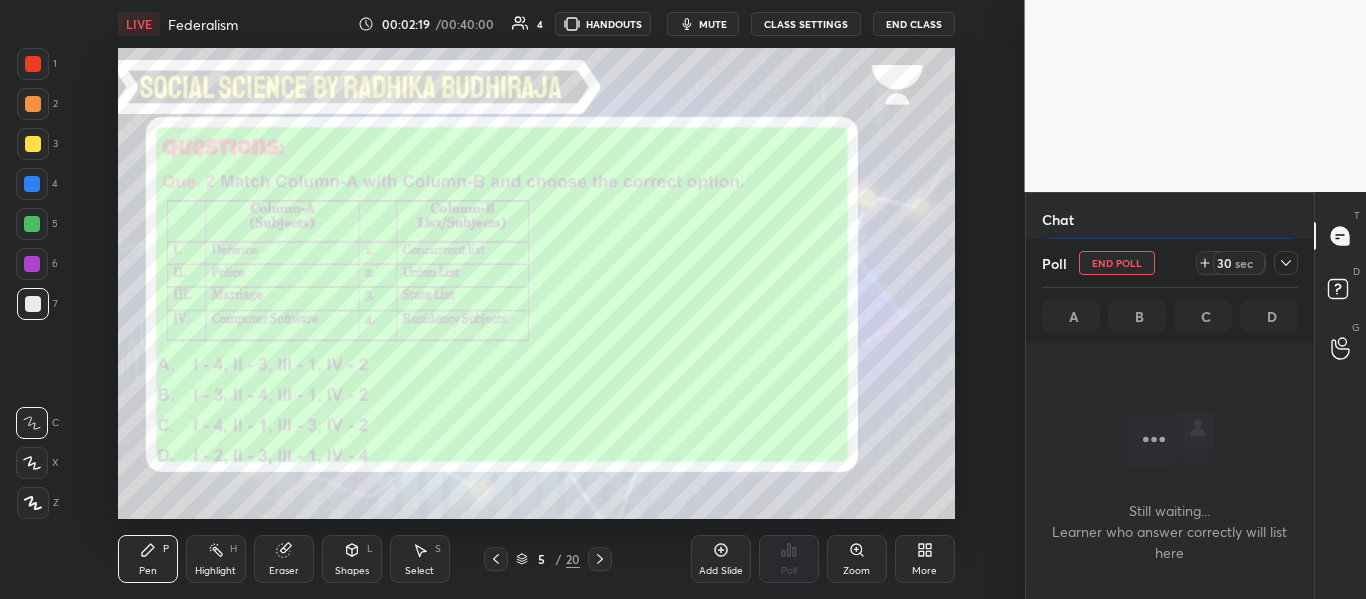 scroll, scrollTop: 157, scrollLeft: 282, axis: both 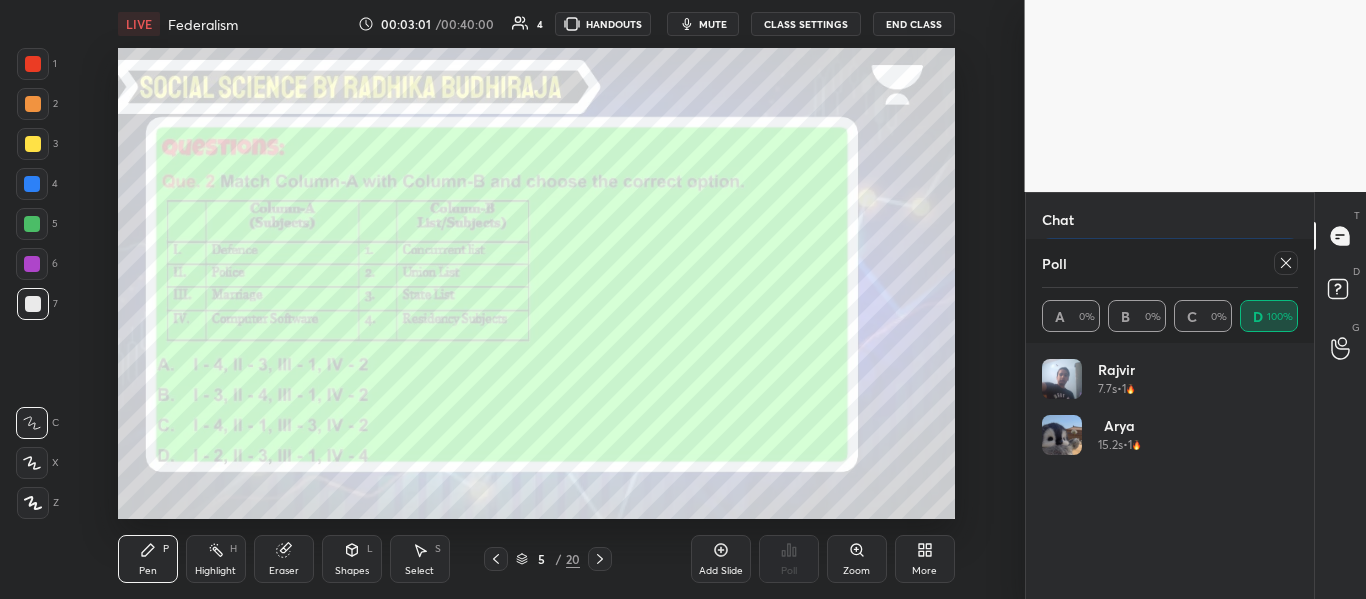 click 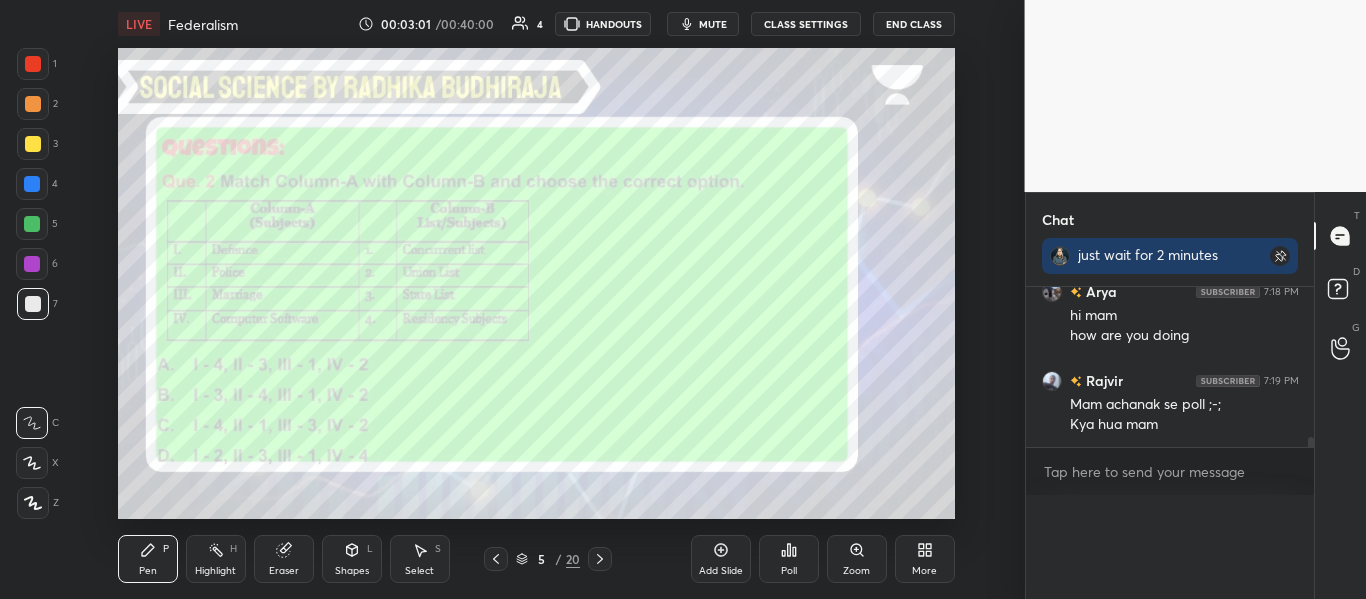 scroll, scrollTop: 0, scrollLeft: 0, axis: both 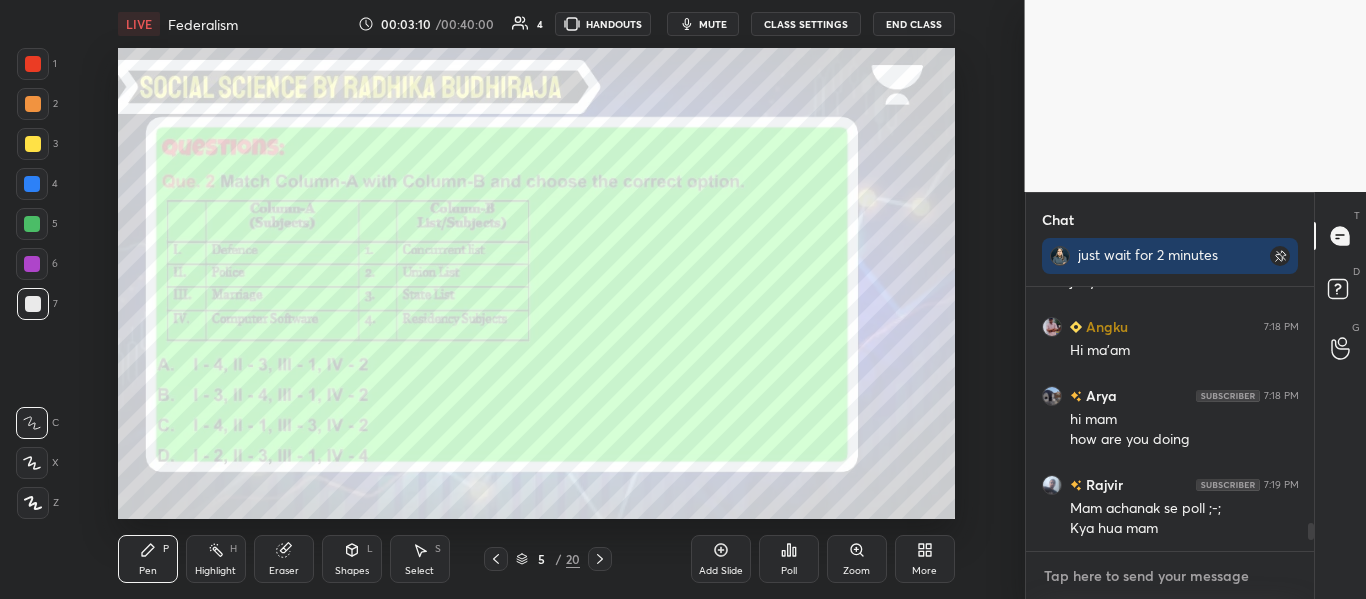 click at bounding box center (1170, 576) 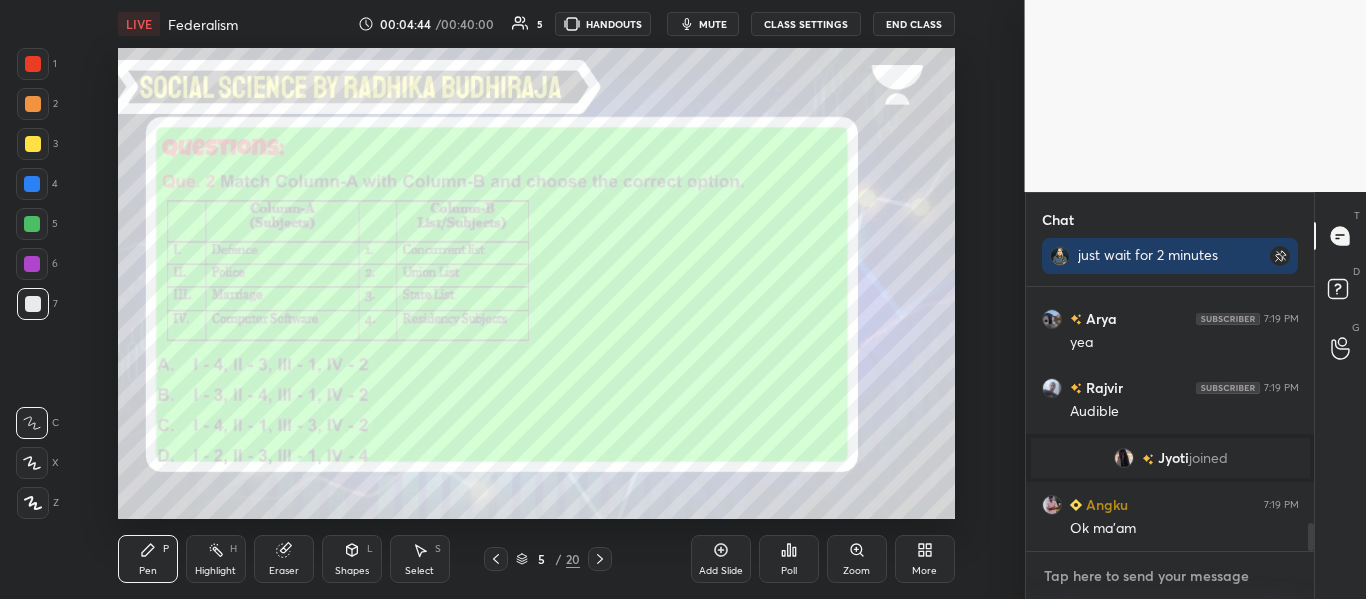 scroll, scrollTop: 2246, scrollLeft: 0, axis: vertical 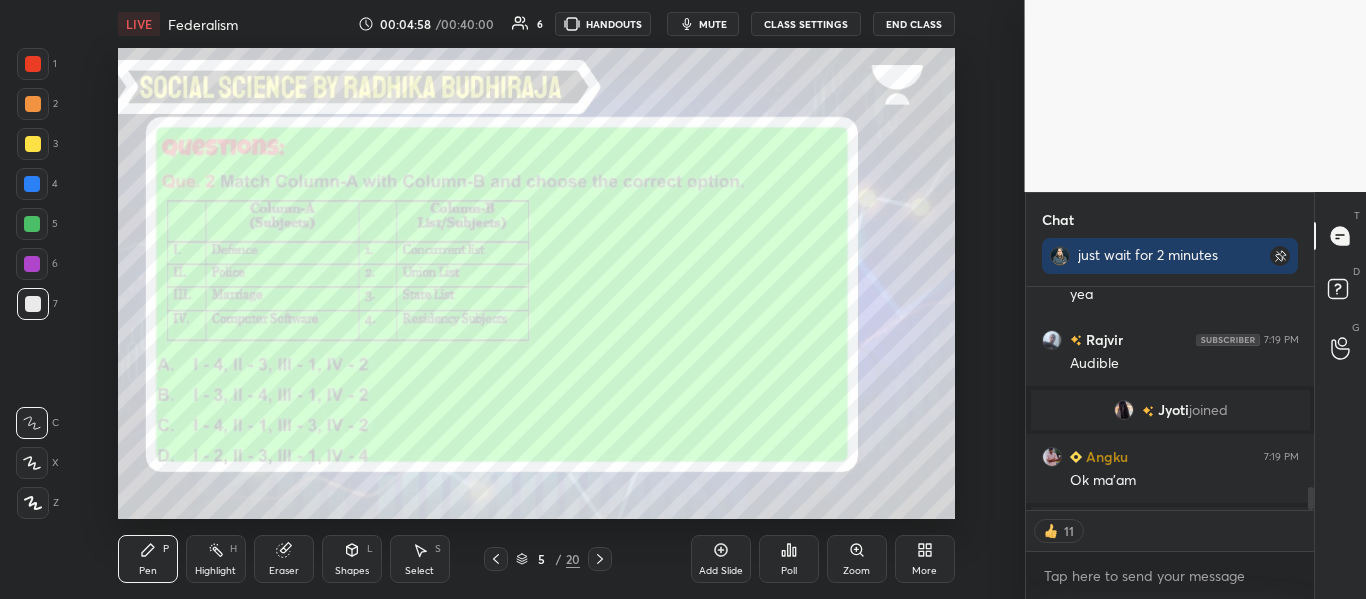 click 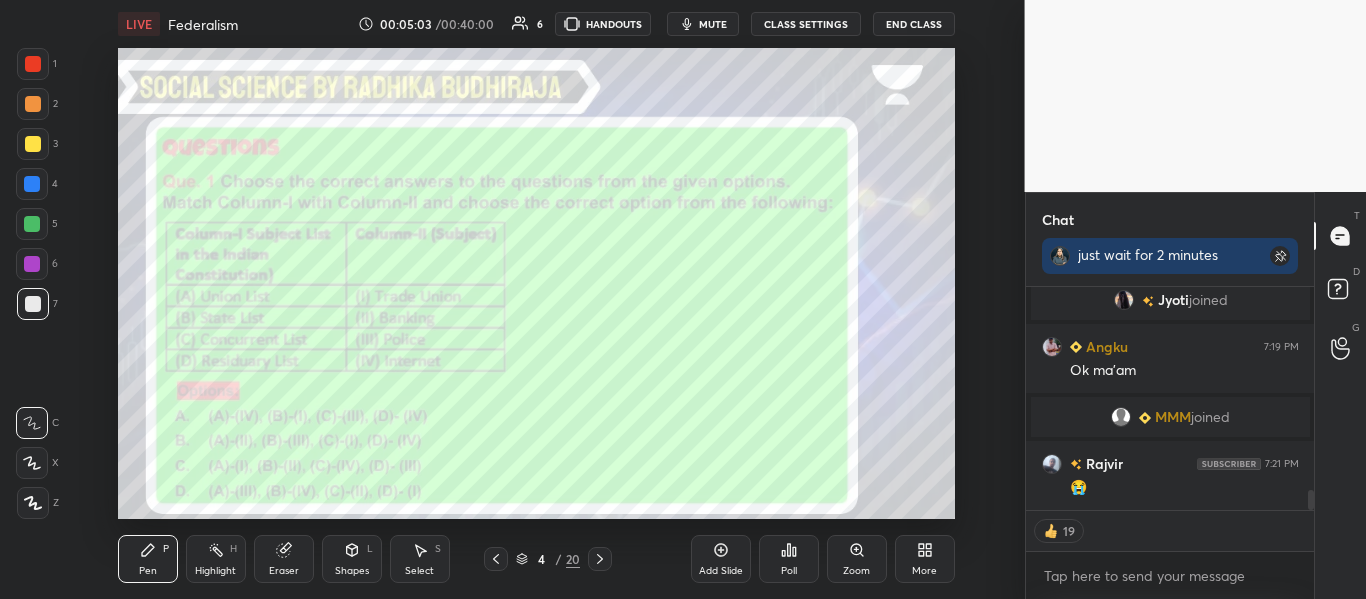 scroll, scrollTop: 2325, scrollLeft: 0, axis: vertical 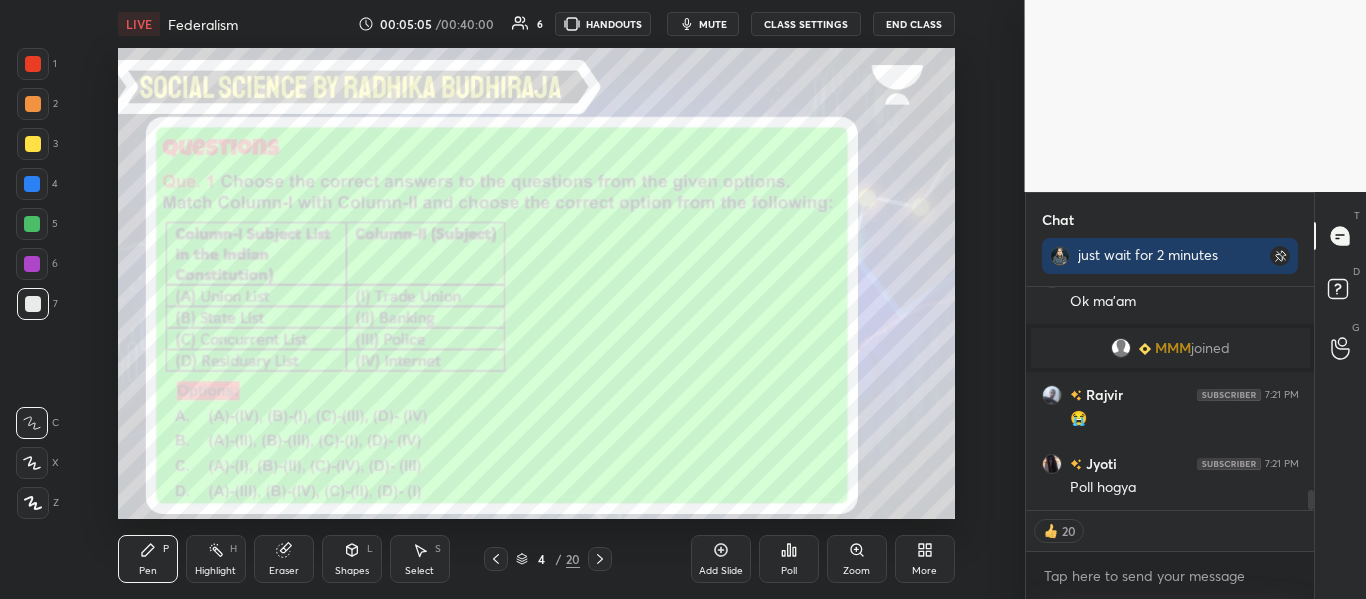 click 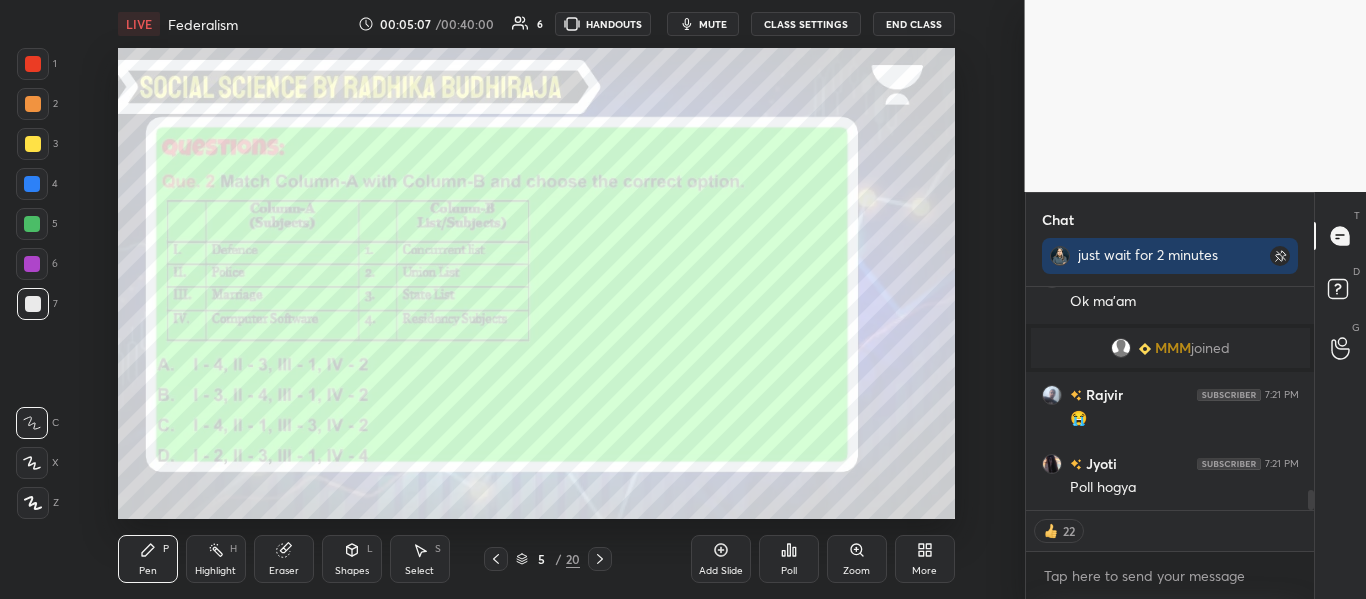 click 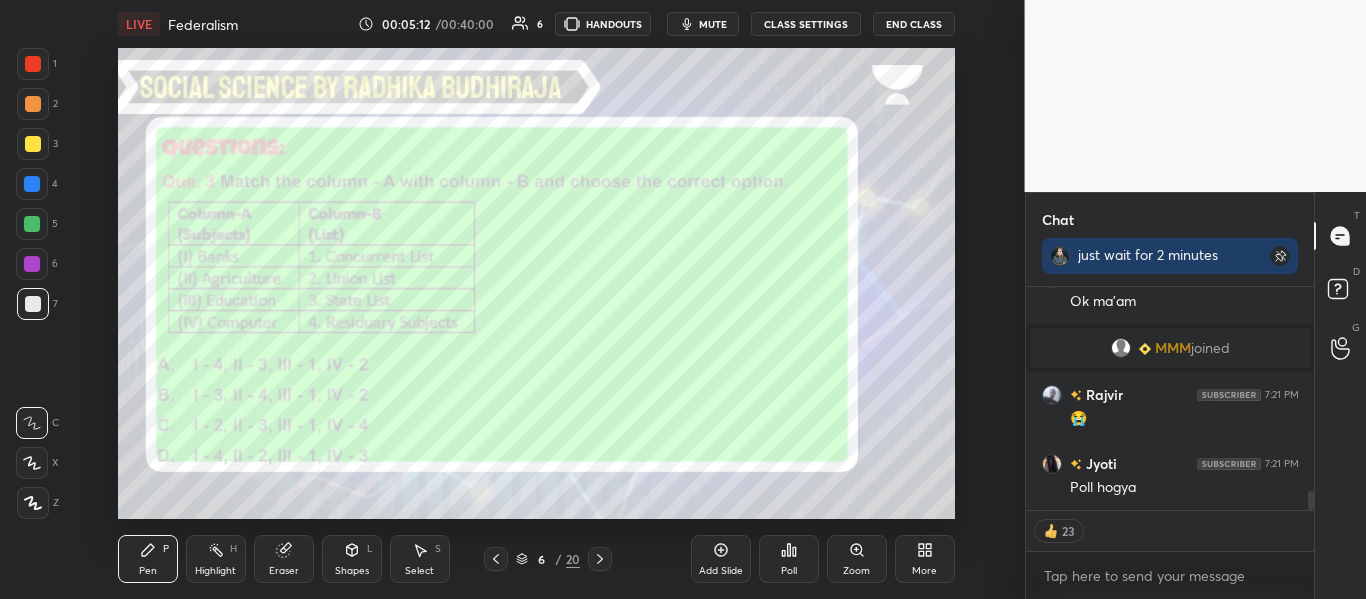 scroll, scrollTop: 2394, scrollLeft: 0, axis: vertical 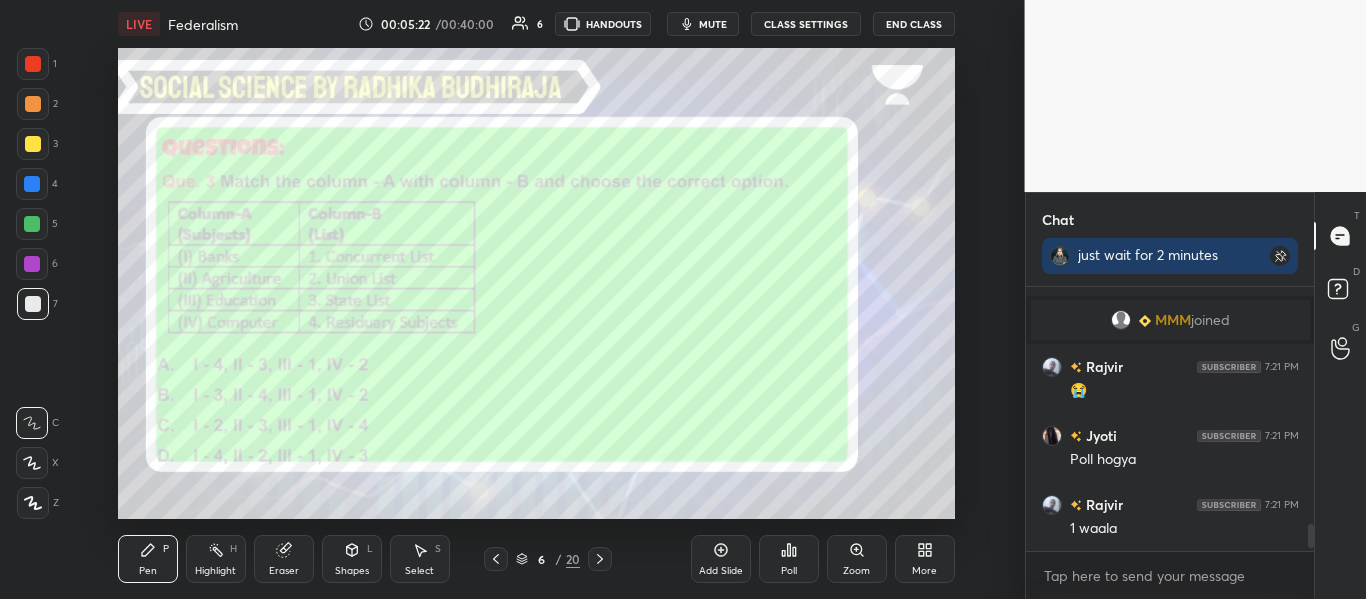 click 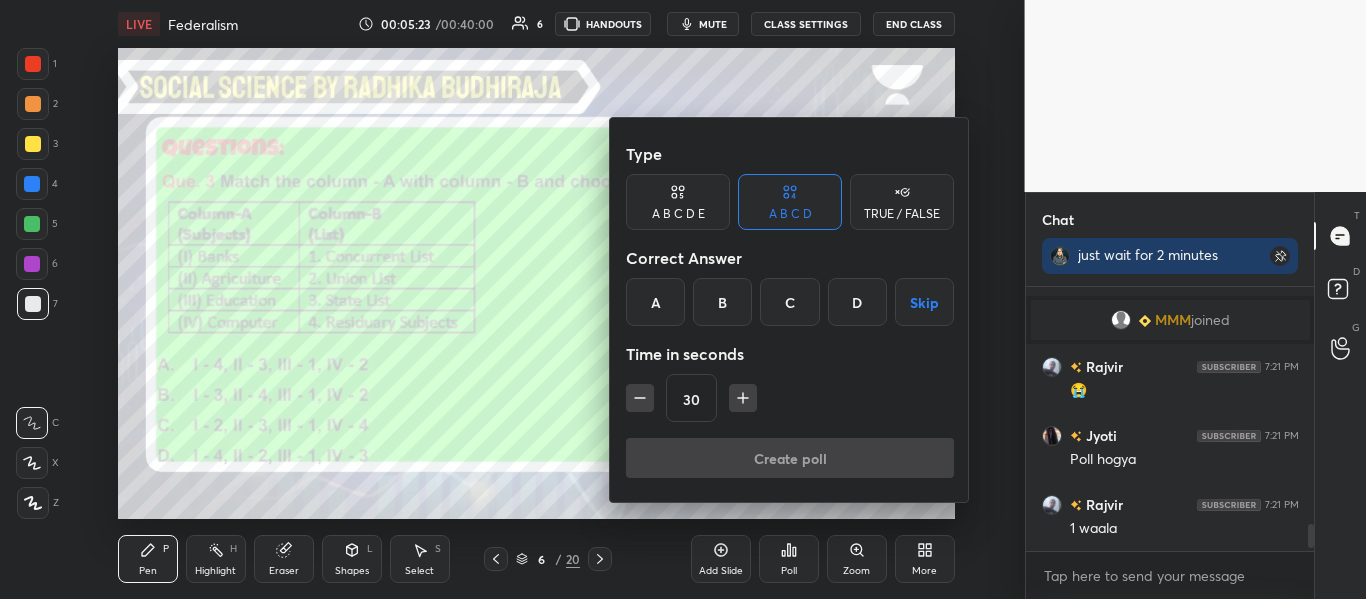 click on "C" at bounding box center (789, 302) 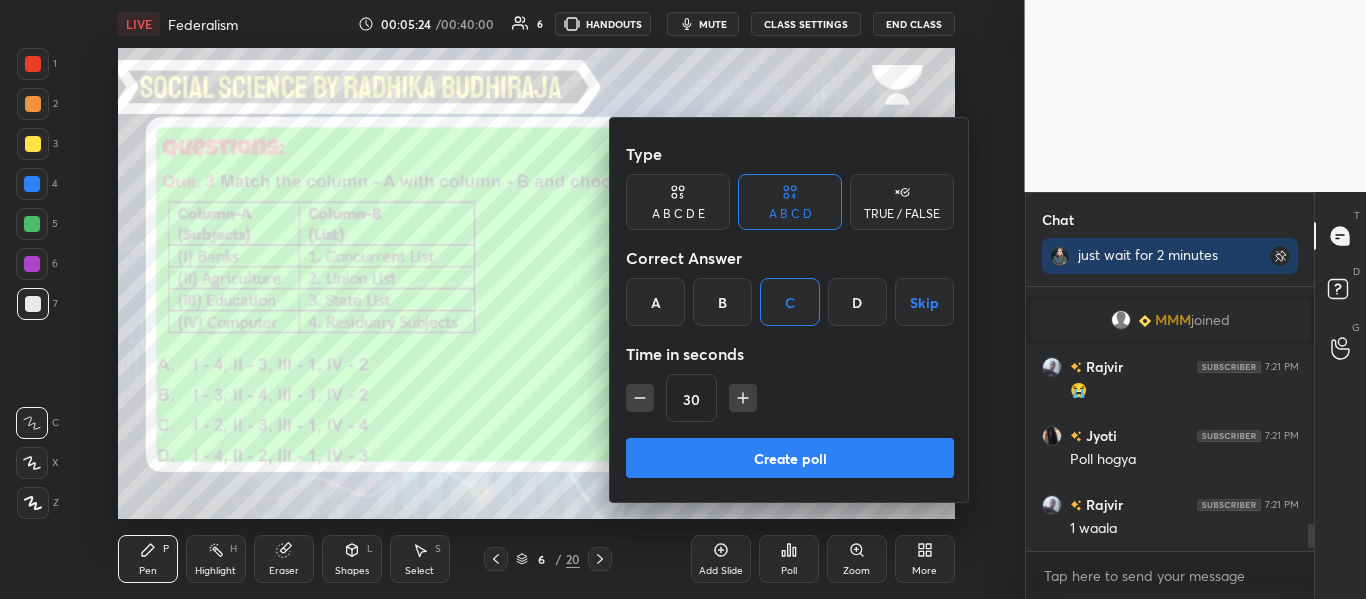 click on "Create poll" at bounding box center (790, 458) 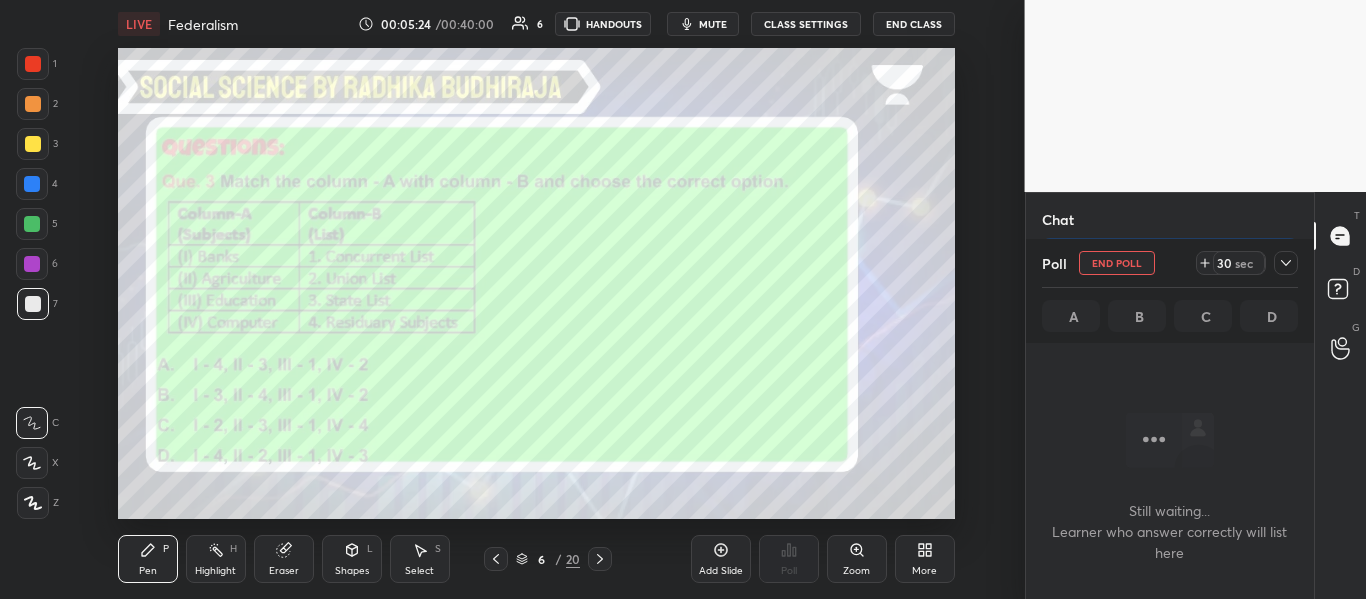 scroll, scrollTop: 206, scrollLeft: 282, axis: both 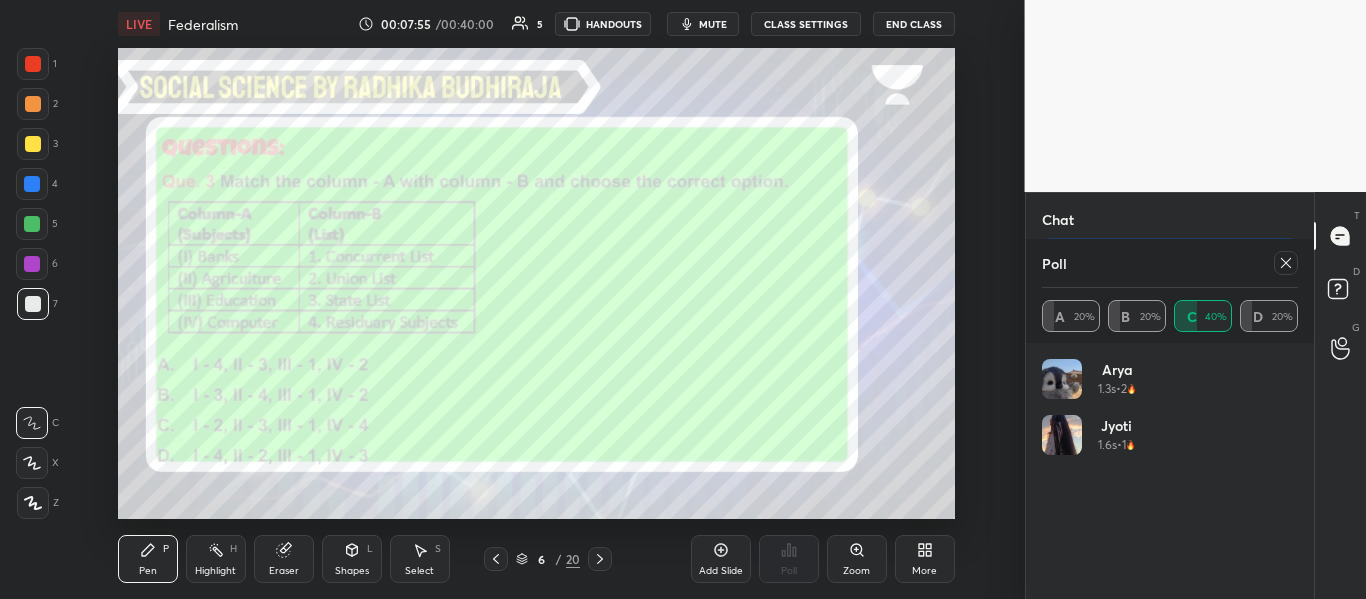 click 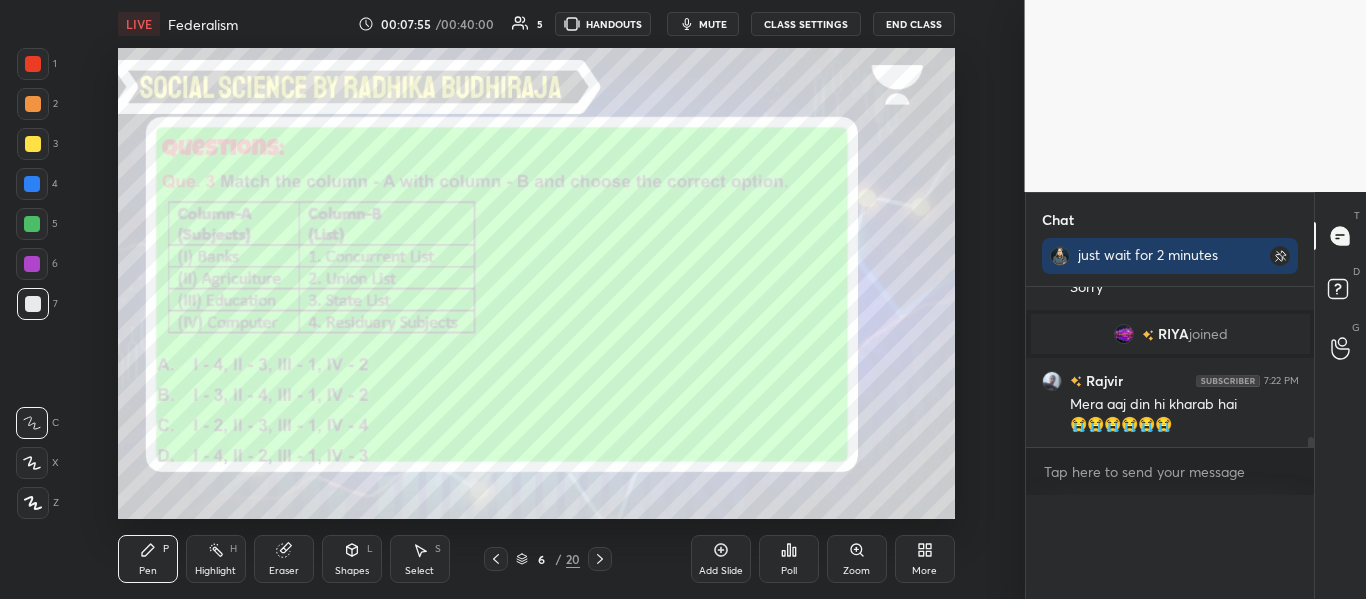 scroll, scrollTop: 0, scrollLeft: 0, axis: both 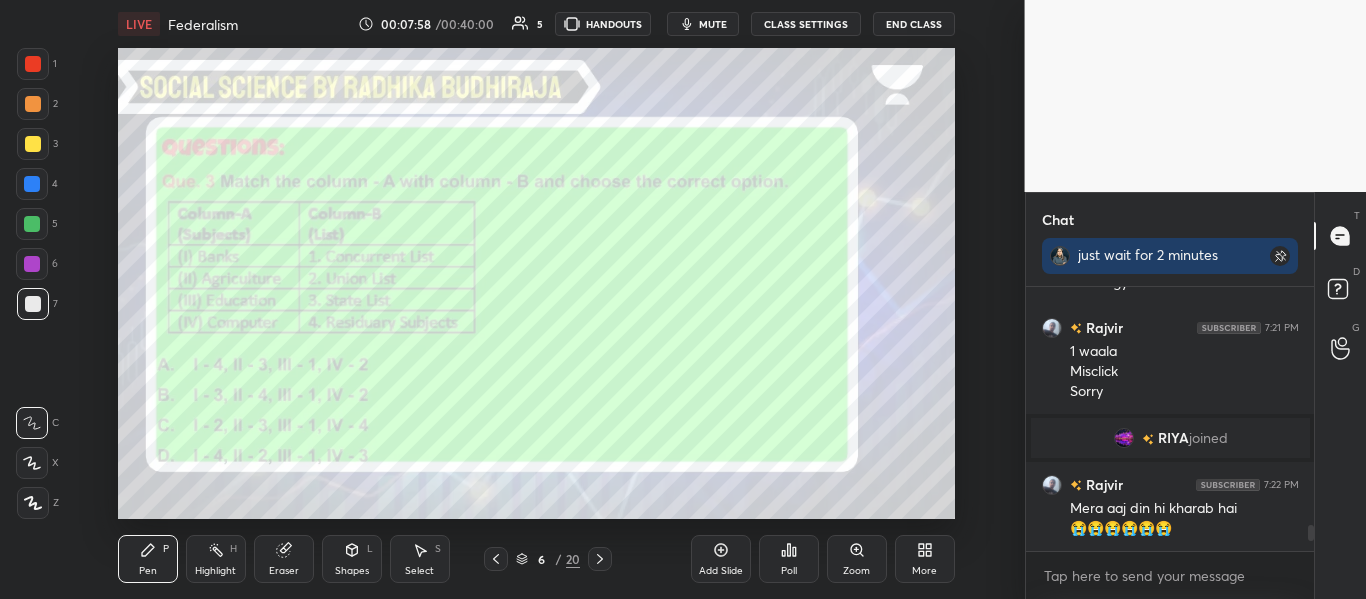 click 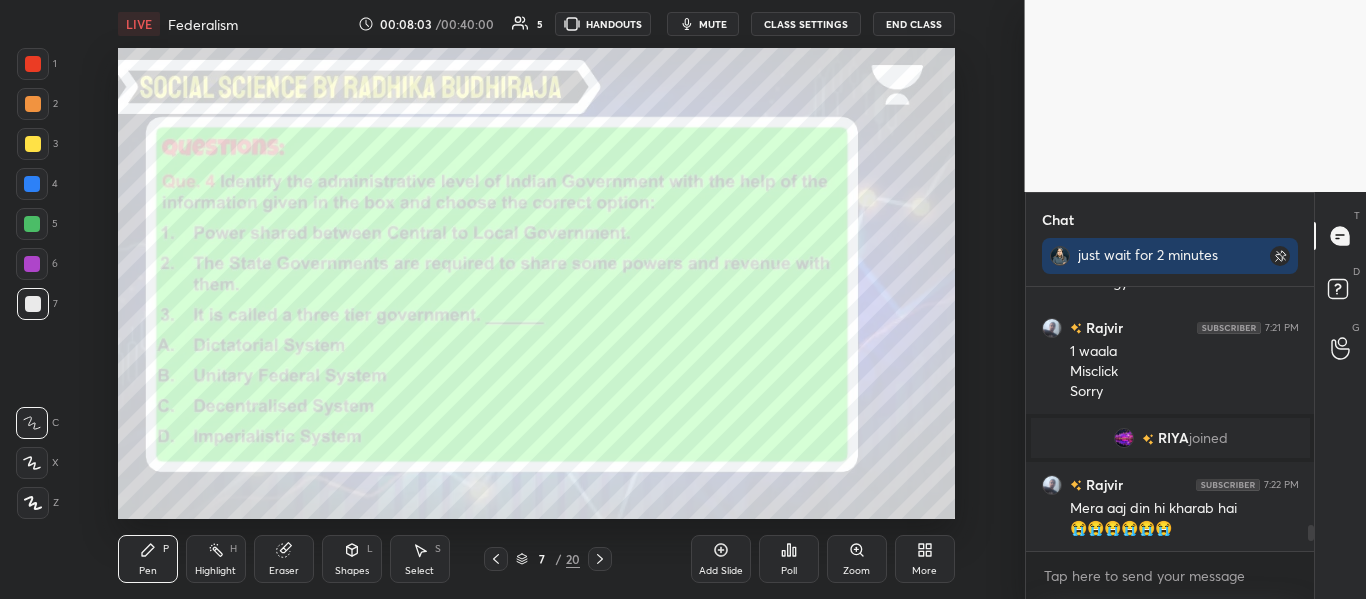 click 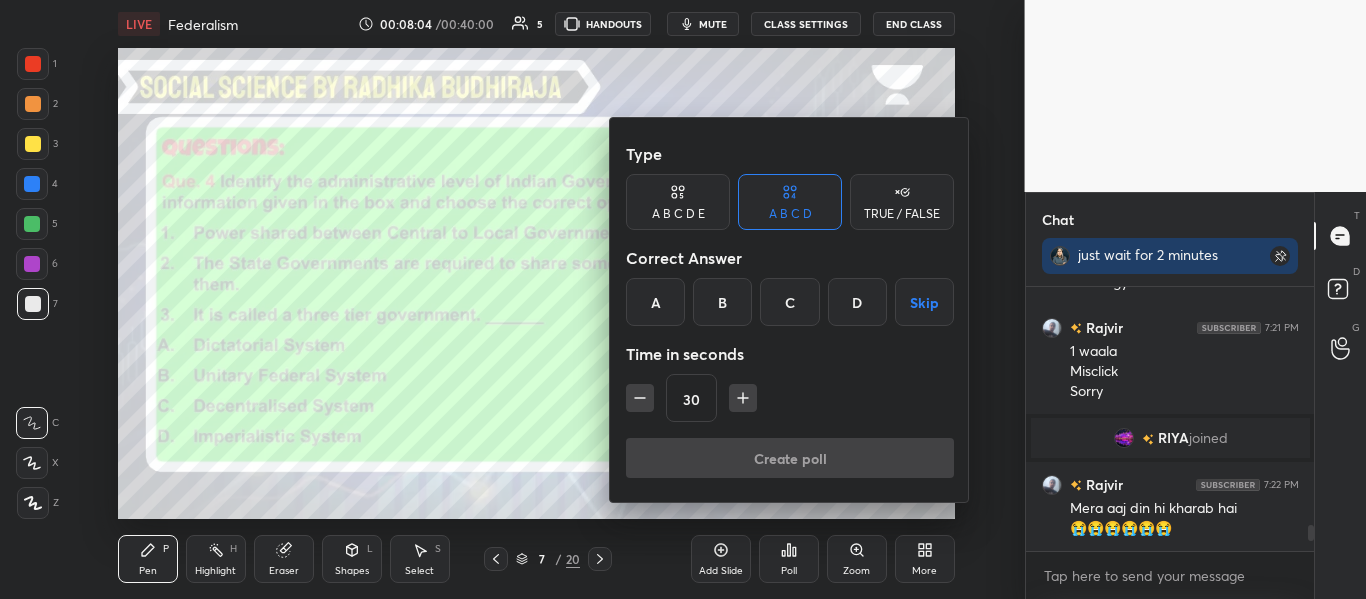 click on "C" at bounding box center [789, 302] 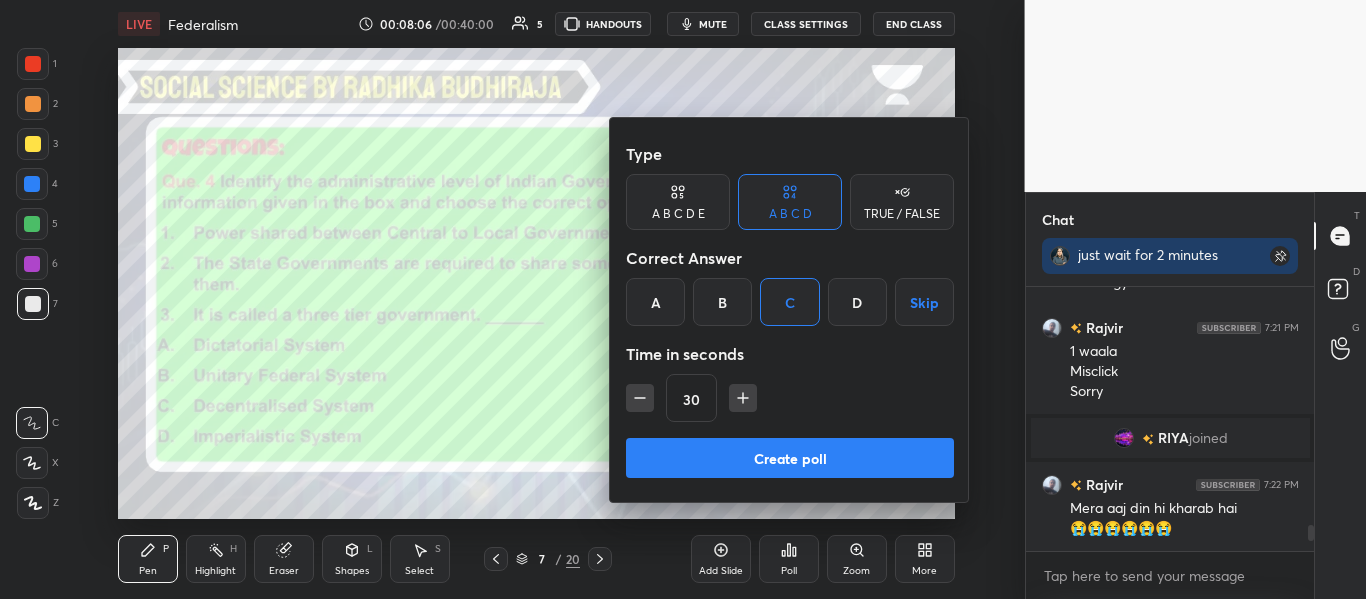 click 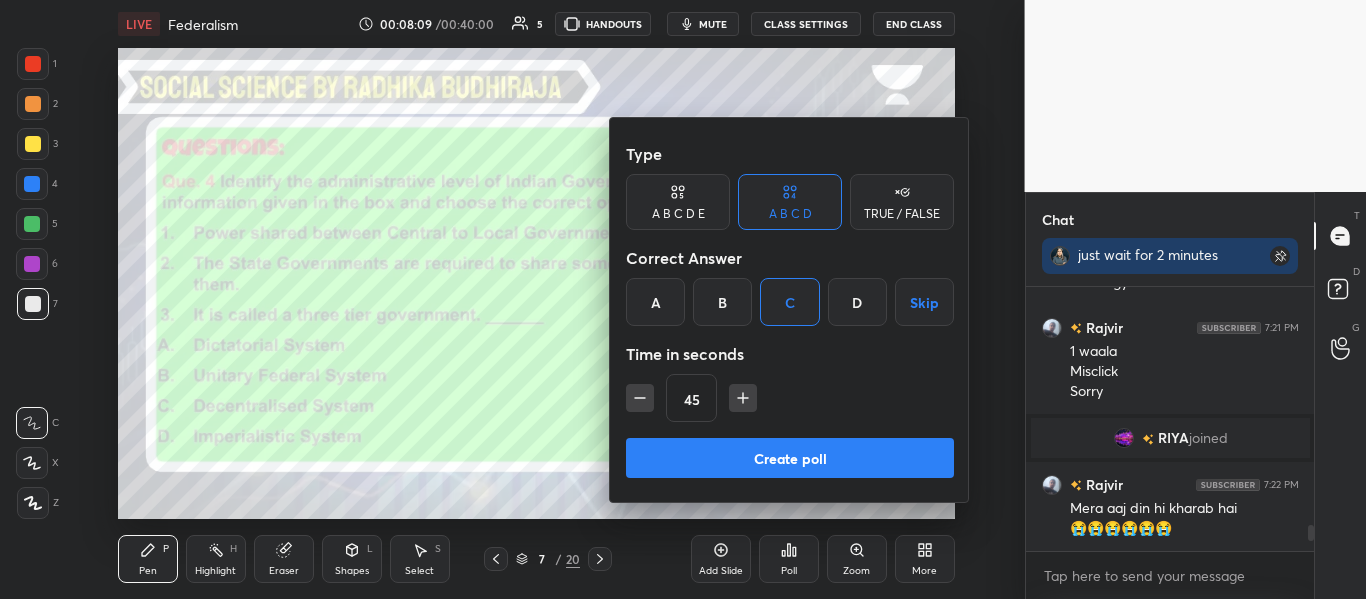 click on "Create poll" at bounding box center (790, 458) 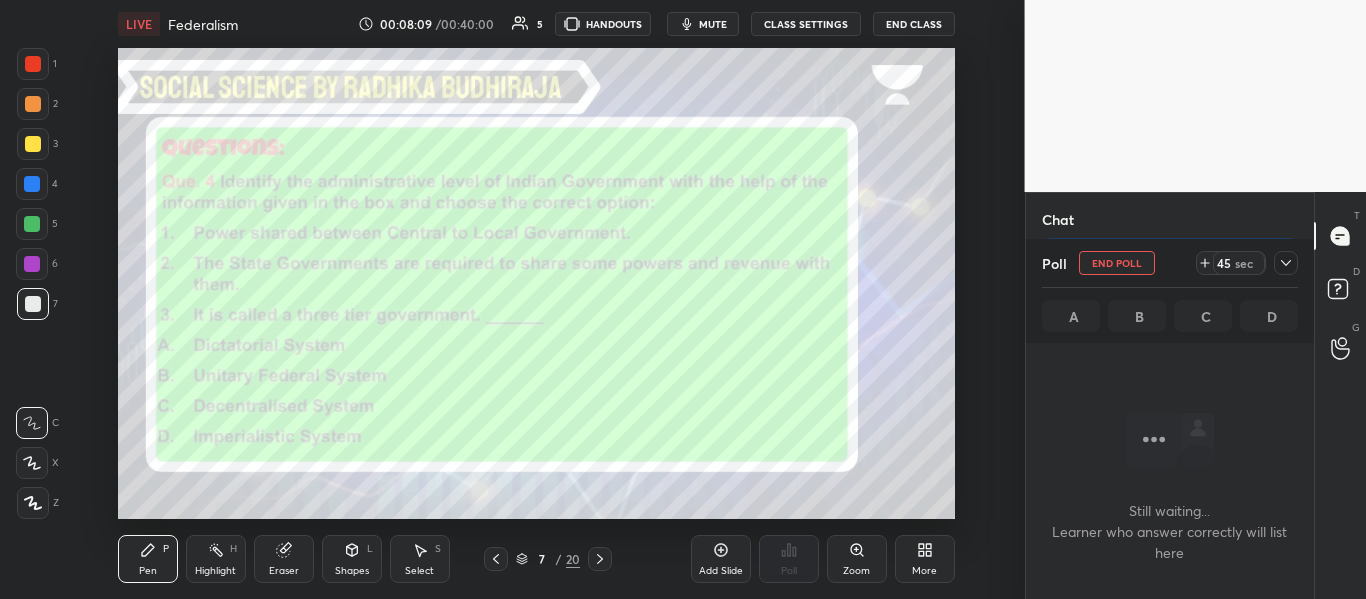 scroll, scrollTop: 178, scrollLeft: 282, axis: both 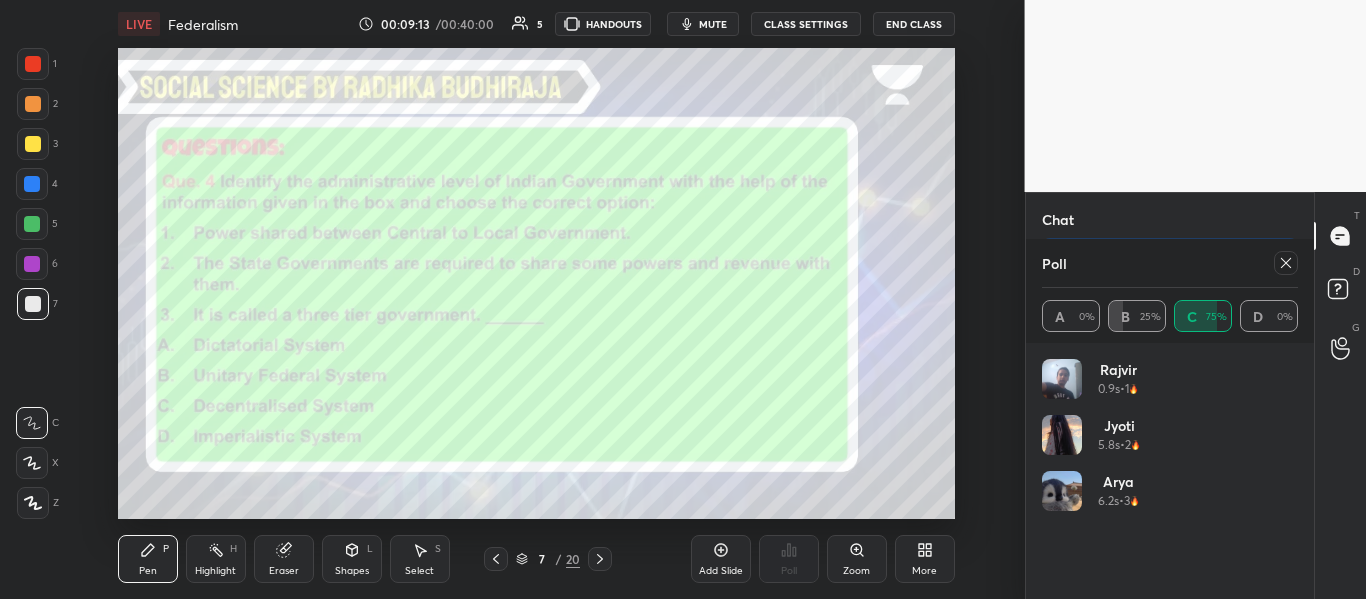 click 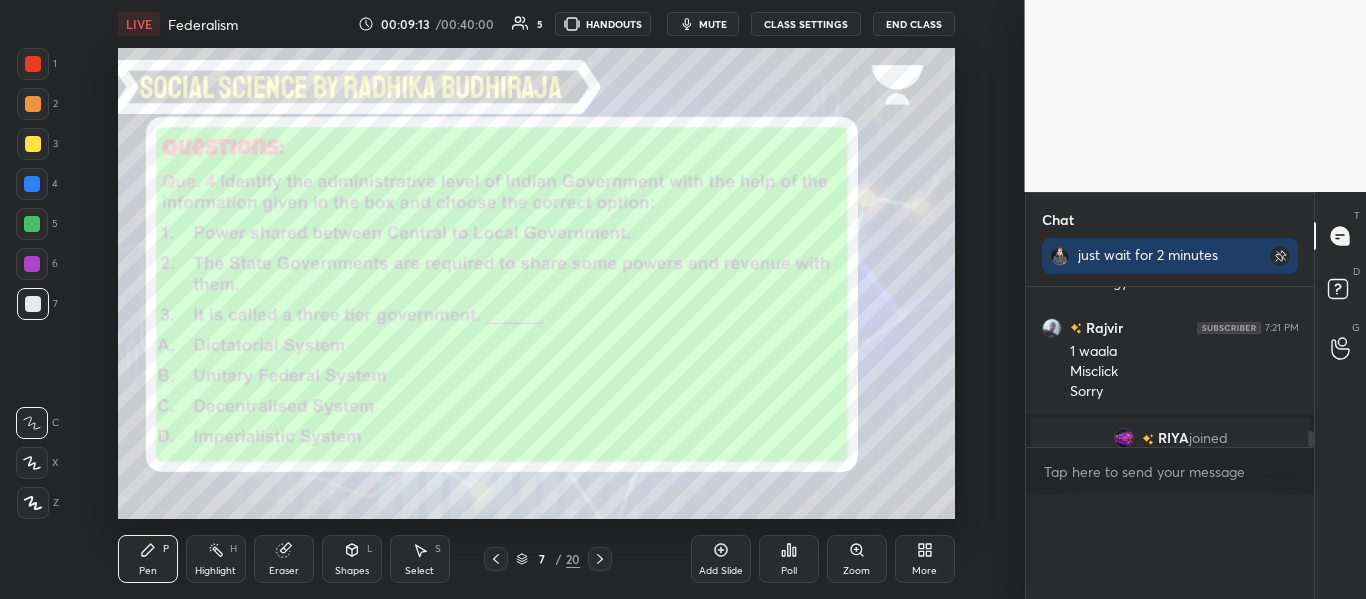 scroll, scrollTop: 0, scrollLeft: 0, axis: both 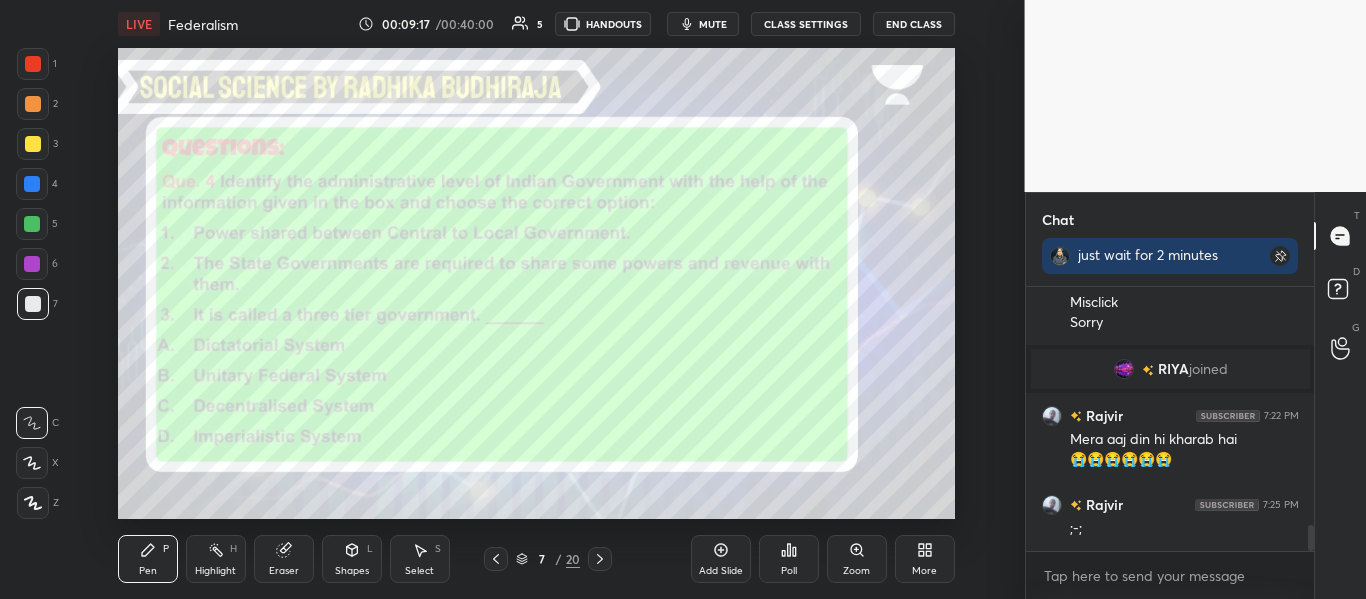 click at bounding box center (600, 559) 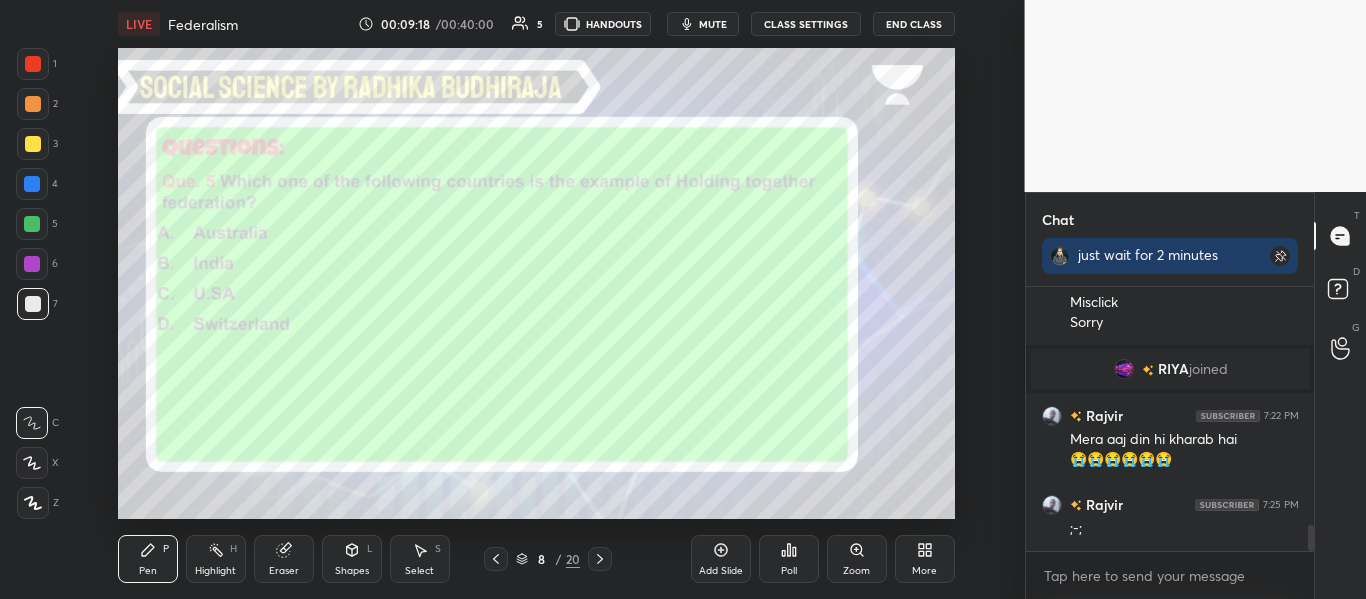 scroll, scrollTop: 2463, scrollLeft: 0, axis: vertical 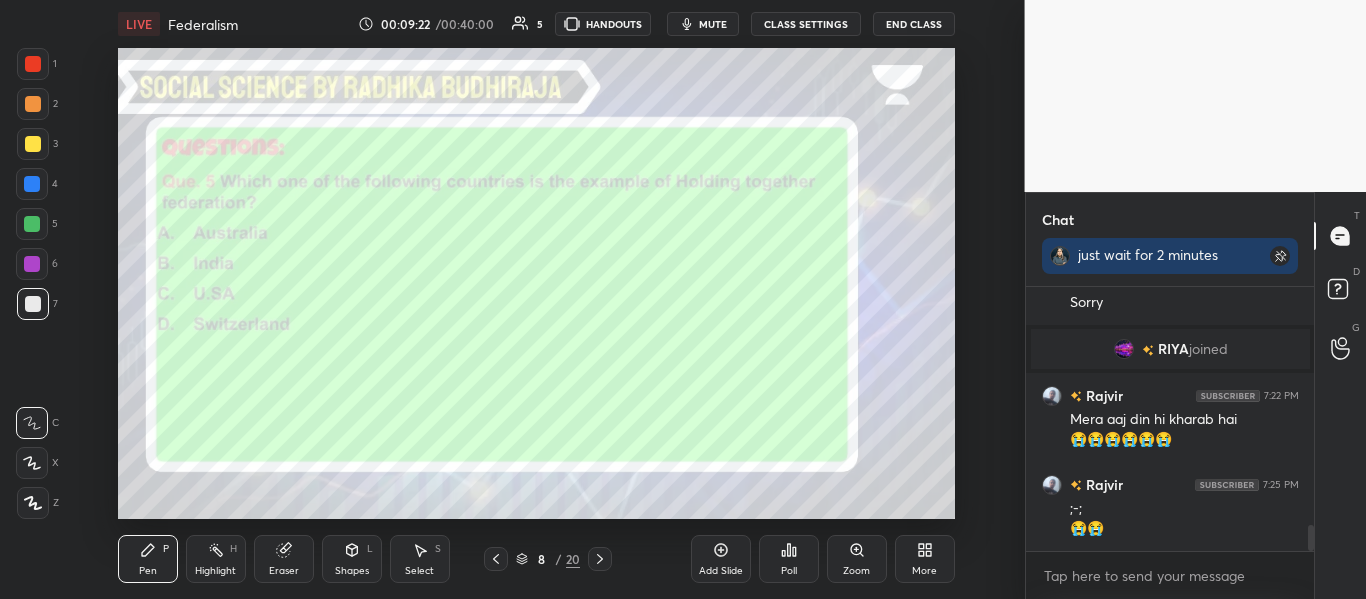 click on "Poll" at bounding box center [789, 571] 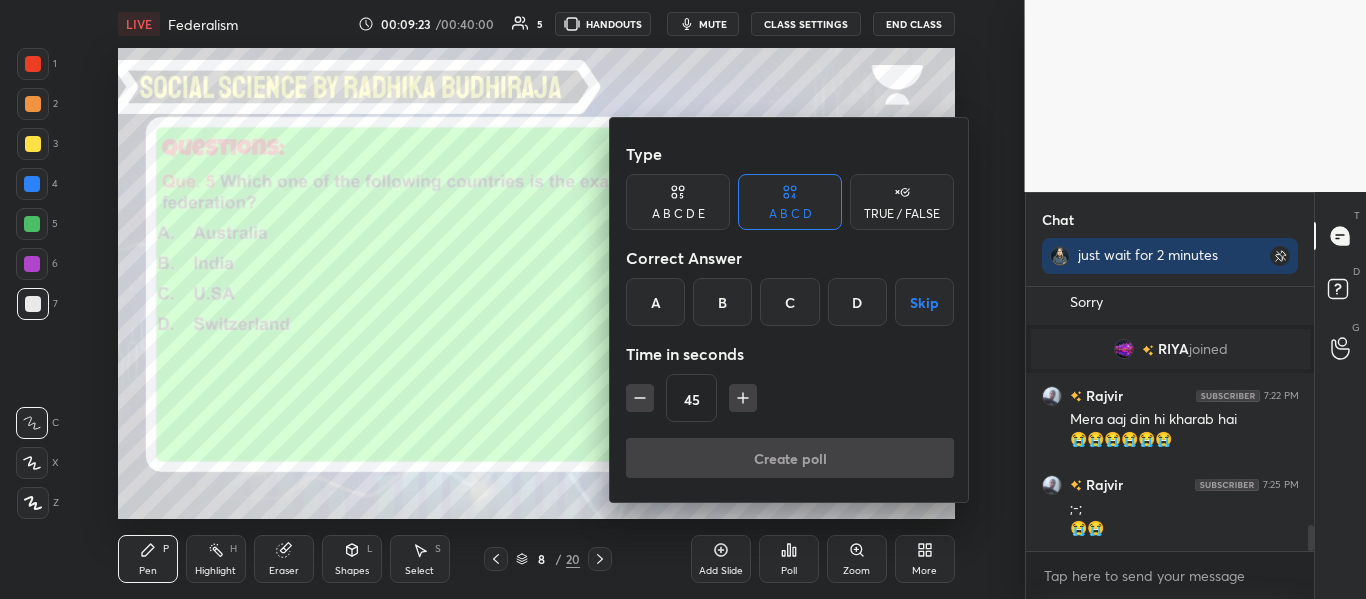 click on "B" at bounding box center [722, 302] 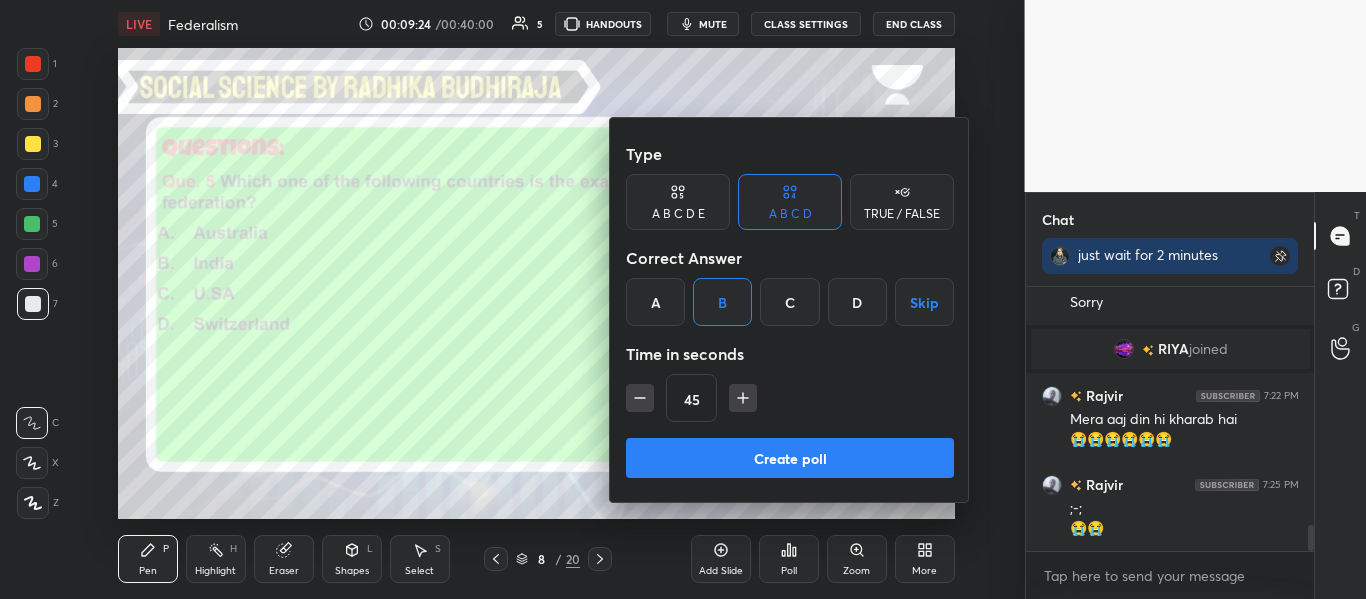 click on "Create poll" at bounding box center (790, 458) 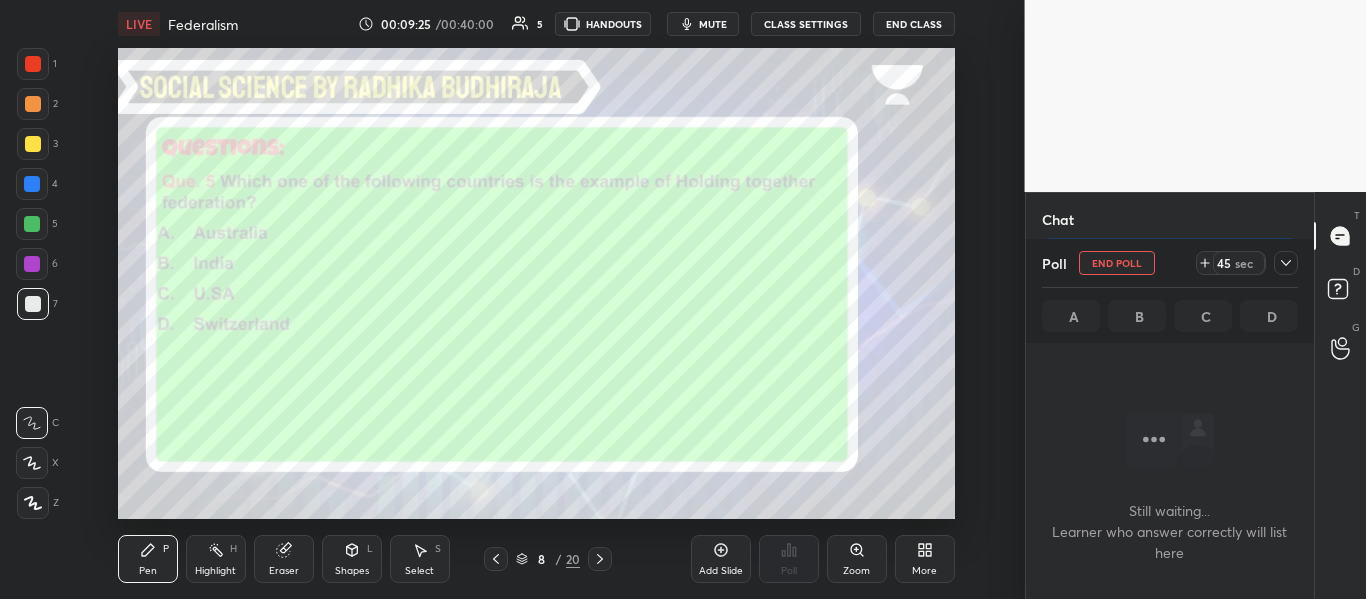 scroll, scrollTop: 196, scrollLeft: 282, axis: both 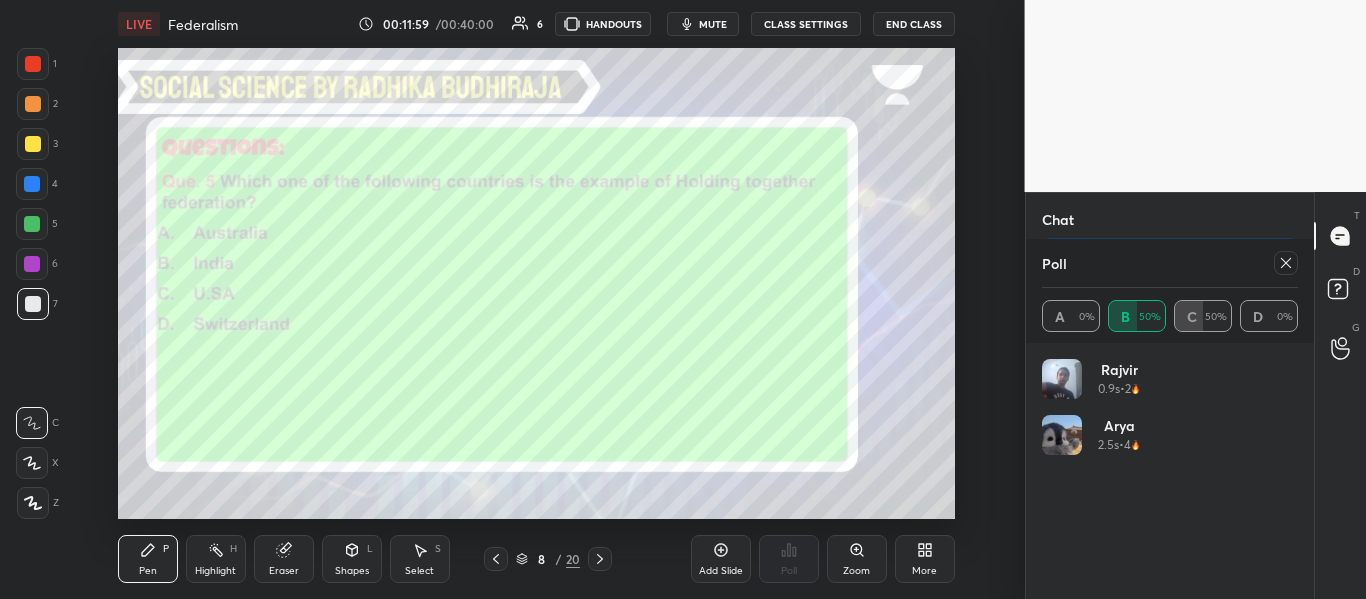 click 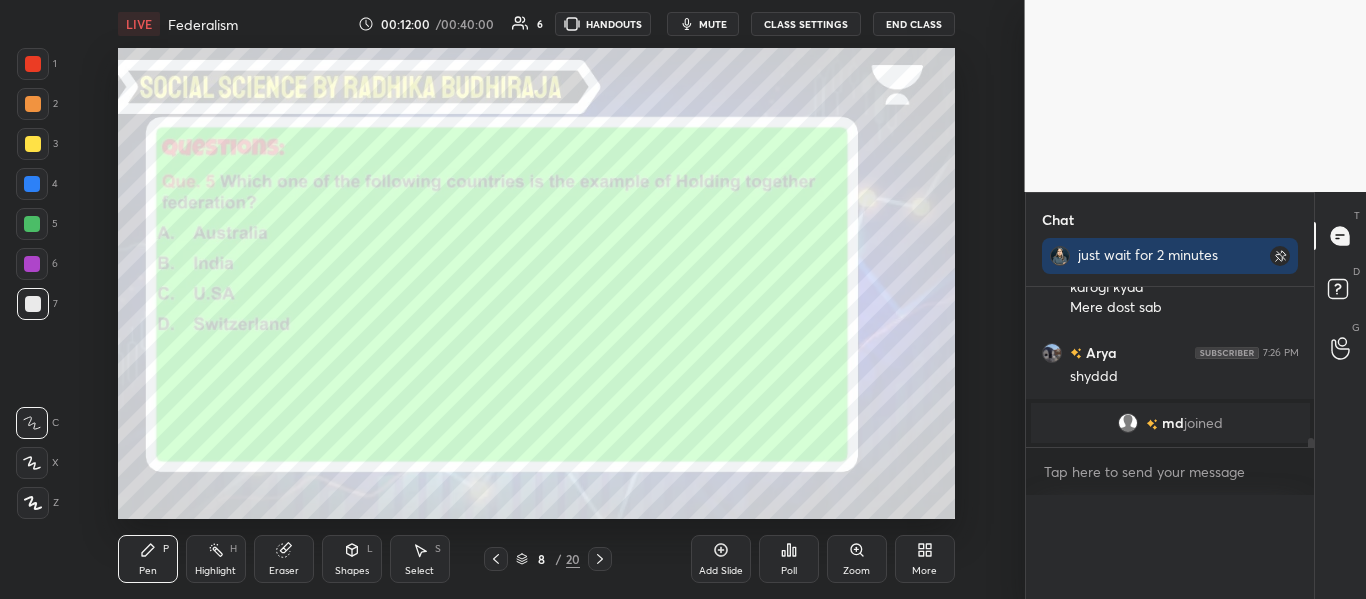 scroll, scrollTop: 0, scrollLeft: 0, axis: both 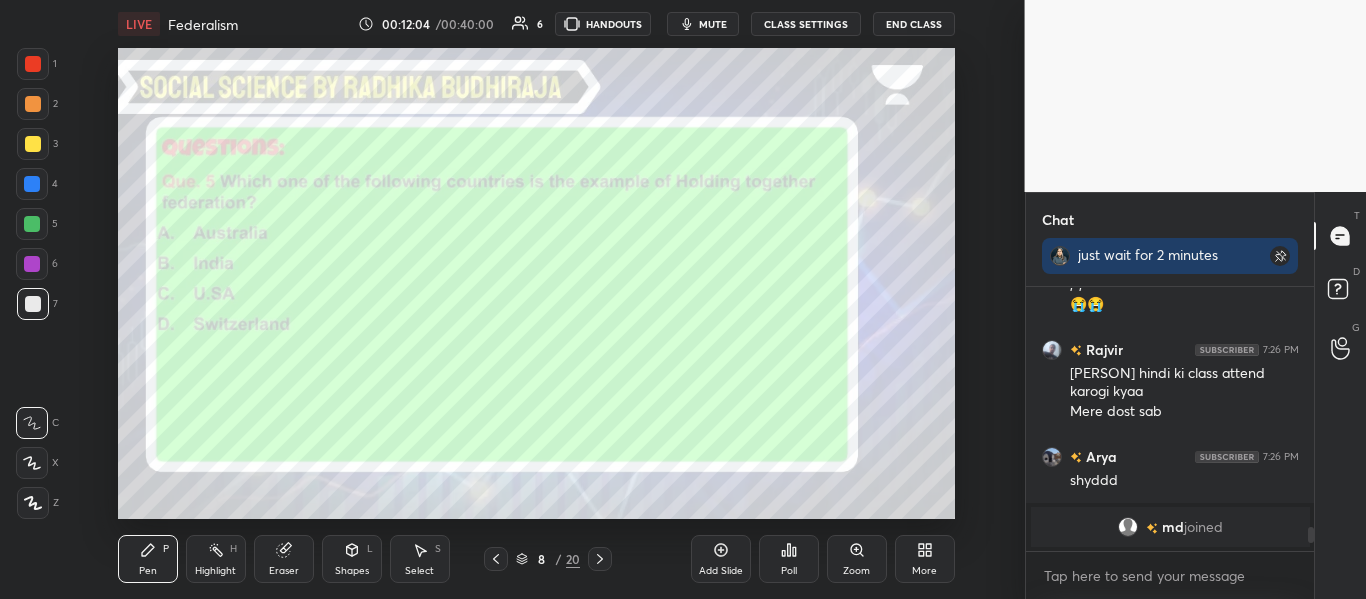 click 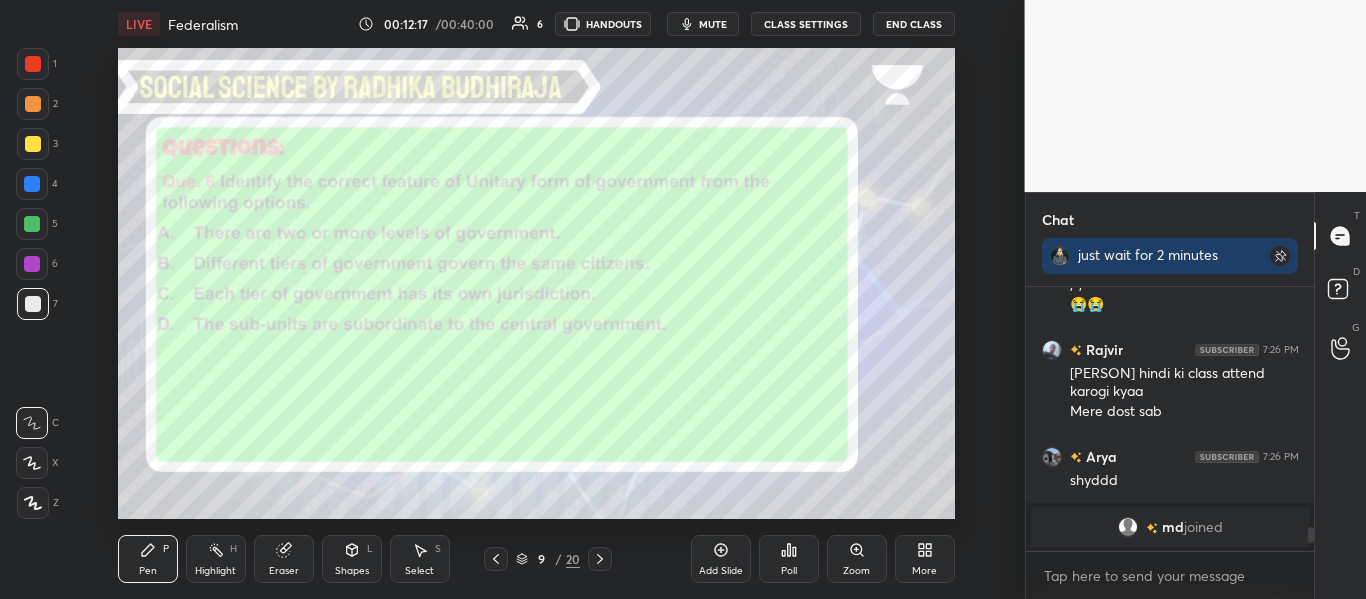 click on "Poll" at bounding box center [789, 559] 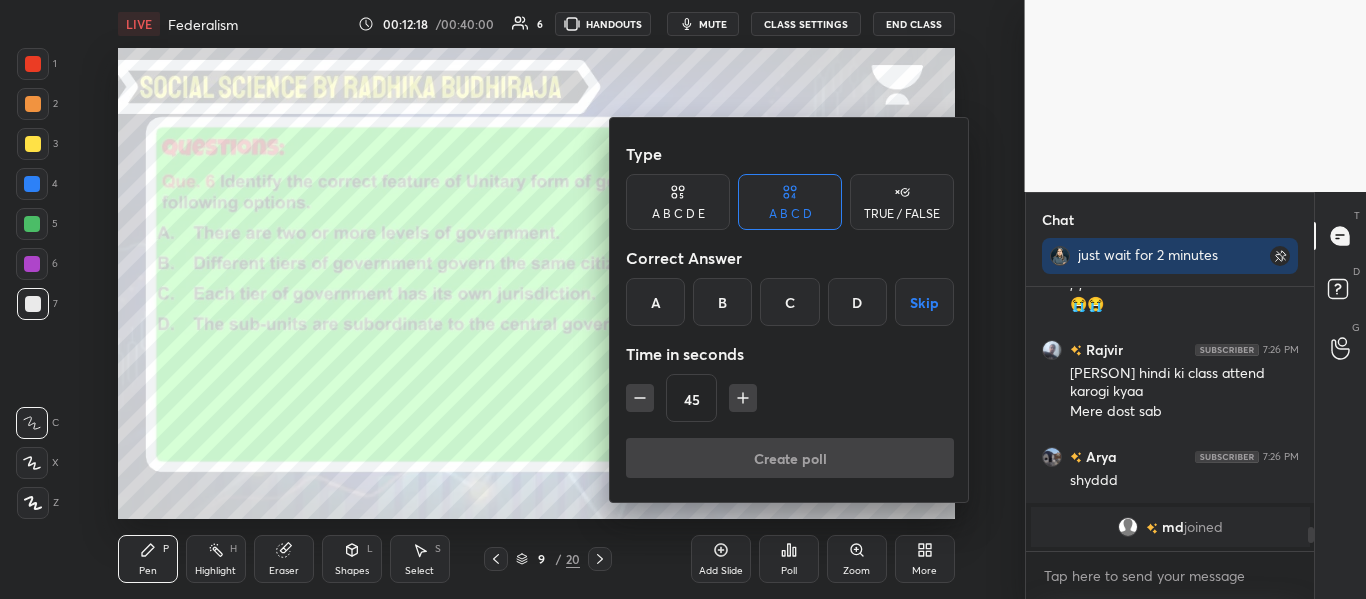 click on "D" at bounding box center (857, 302) 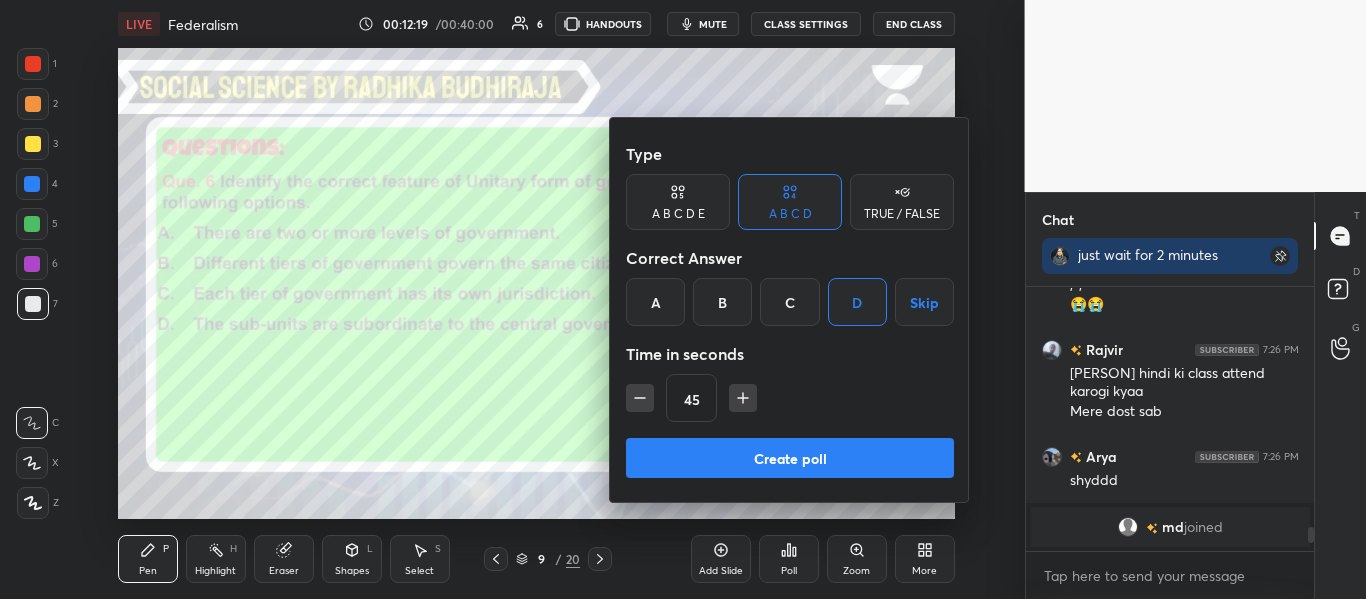 click on "Create poll" at bounding box center [790, 458] 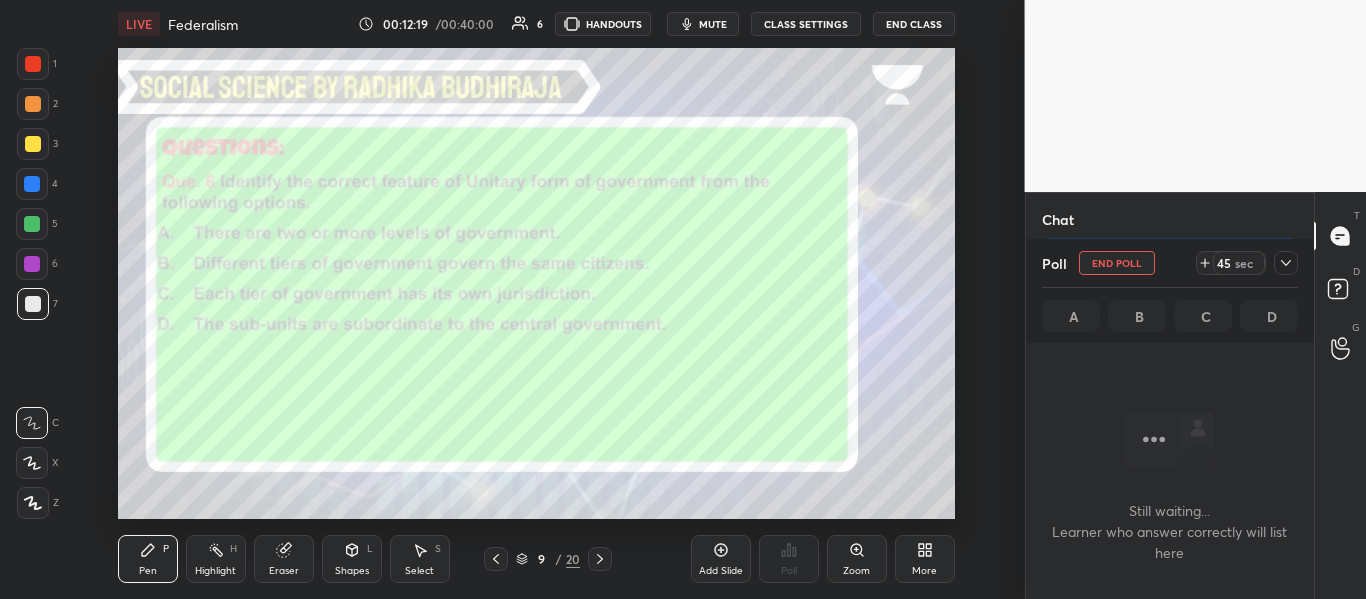 scroll, scrollTop: 154, scrollLeft: 282, axis: both 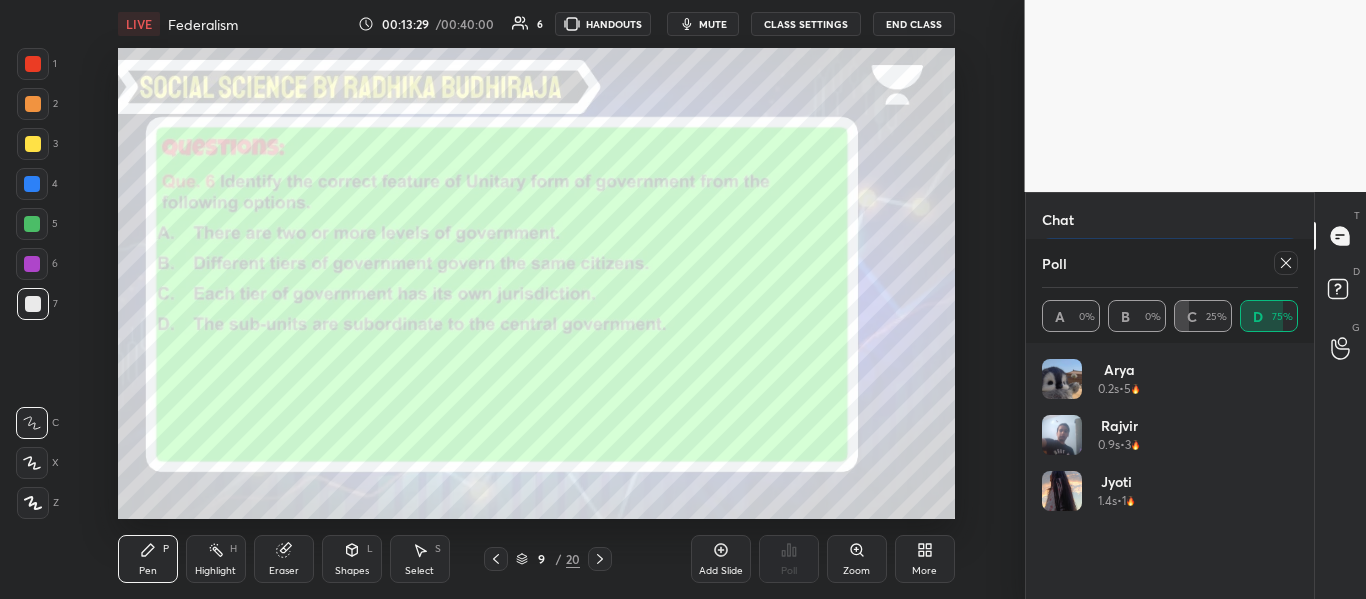 click 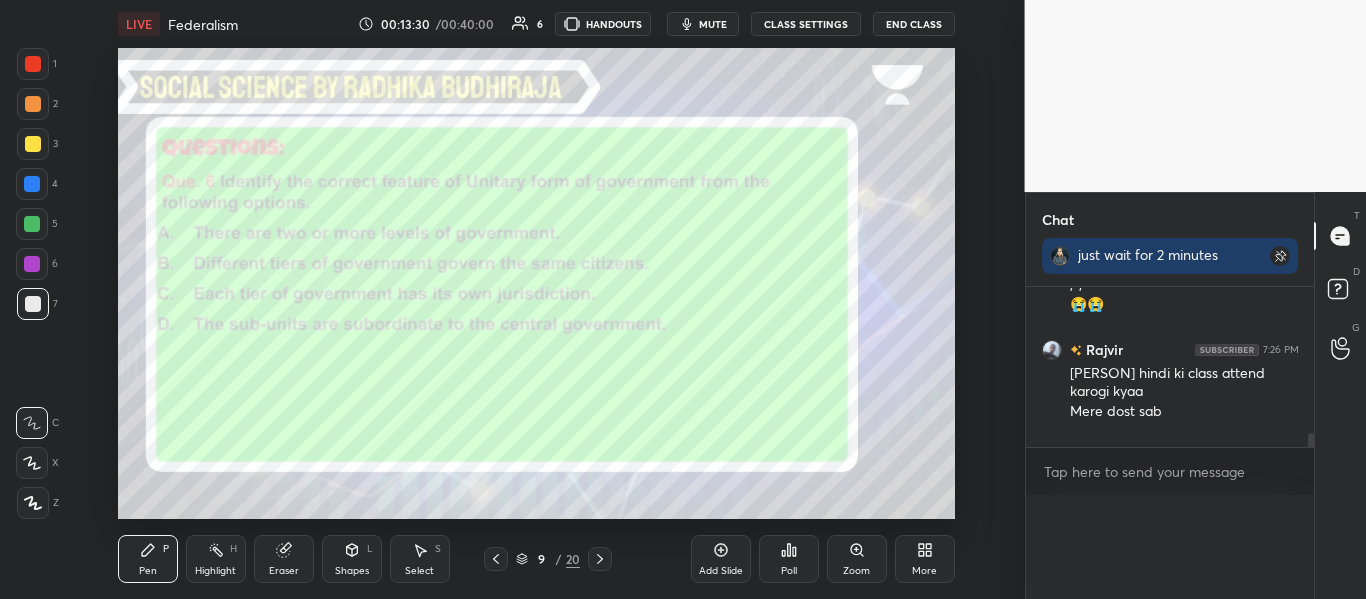 scroll, scrollTop: 0, scrollLeft: 0, axis: both 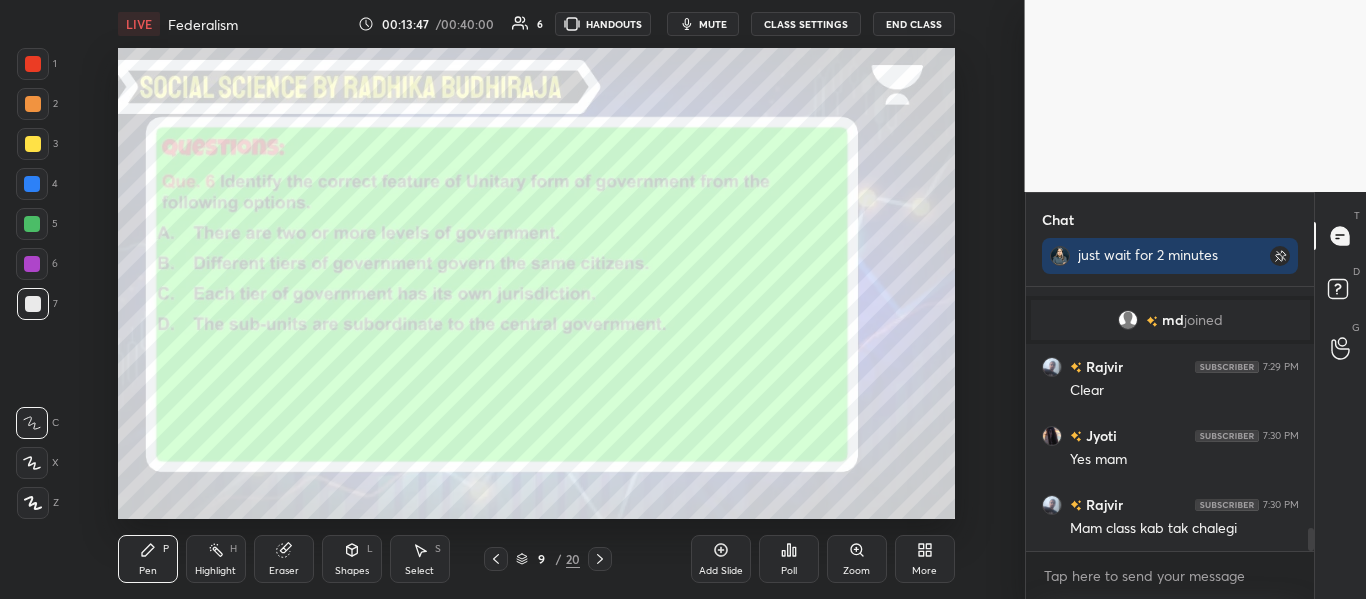 click 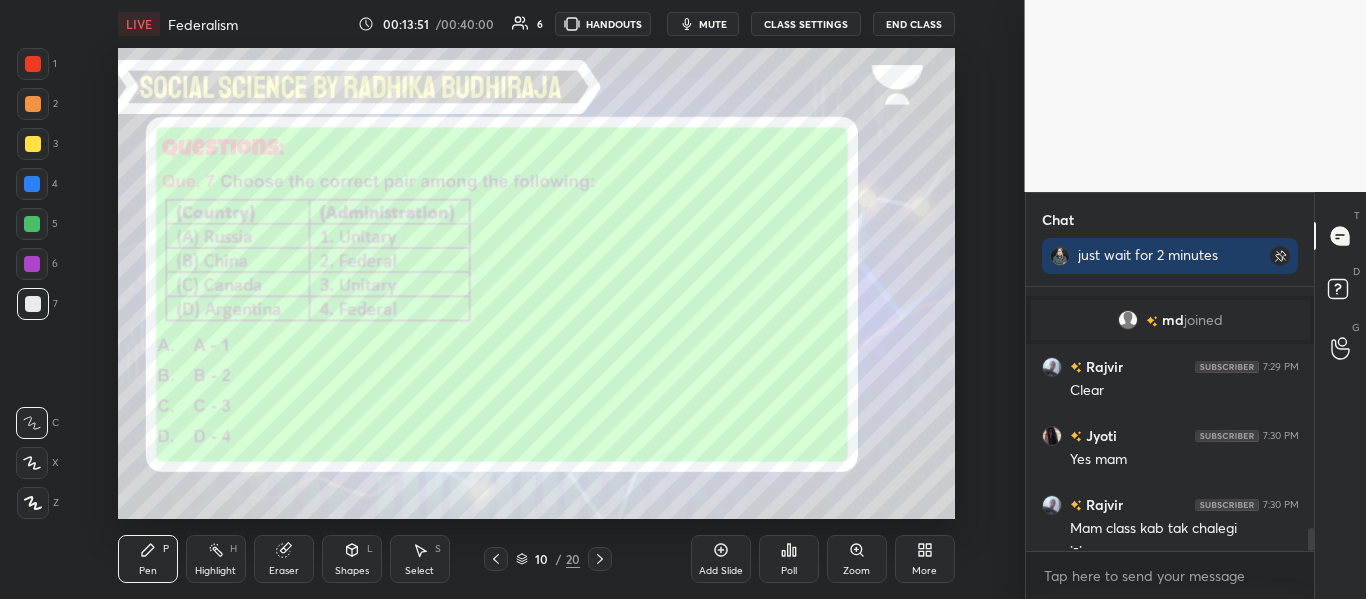 scroll, scrollTop: 2763, scrollLeft: 0, axis: vertical 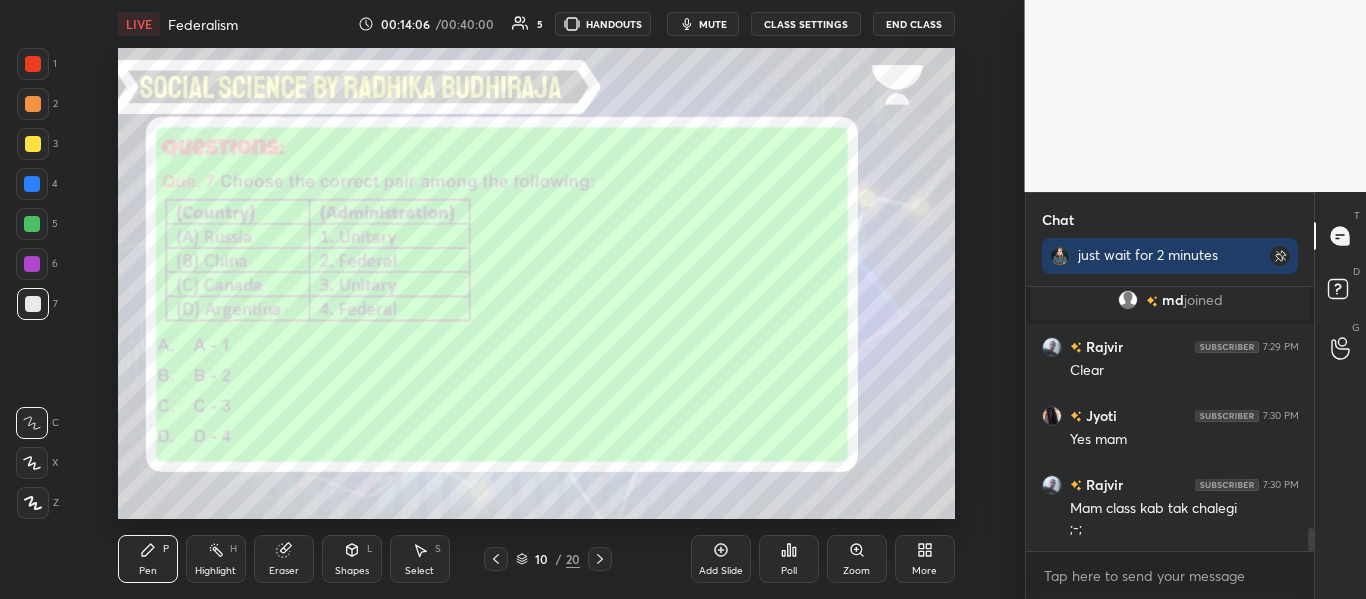 click 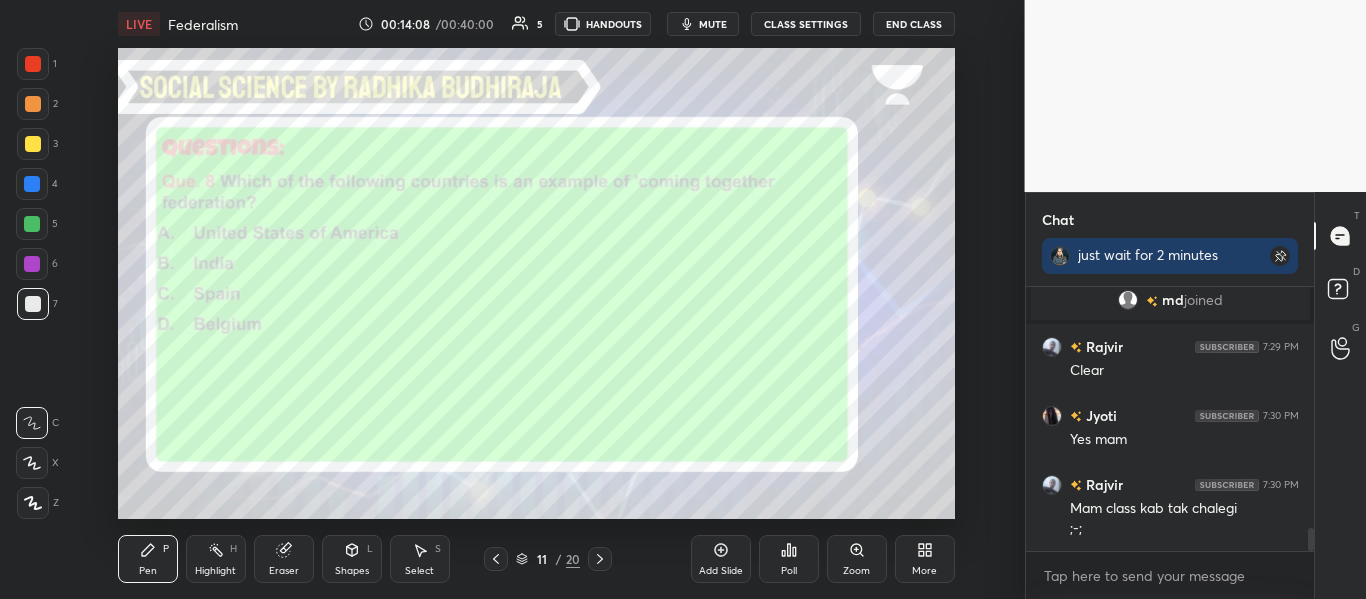 click 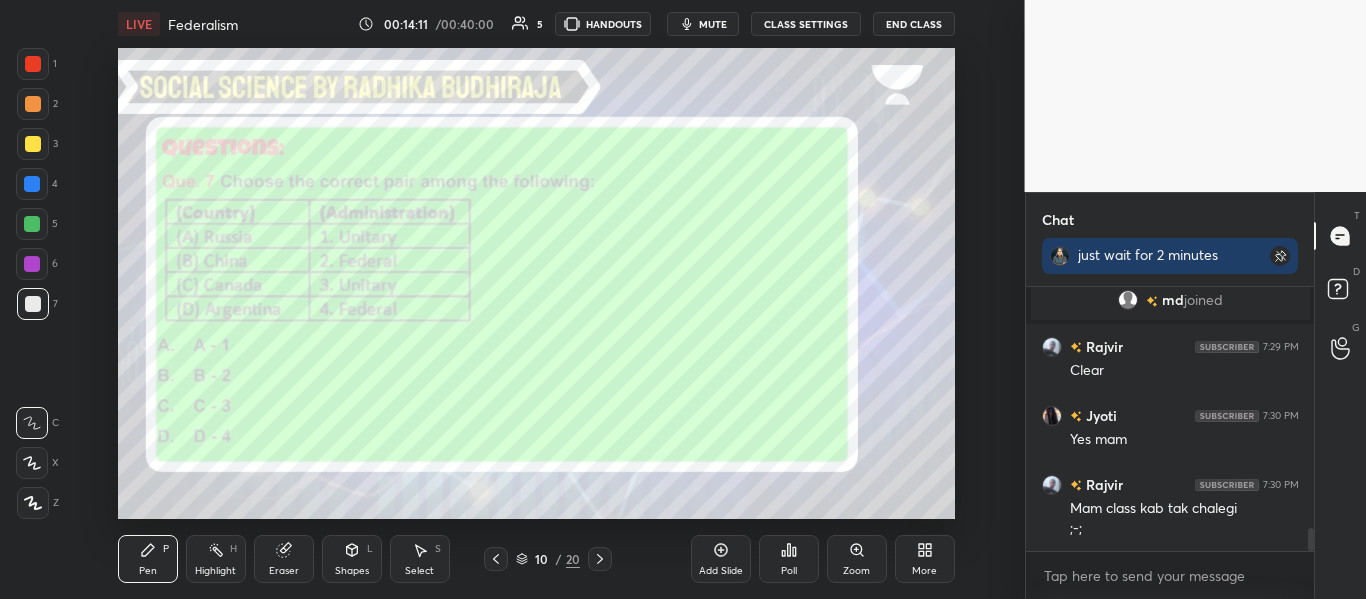 click 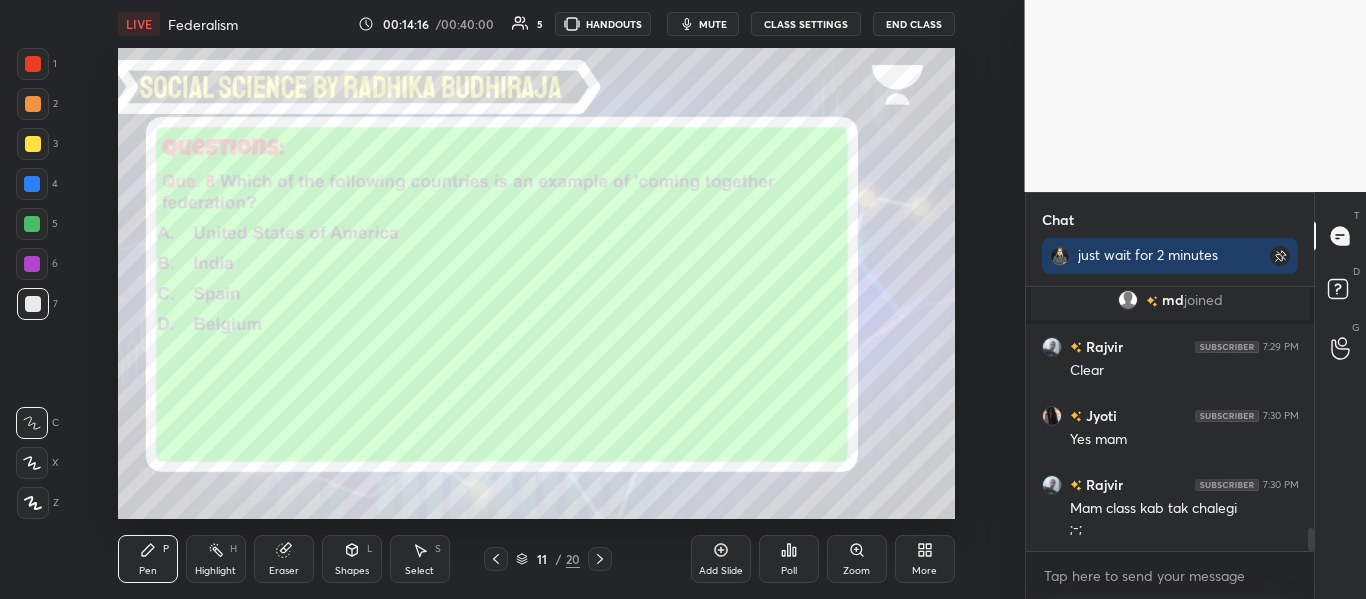 click 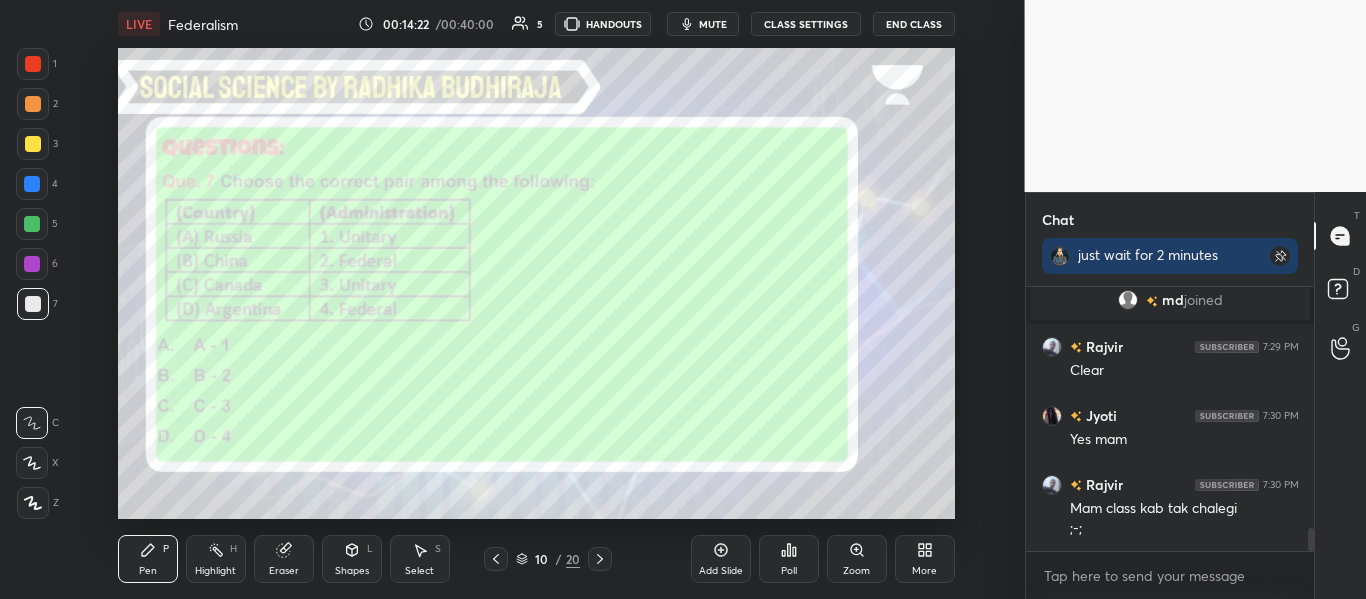 click on "Poll" at bounding box center (789, 571) 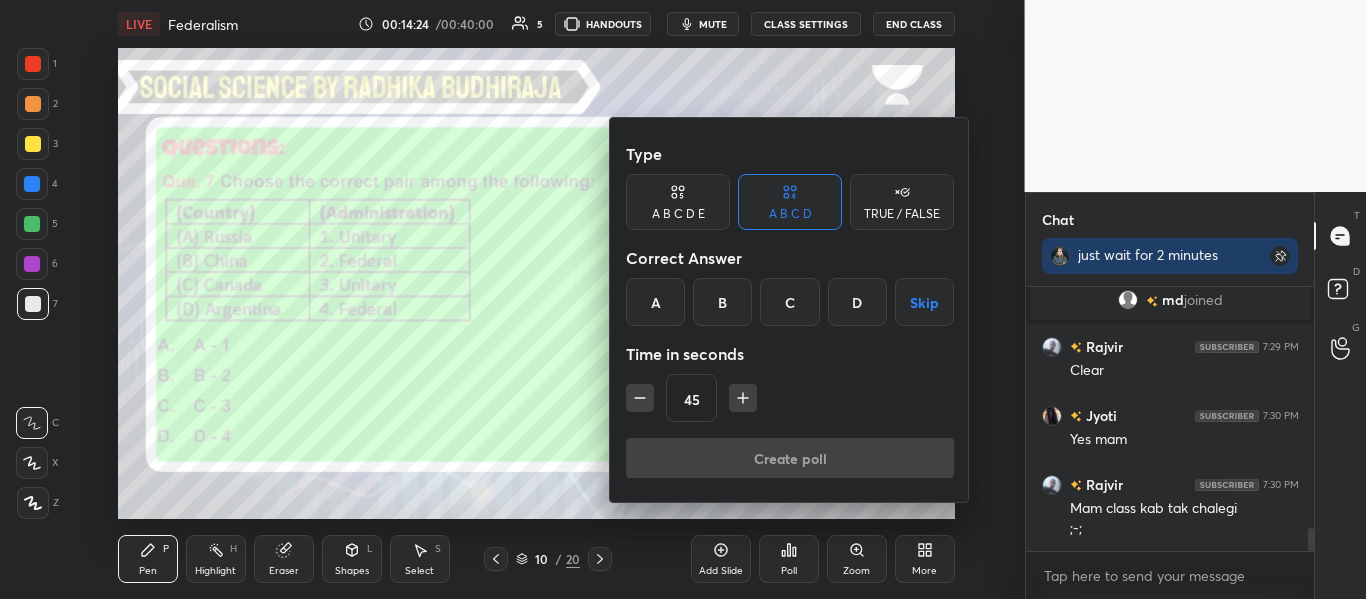 click on "B" at bounding box center [722, 302] 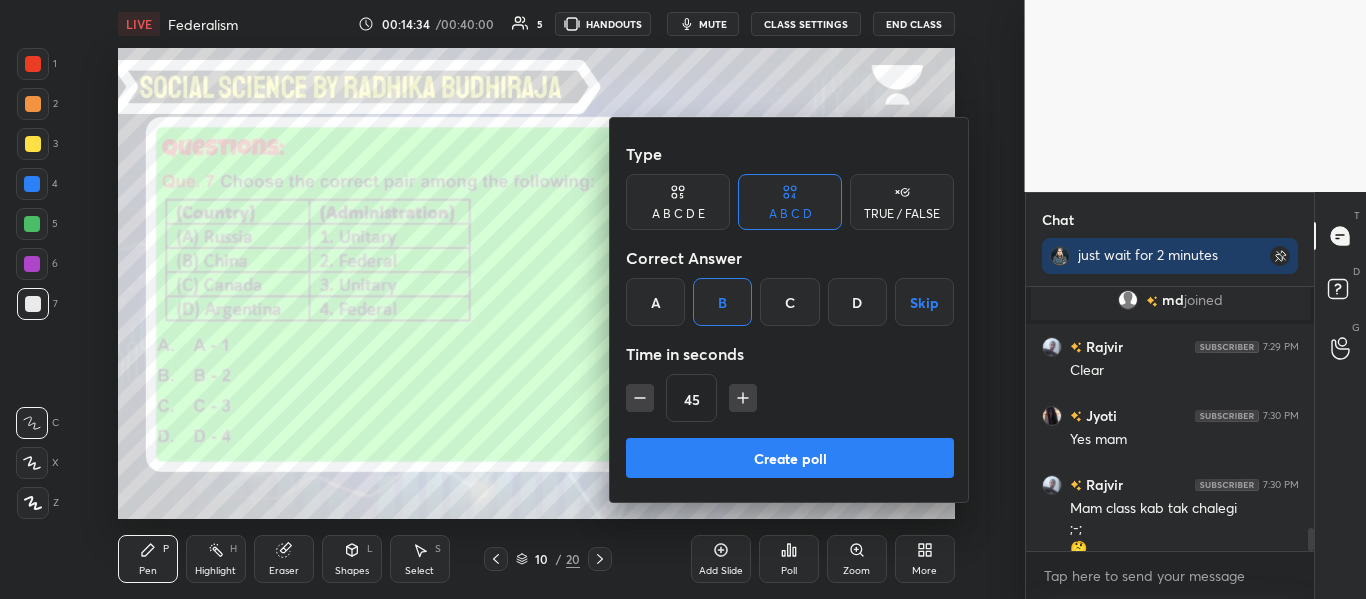 scroll, scrollTop: 2783, scrollLeft: 0, axis: vertical 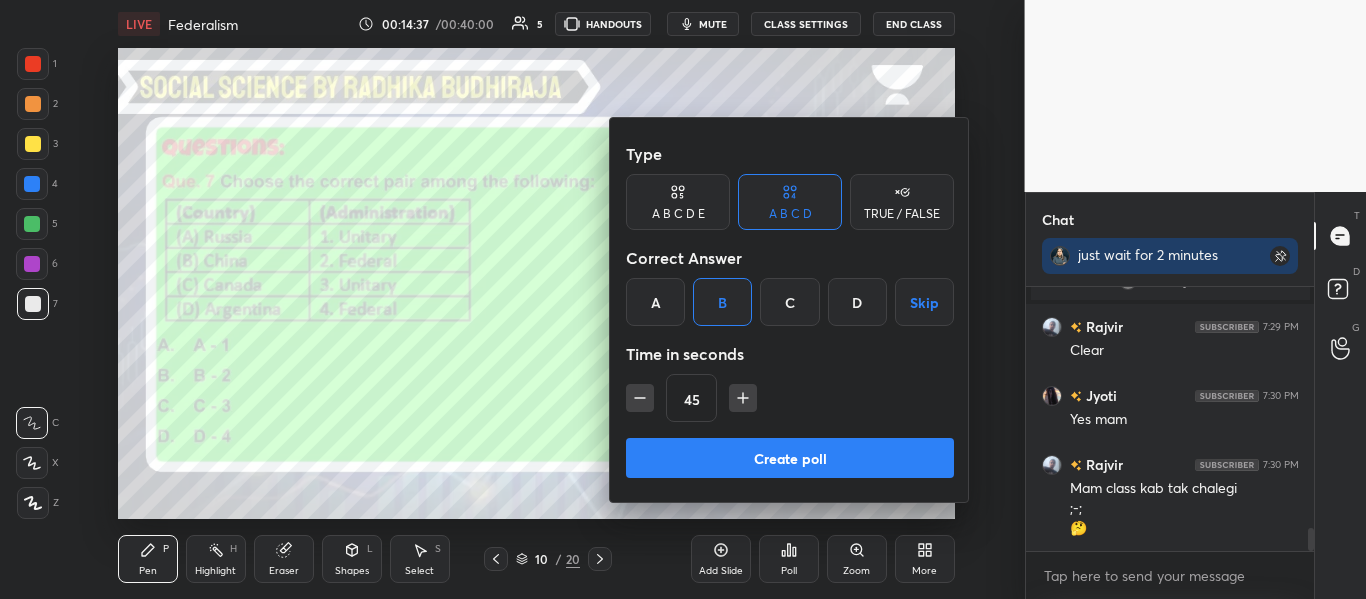 click on "A" at bounding box center [655, 302] 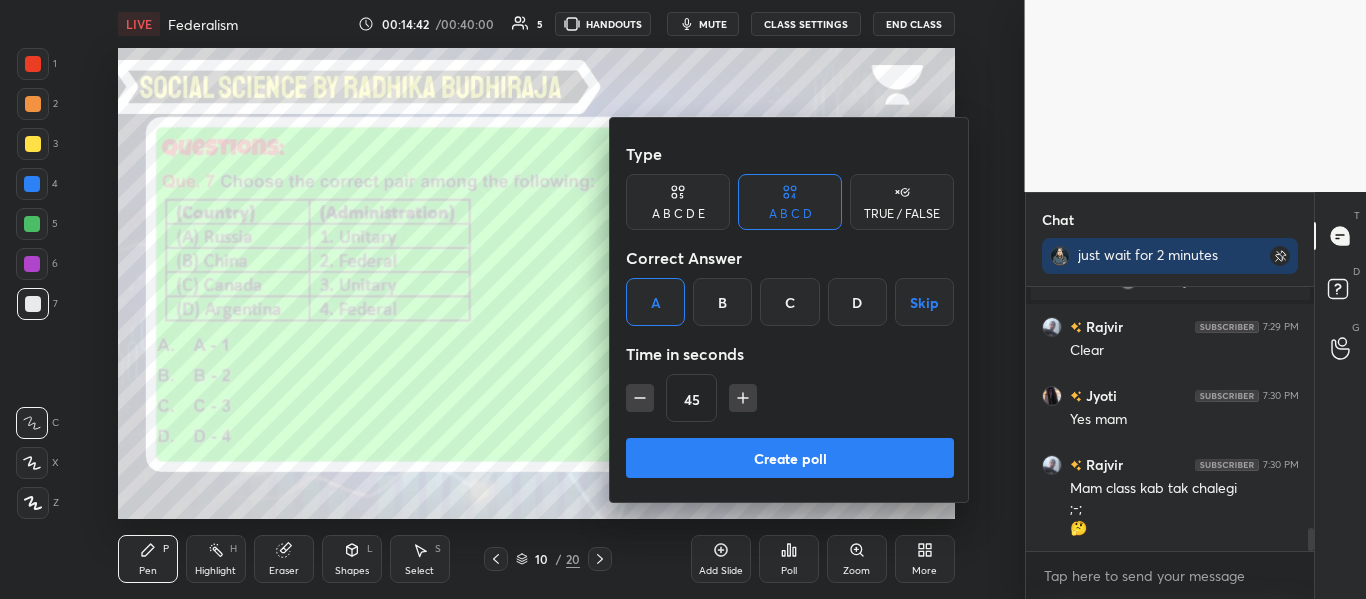 click on "Create poll" at bounding box center [790, 458] 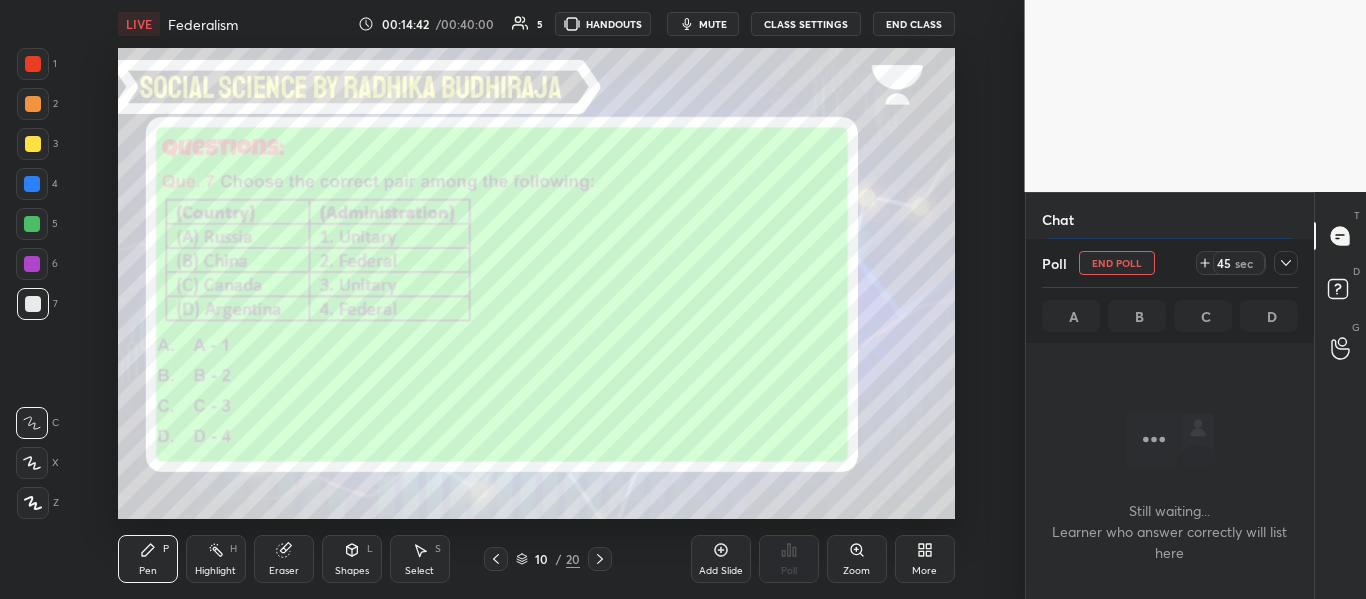 scroll, scrollTop: 187, scrollLeft: 282, axis: both 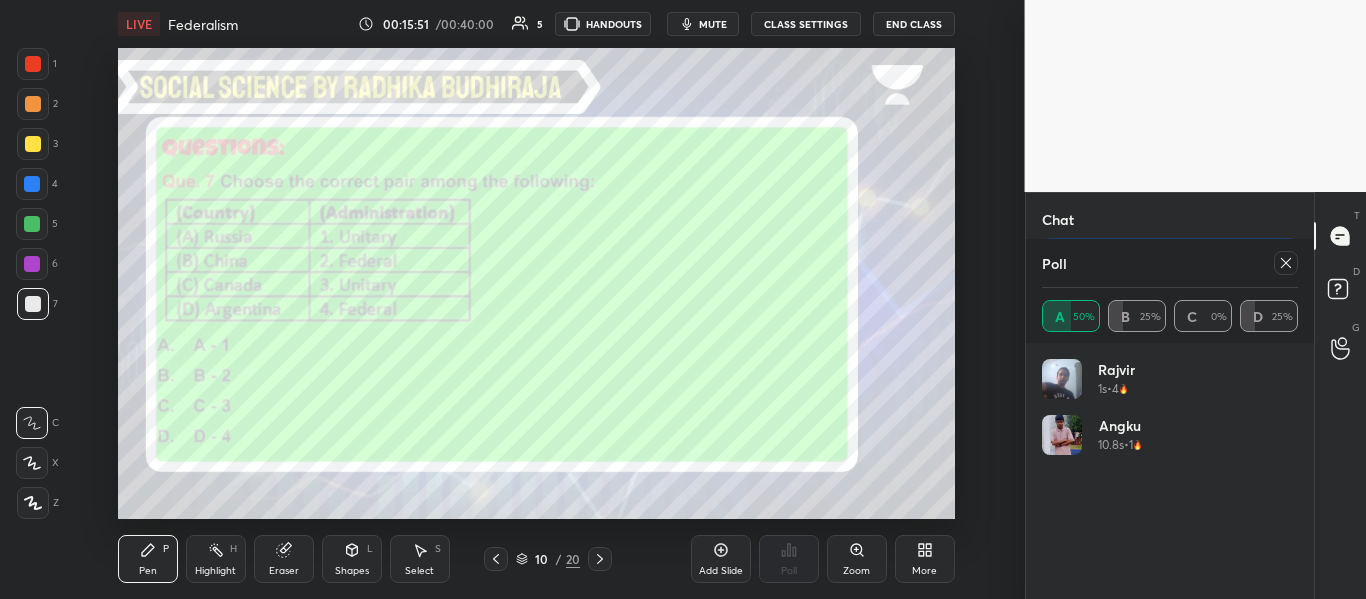 click at bounding box center [1282, 263] 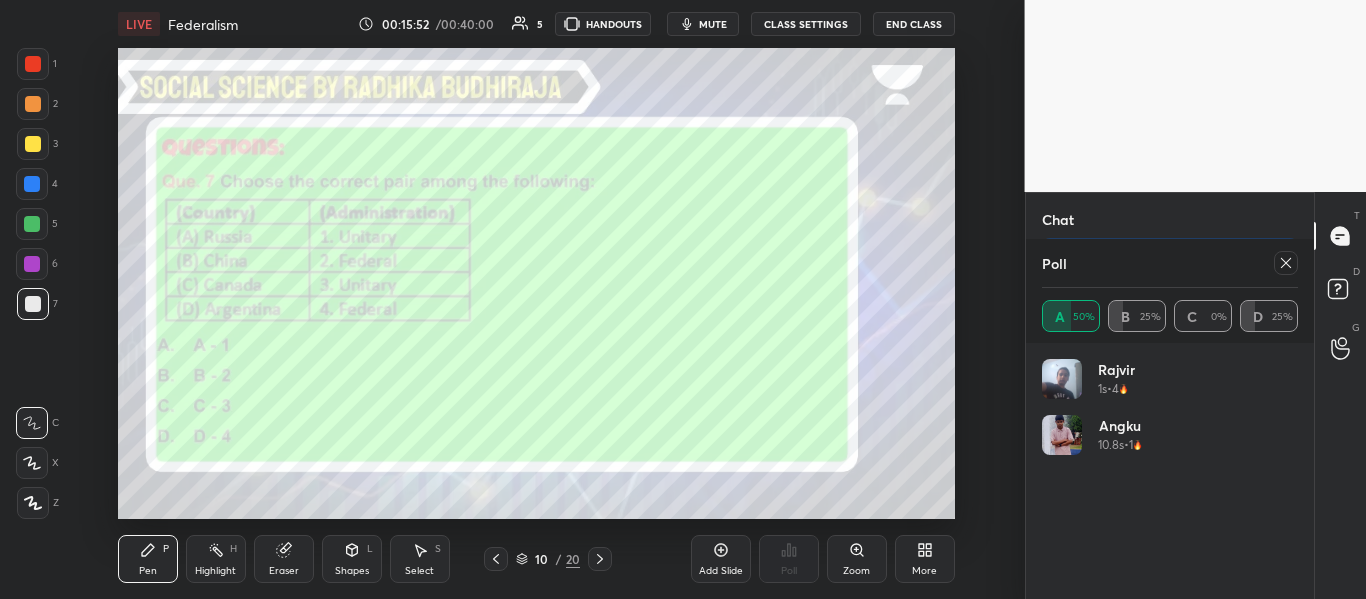 click at bounding box center [1286, 263] 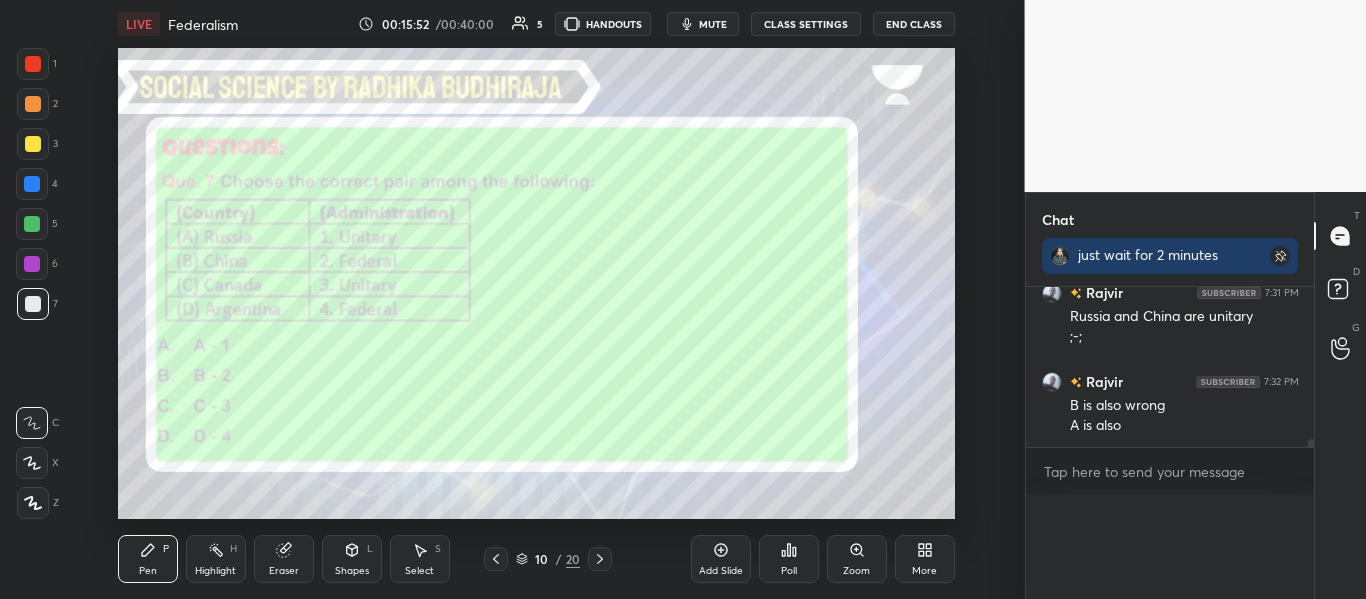 scroll, scrollTop: 0, scrollLeft: 0, axis: both 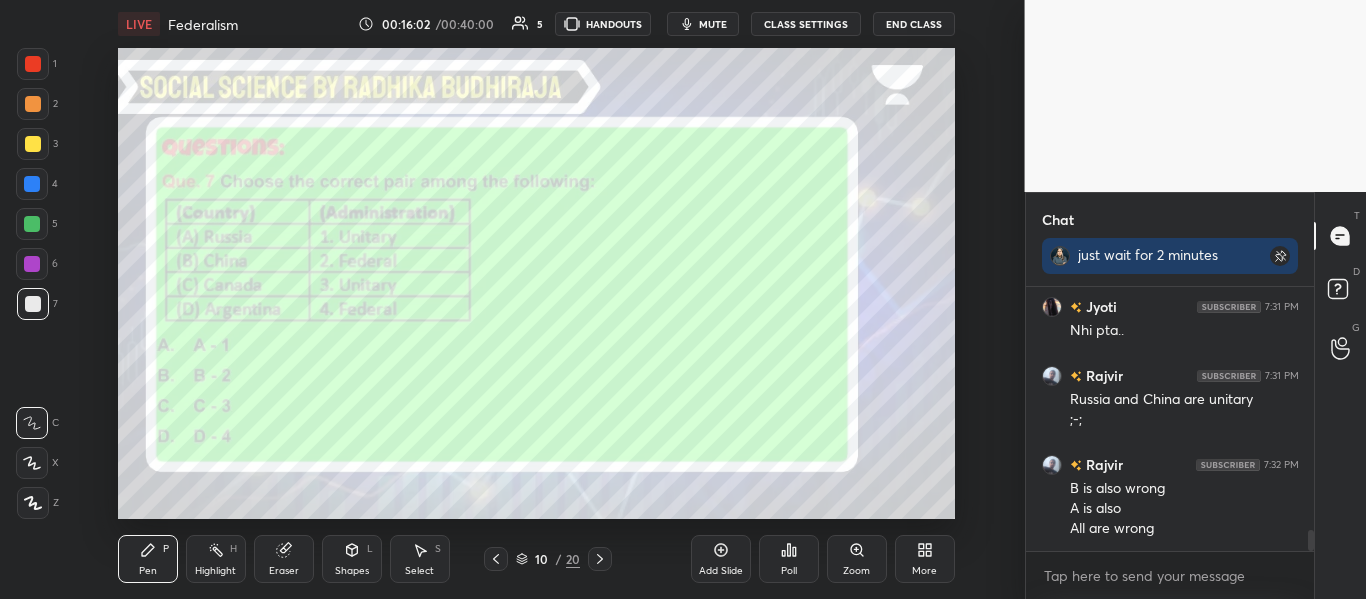 click 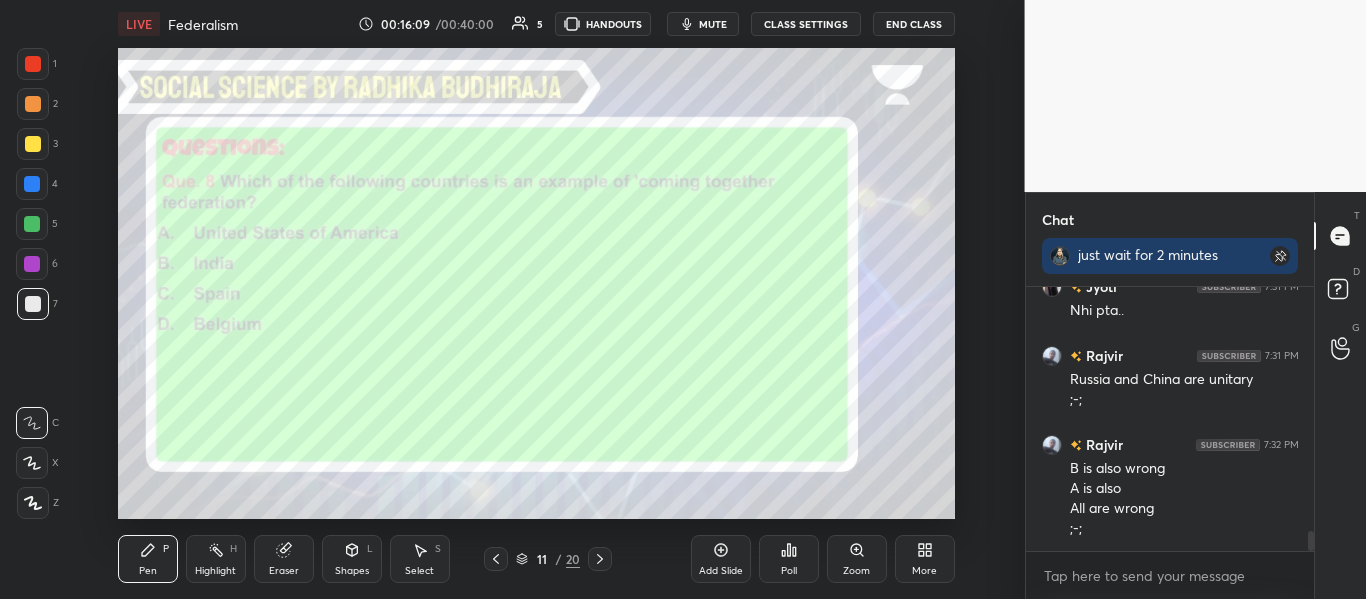 scroll, scrollTop: 3139, scrollLeft: 0, axis: vertical 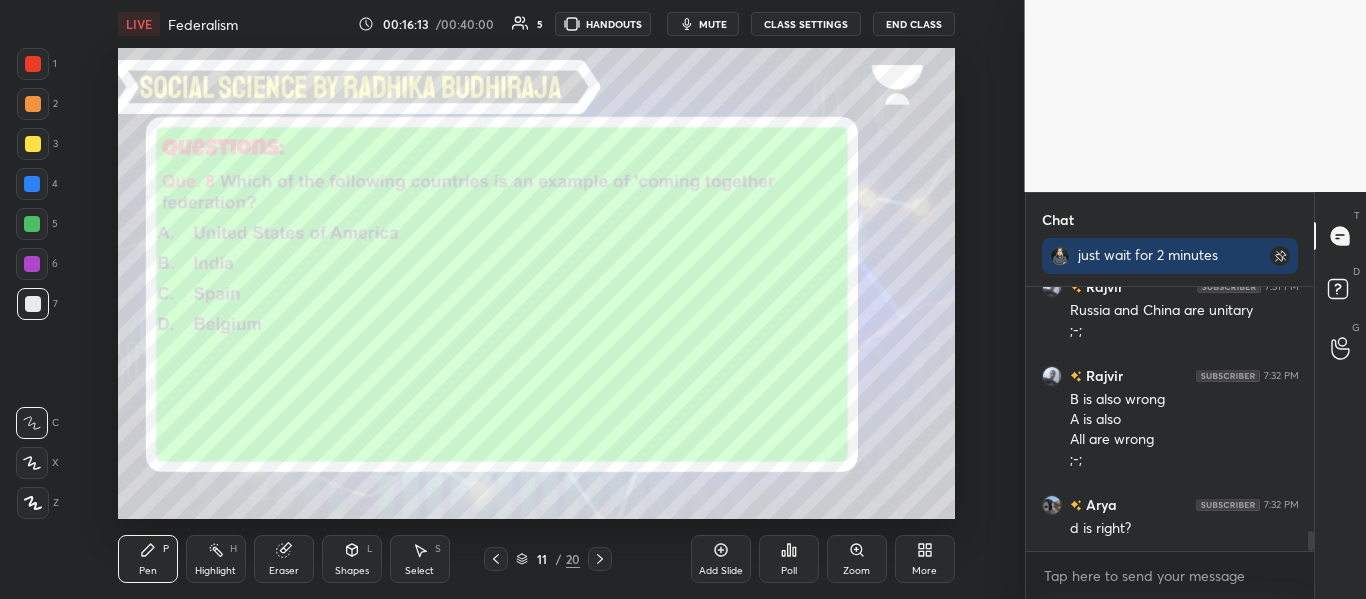 click on "Poll" at bounding box center [789, 559] 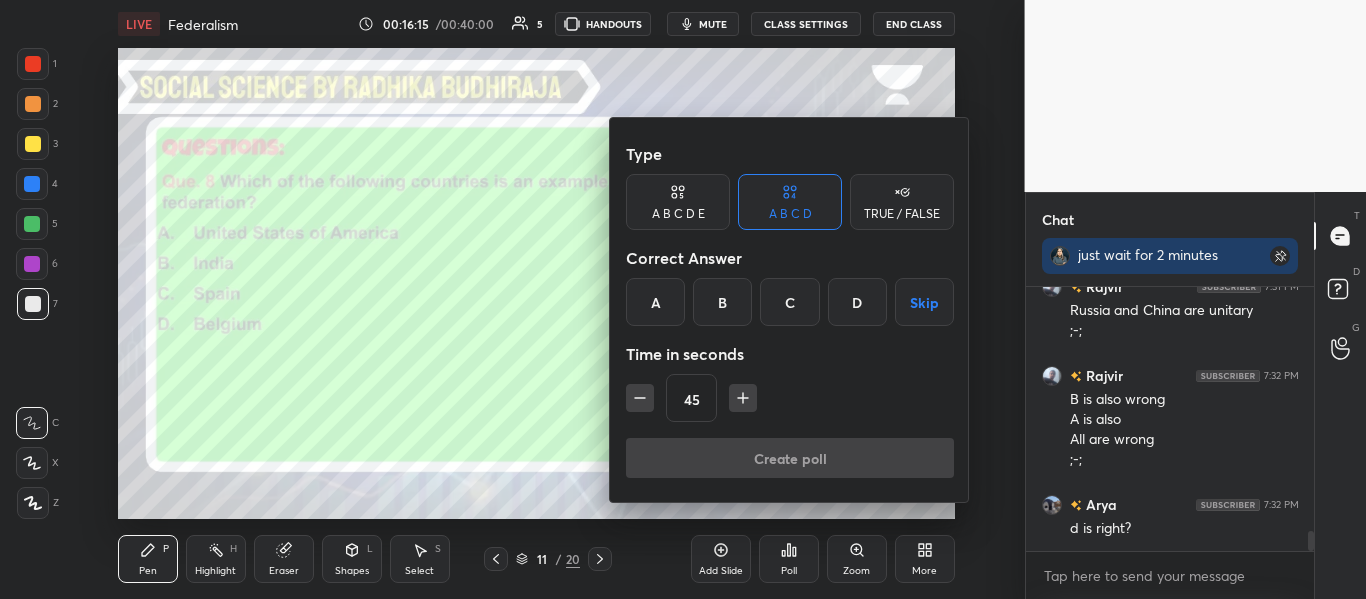 click on "A" at bounding box center [655, 302] 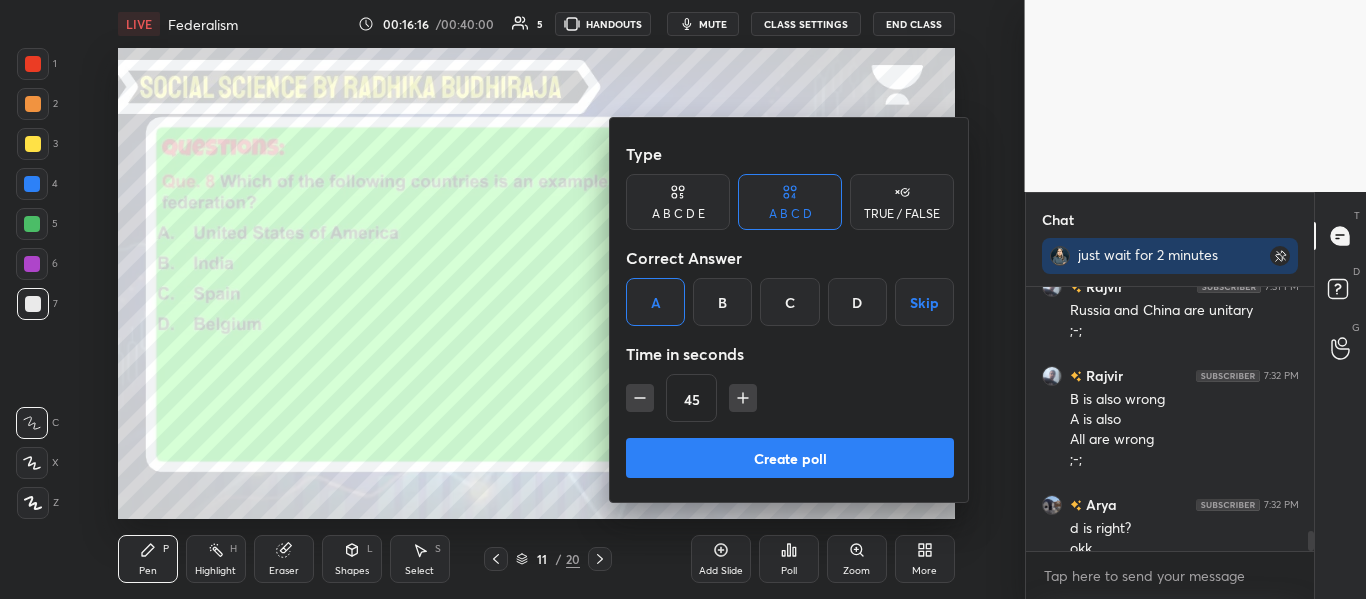 scroll, scrollTop: 3159, scrollLeft: 0, axis: vertical 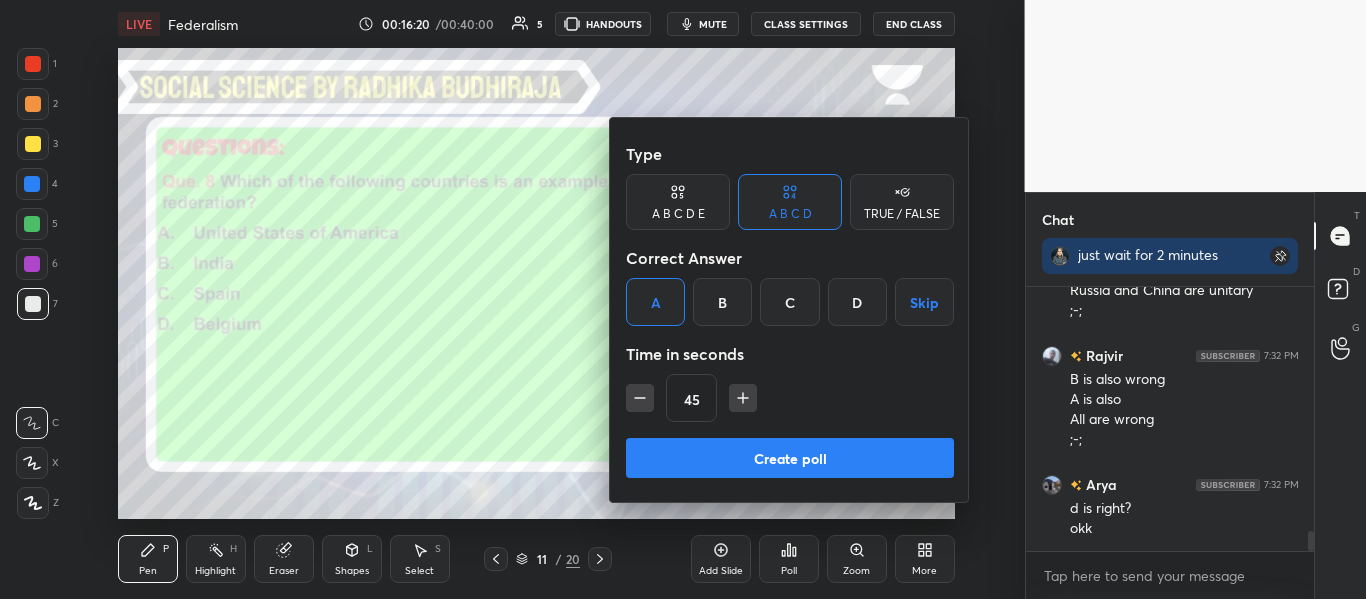 click on "Create poll" at bounding box center [790, 458] 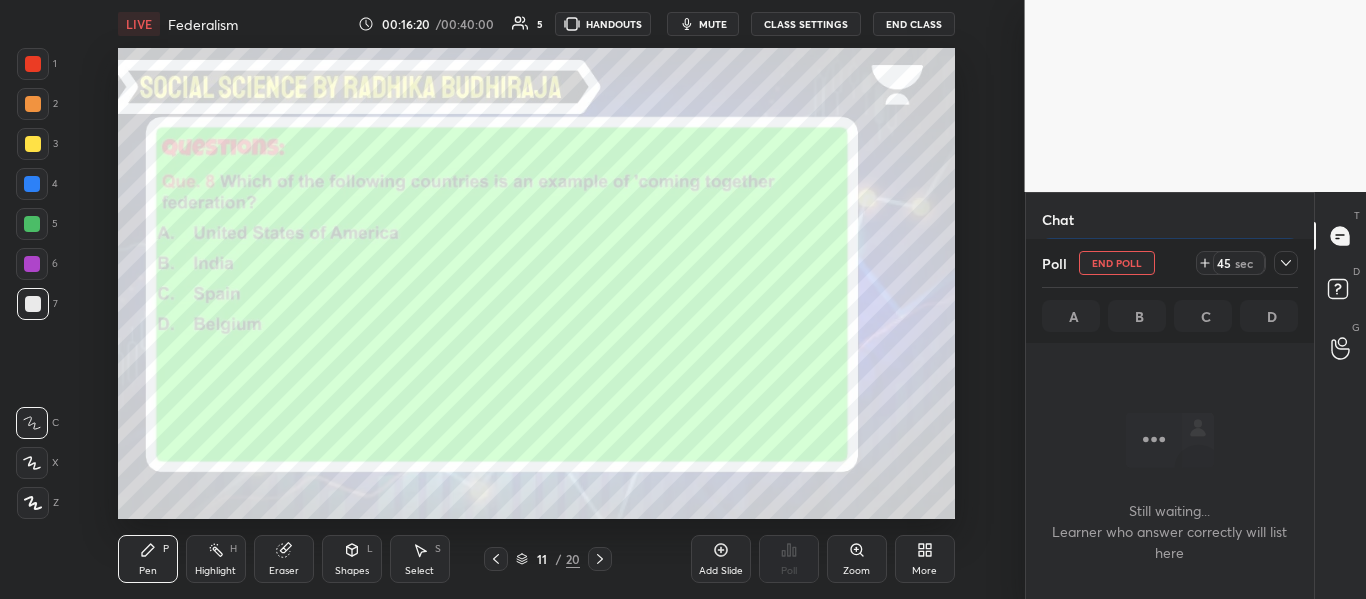 scroll, scrollTop: 233, scrollLeft: 282, axis: both 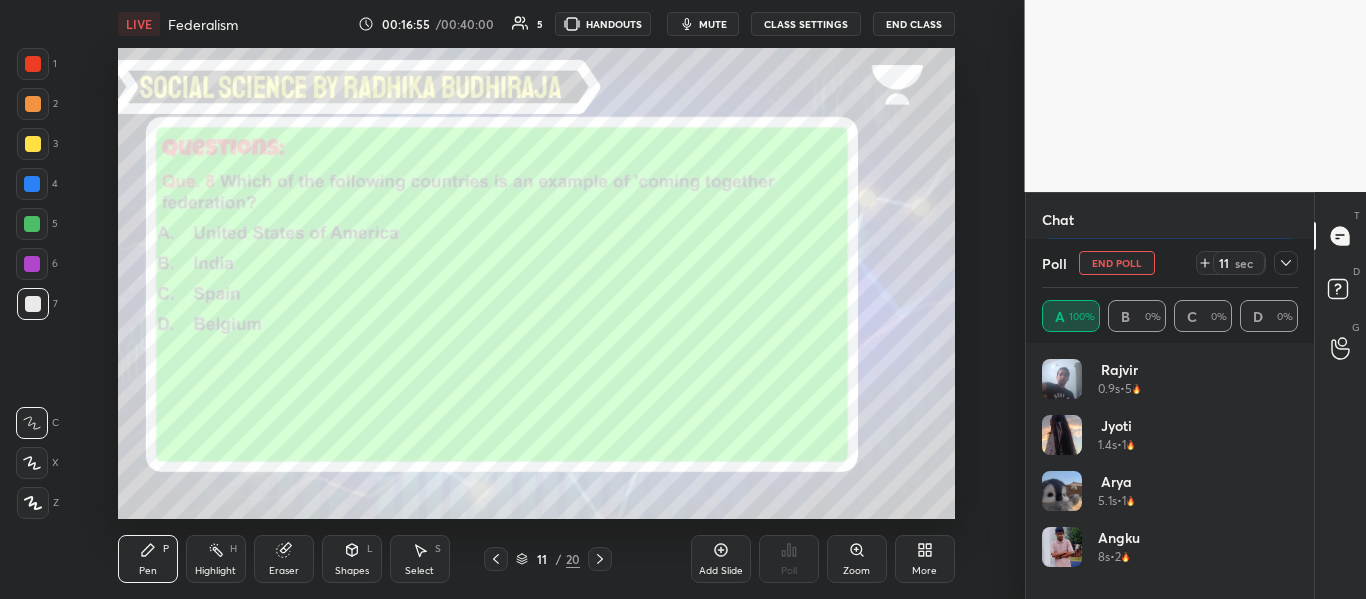click 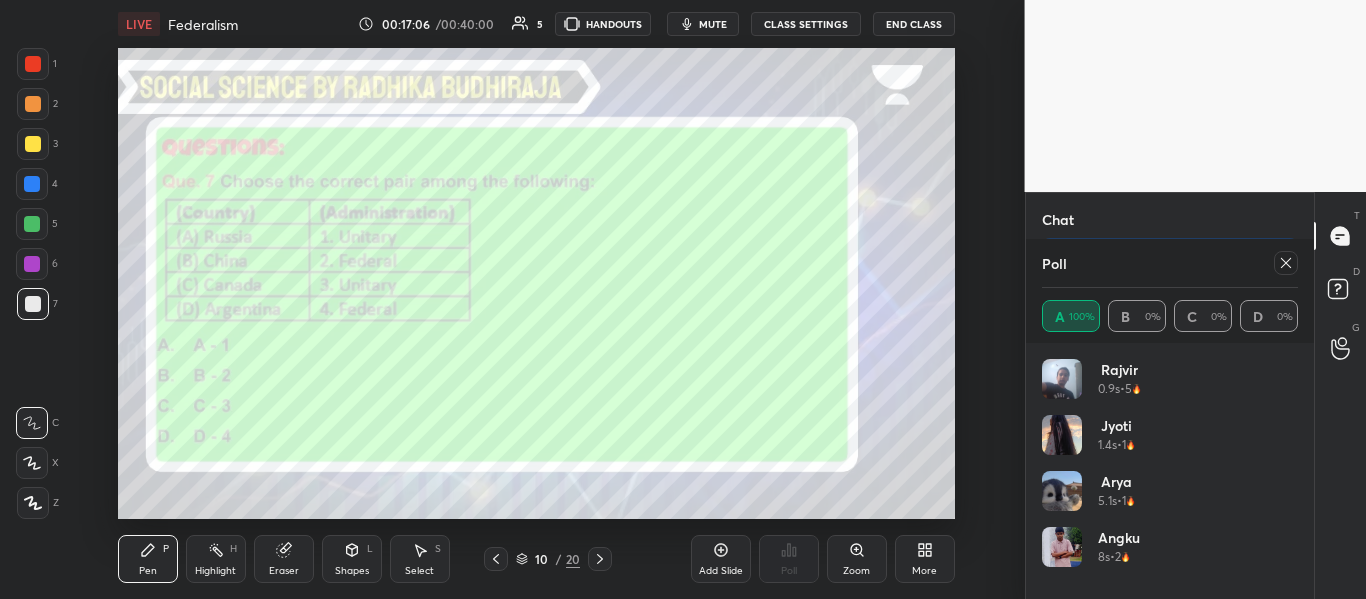 scroll, scrollTop: 3352, scrollLeft: 0, axis: vertical 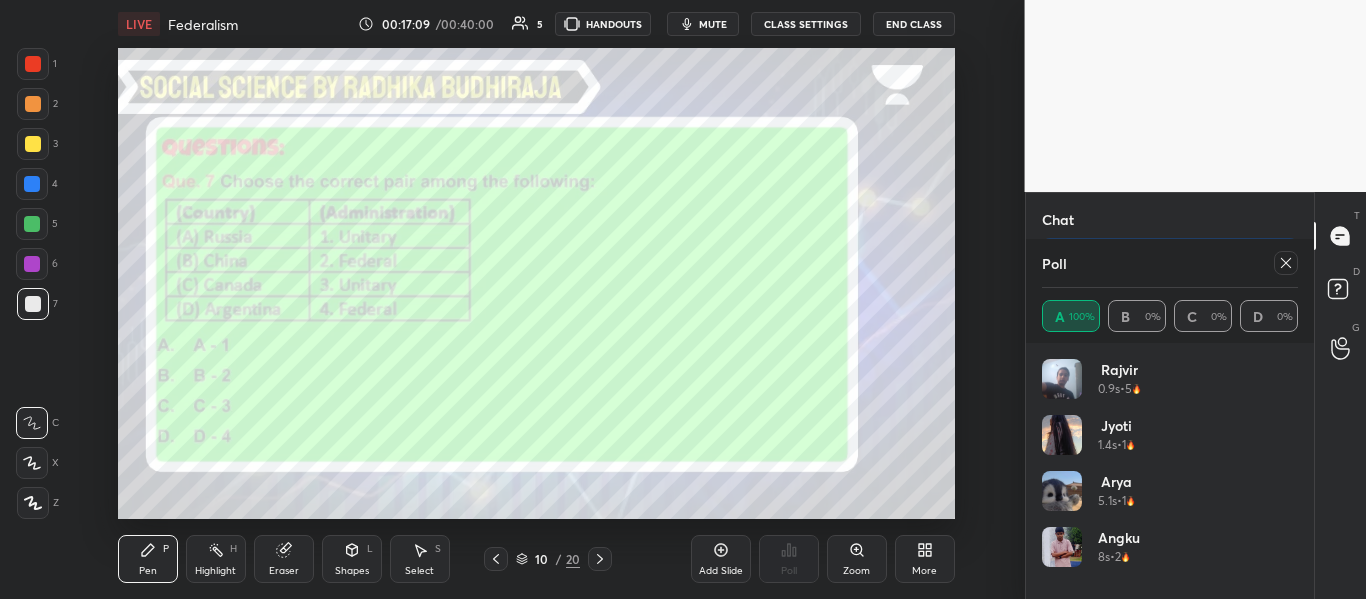 click 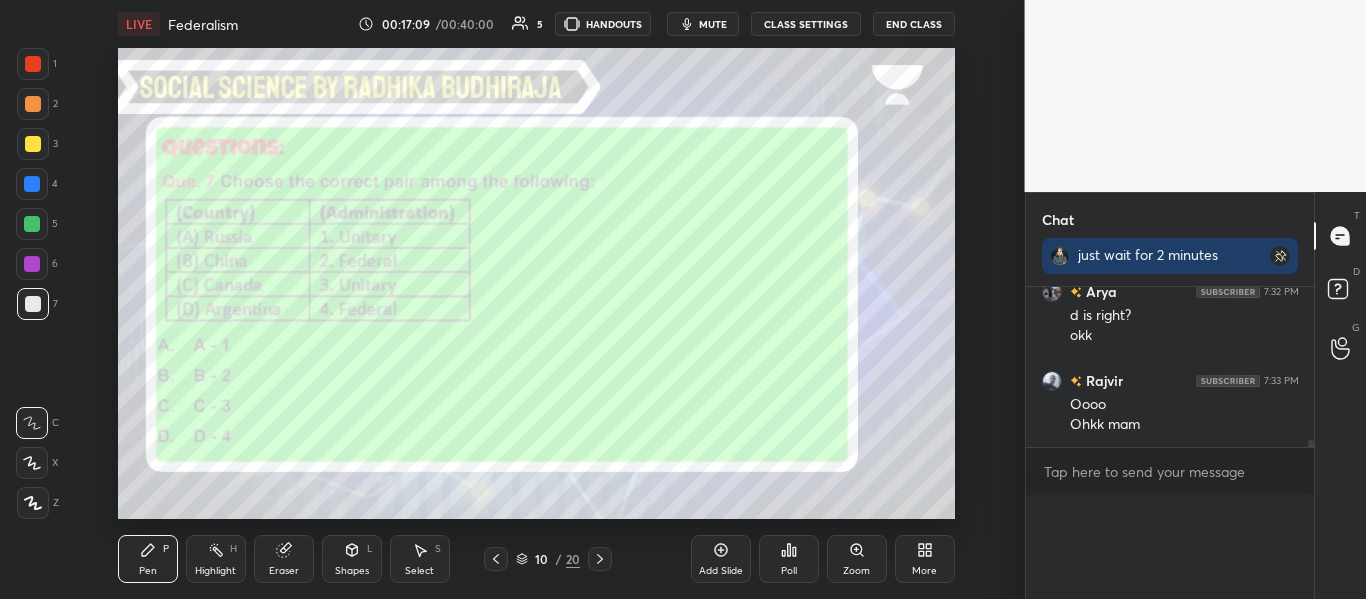 scroll, scrollTop: 0, scrollLeft: 0, axis: both 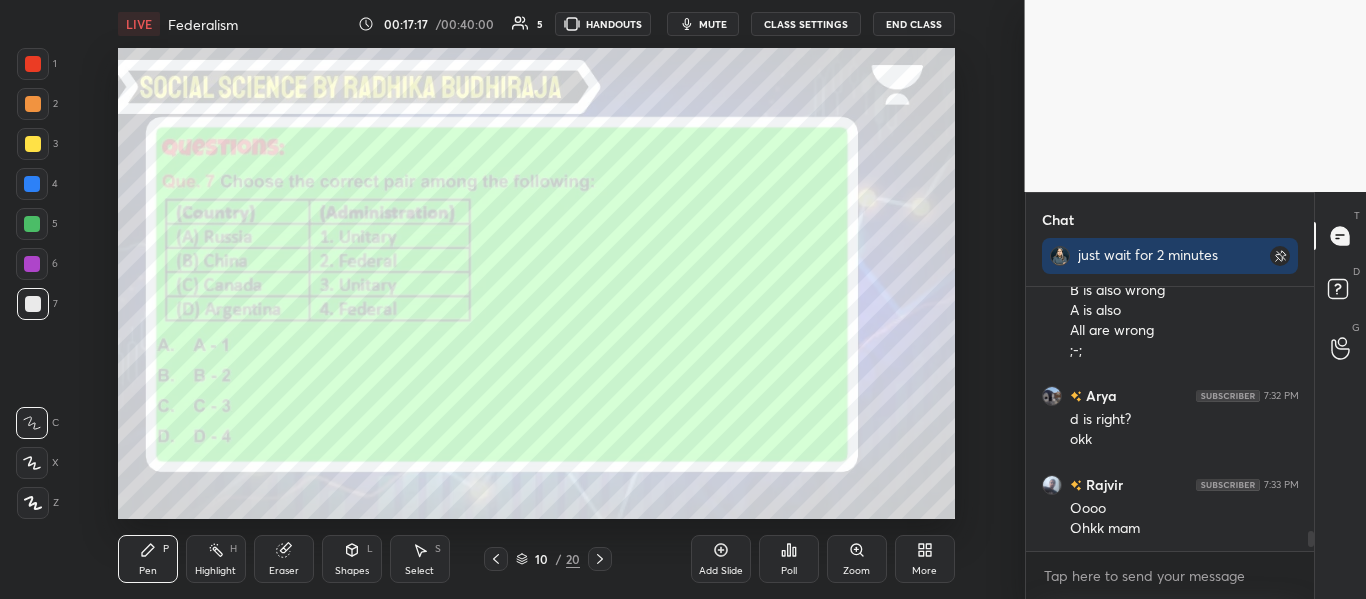 click on "Poll" at bounding box center (789, 559) 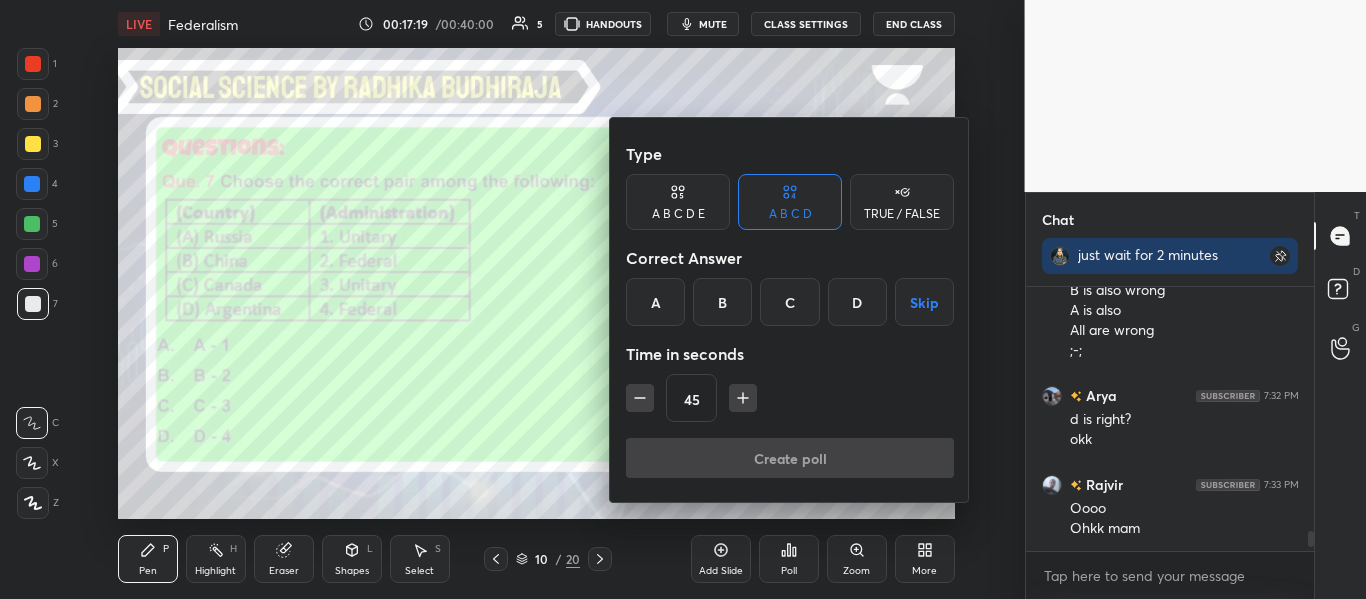 click on "D" at bounding box center (857, 302) 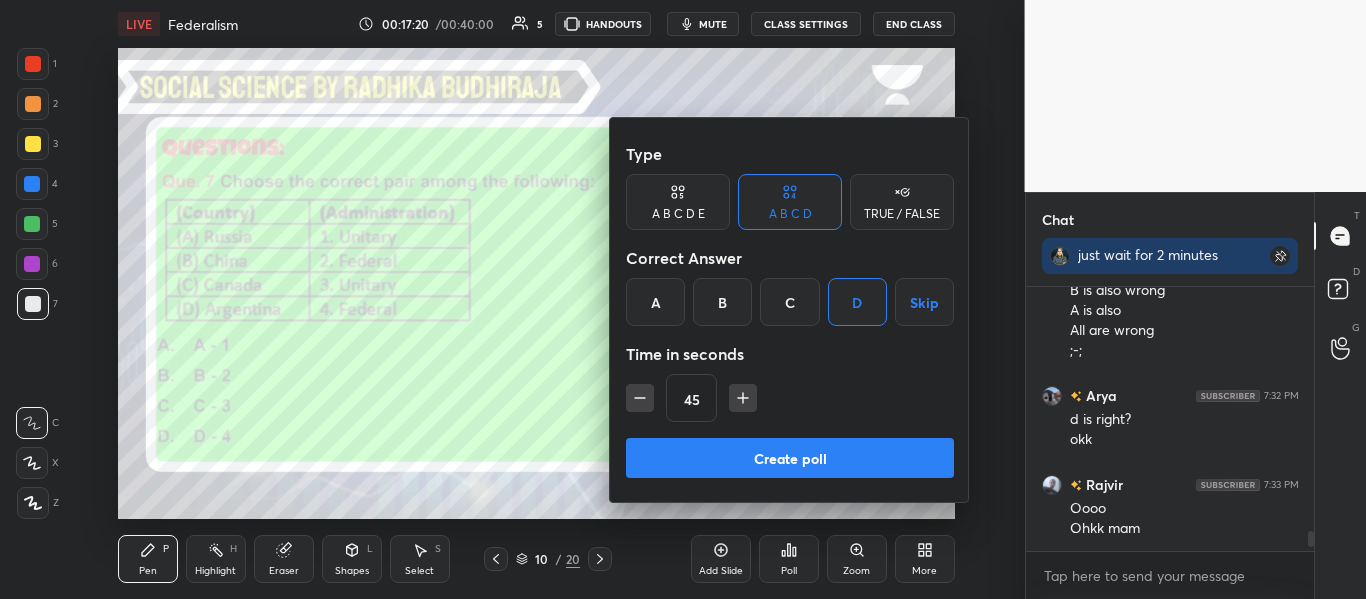 click on "Create poll" at bounding box center (790, 458) 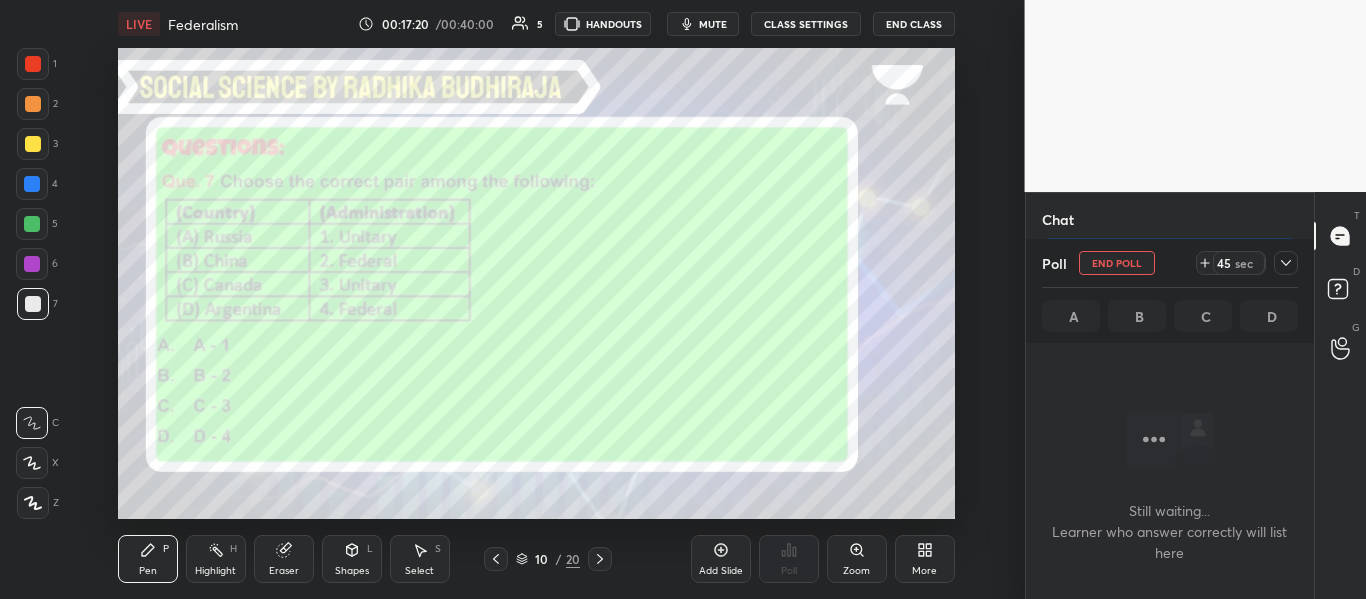 scroll, scrollTop: 170, scrollLeft: 282, axis: both 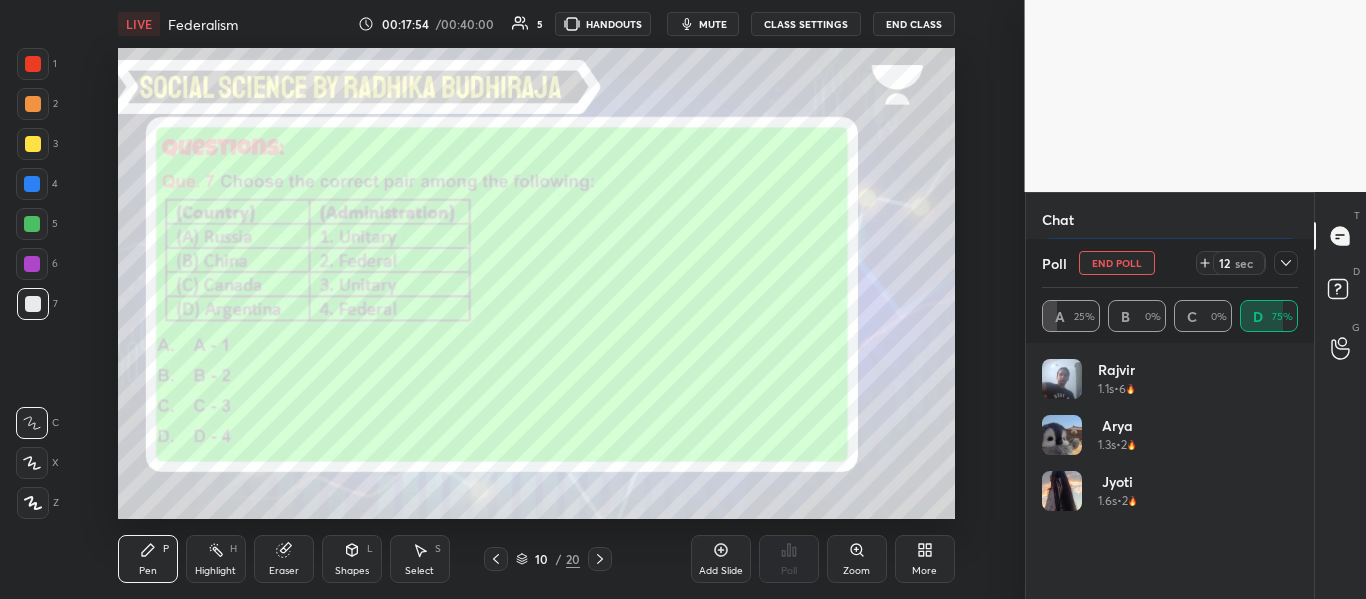 click on "End Poll" at bounding box center [1117, 263] 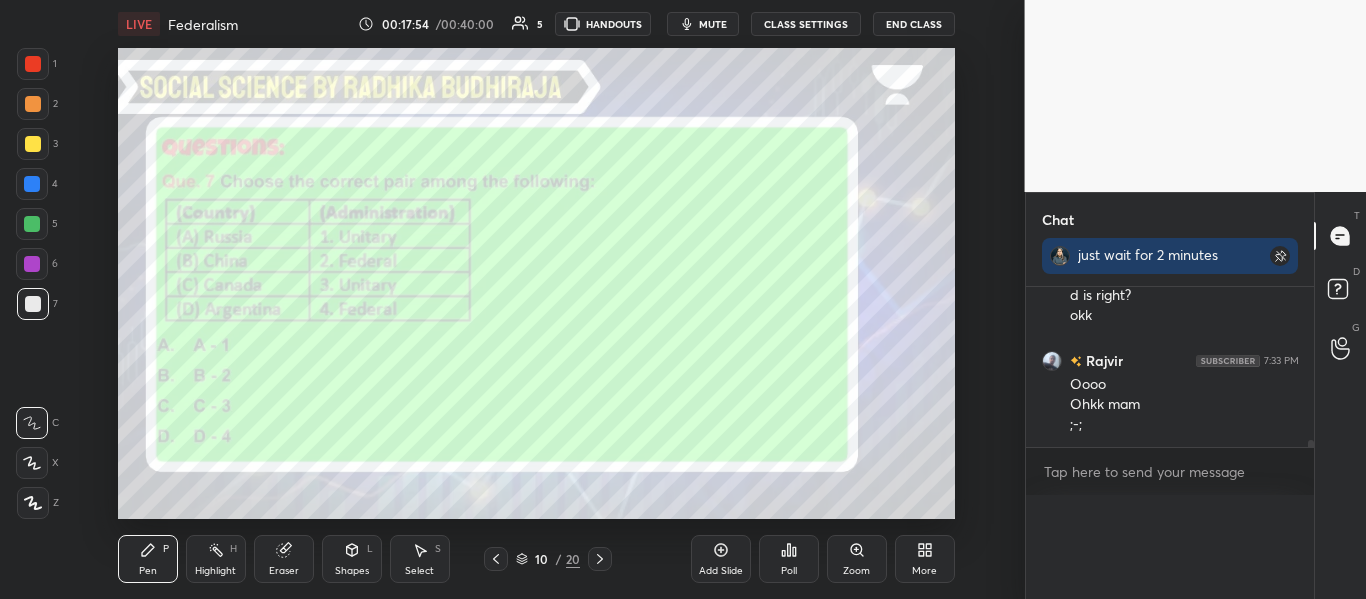 scroll, scrollTop: 0, scrollLeft: 0, axis: both 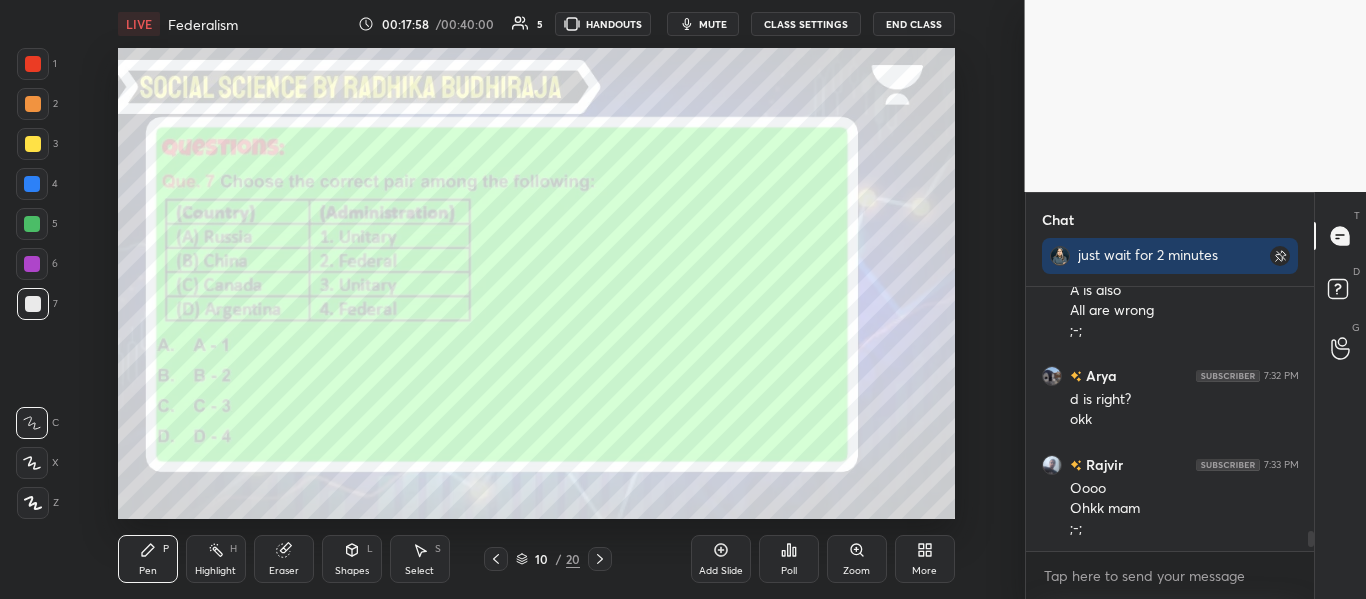click at bounding box center (600, 559) 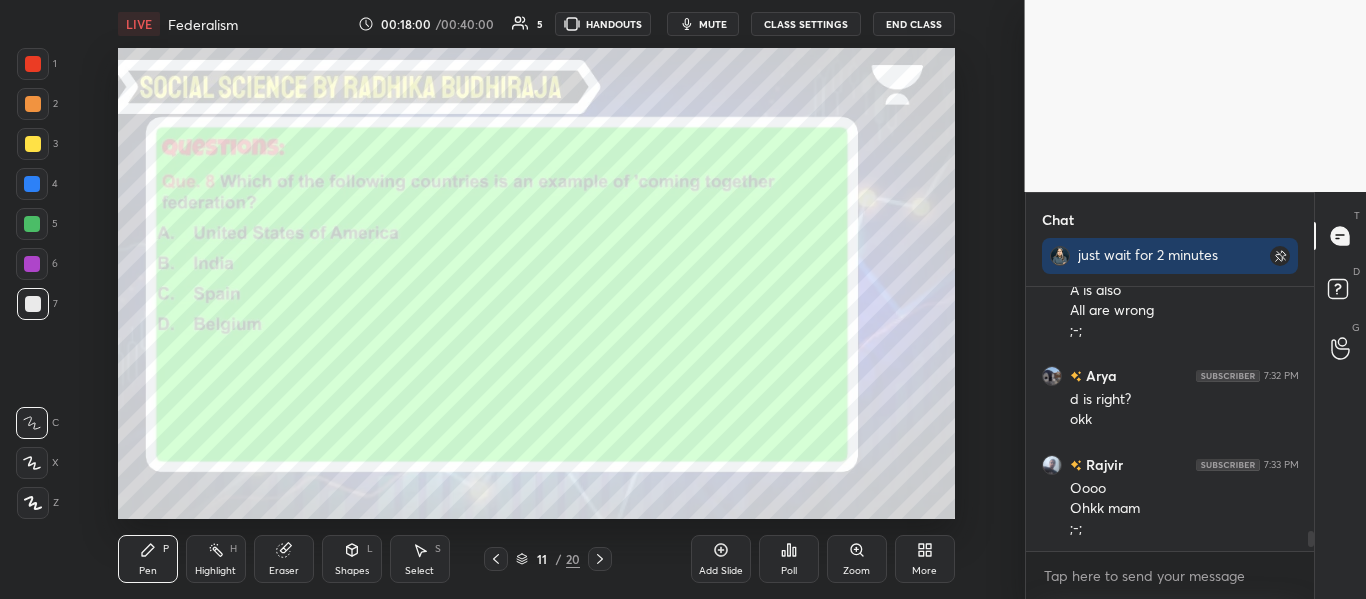 click at bounding box center [600, 559] 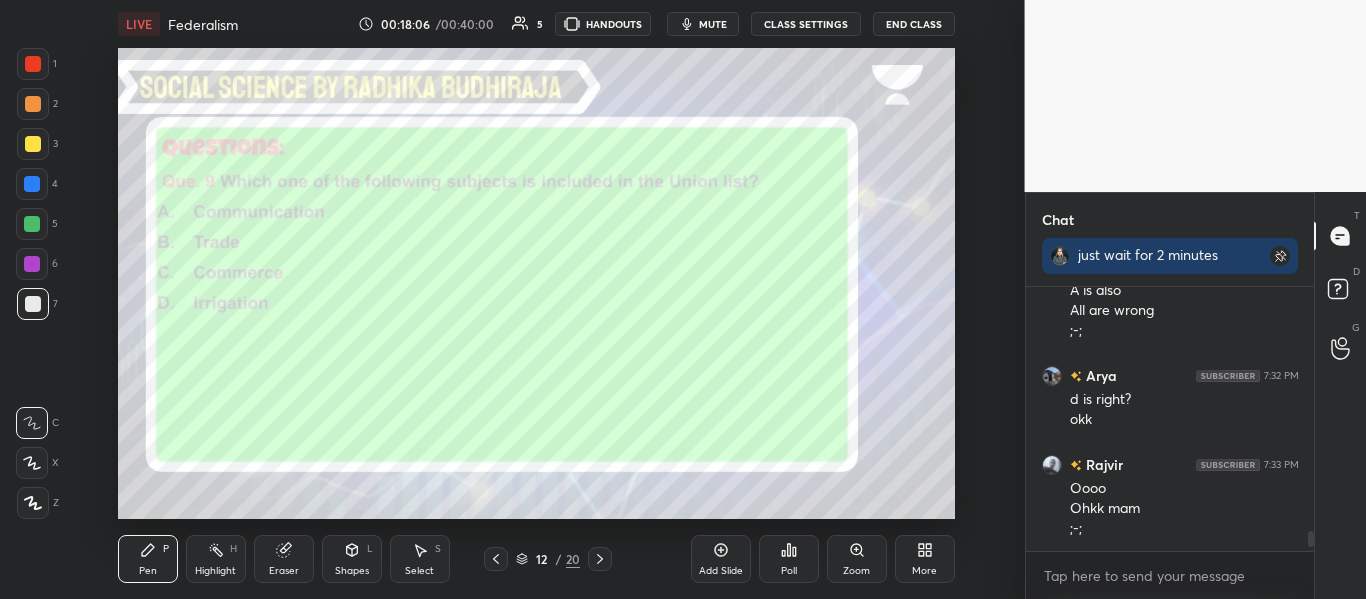 click on "Poll" at bounding box center (789, 559) 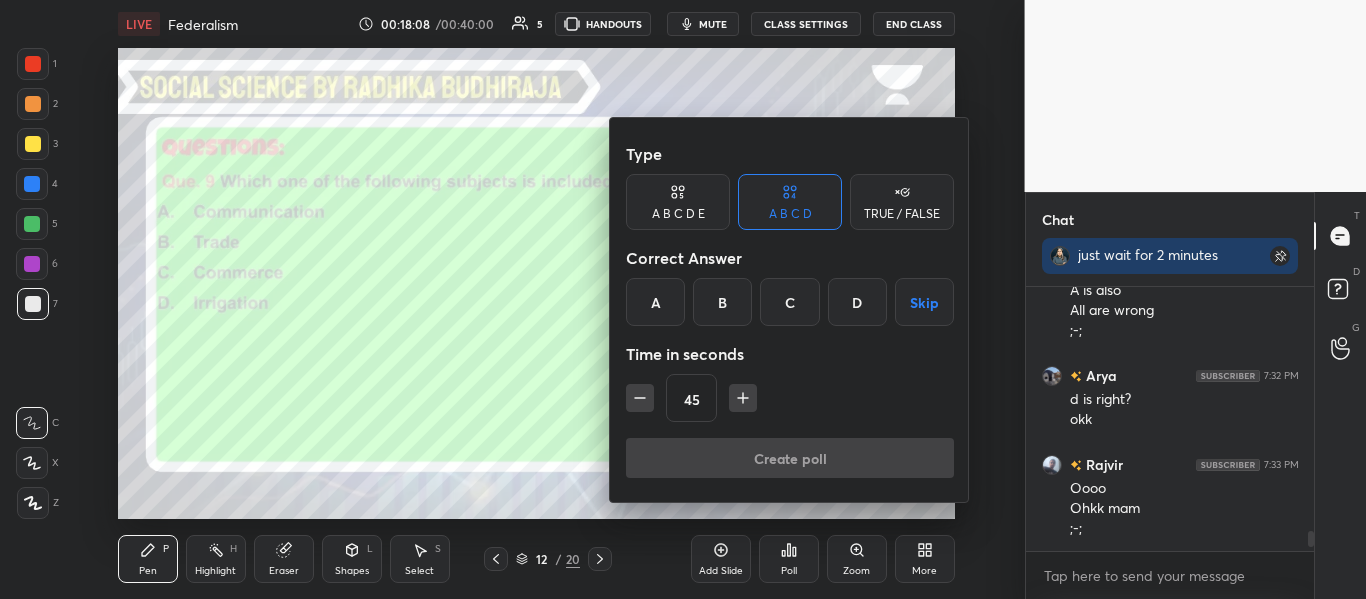 click on "A" at bounding box center (655, 302) 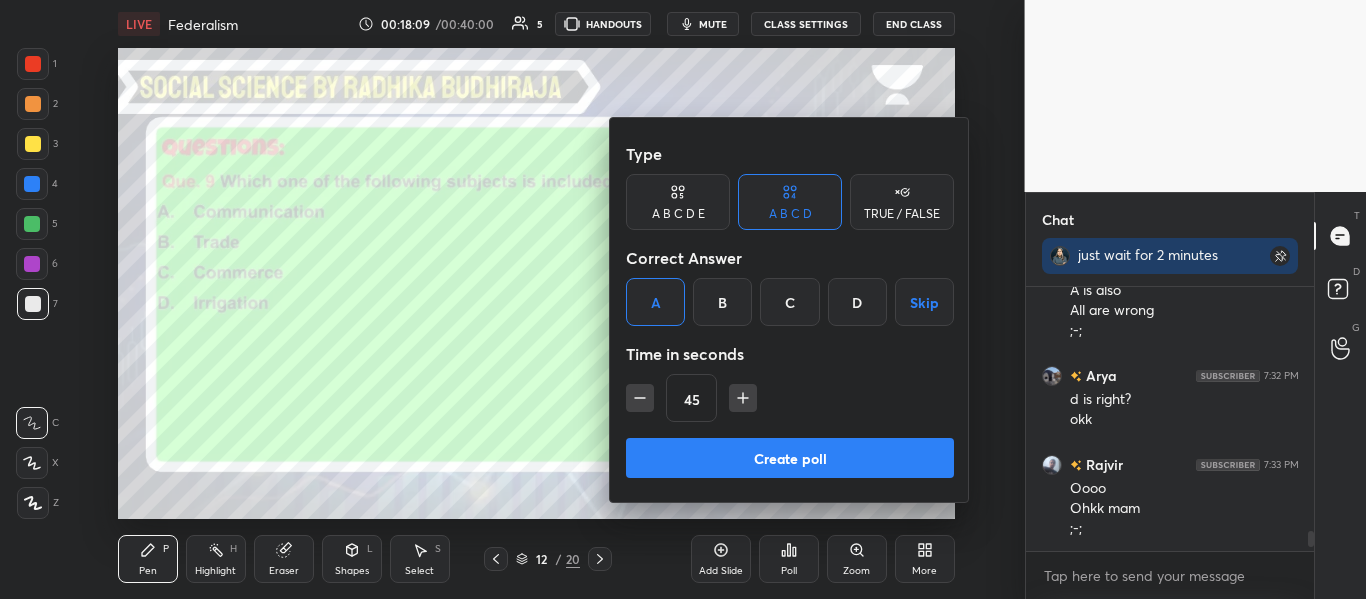 click on "Create poll" at bounding box center [790, 458] 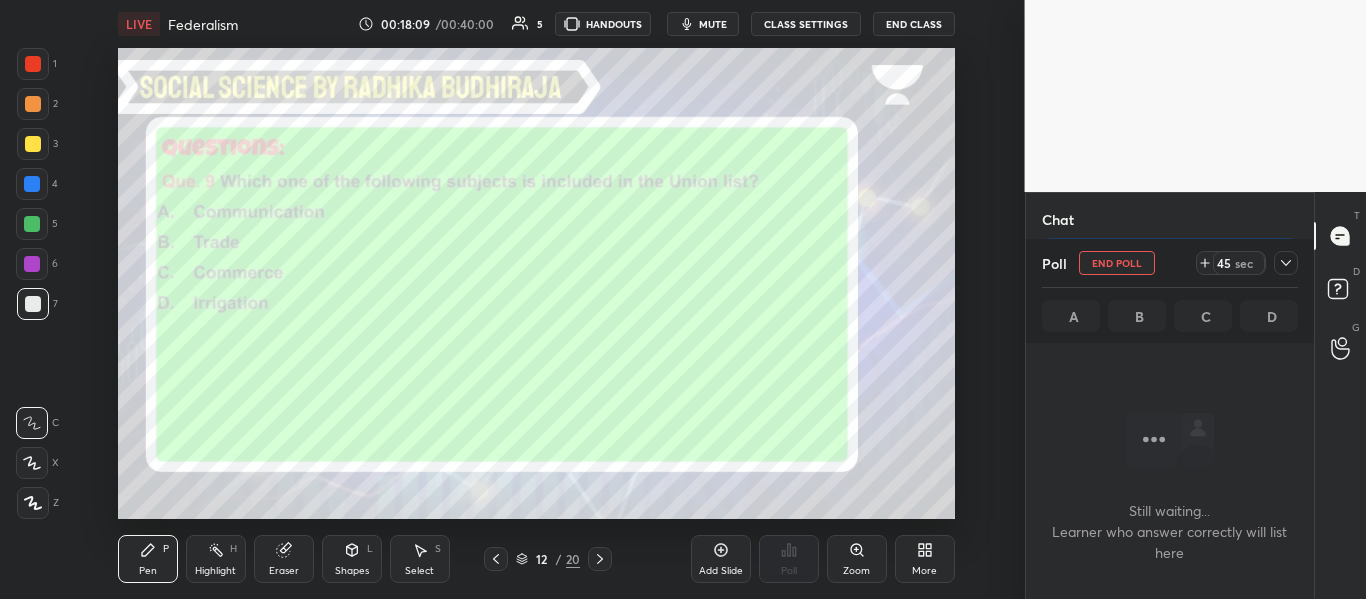 scroll, scrollTop: 215, scrollLeft: 282, axis: both 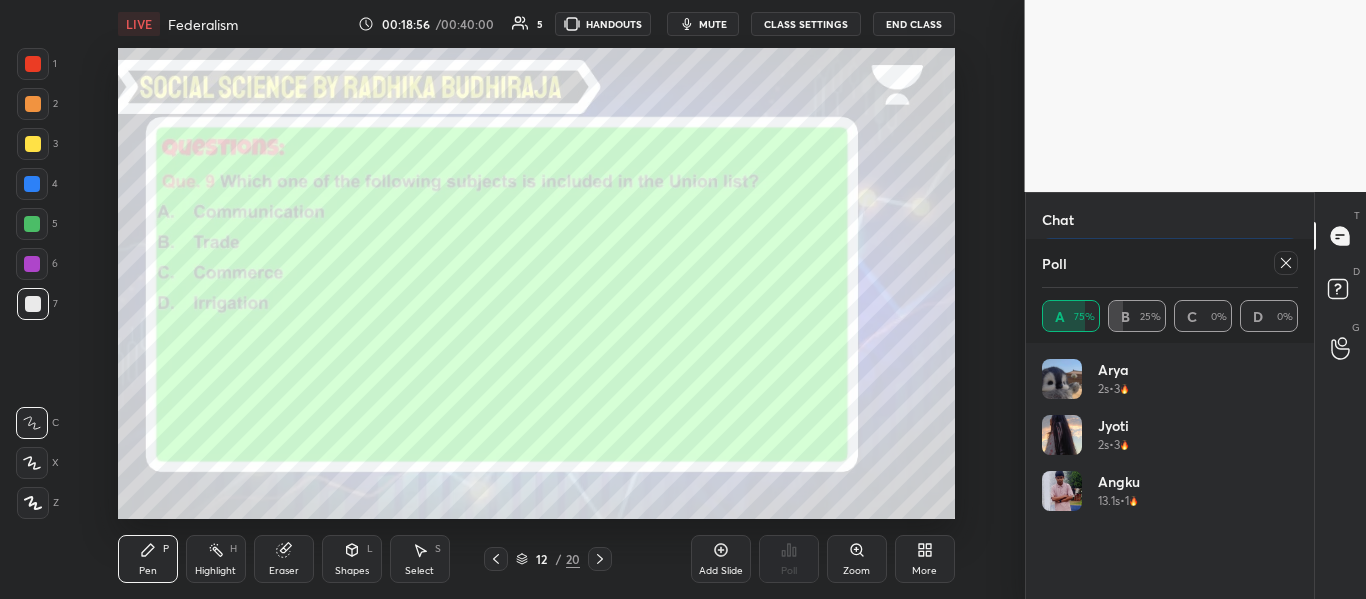 click 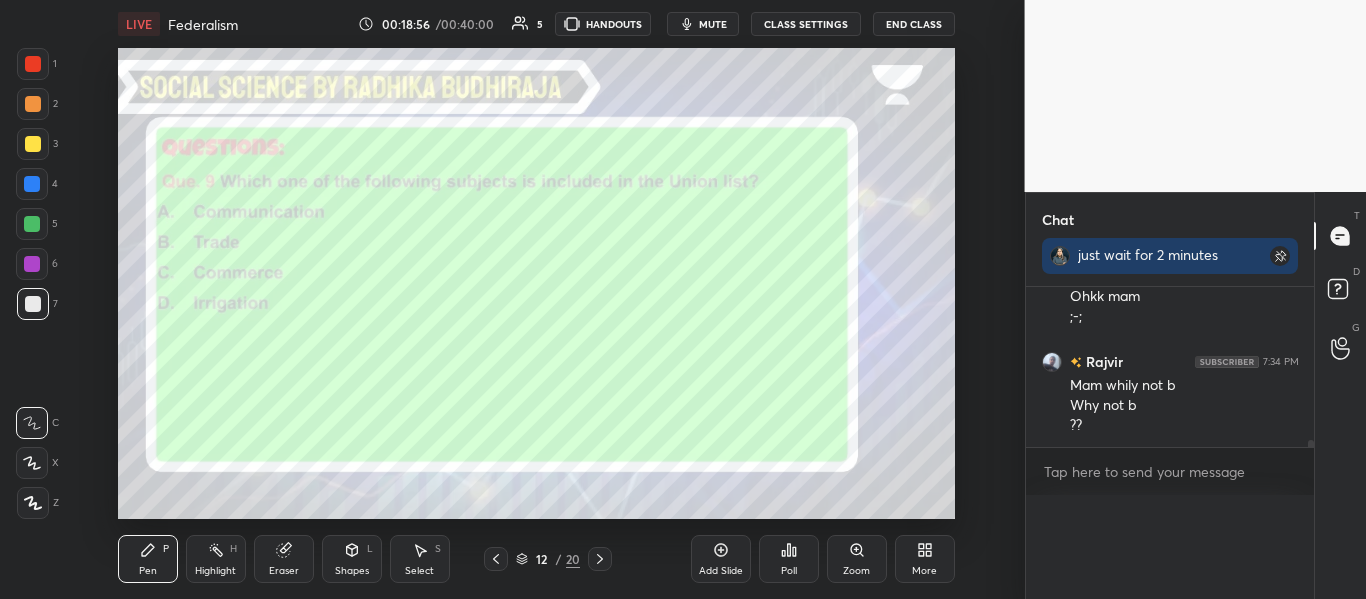 scroll, scrollTop: 0, scrollLeft: 0, axis: both 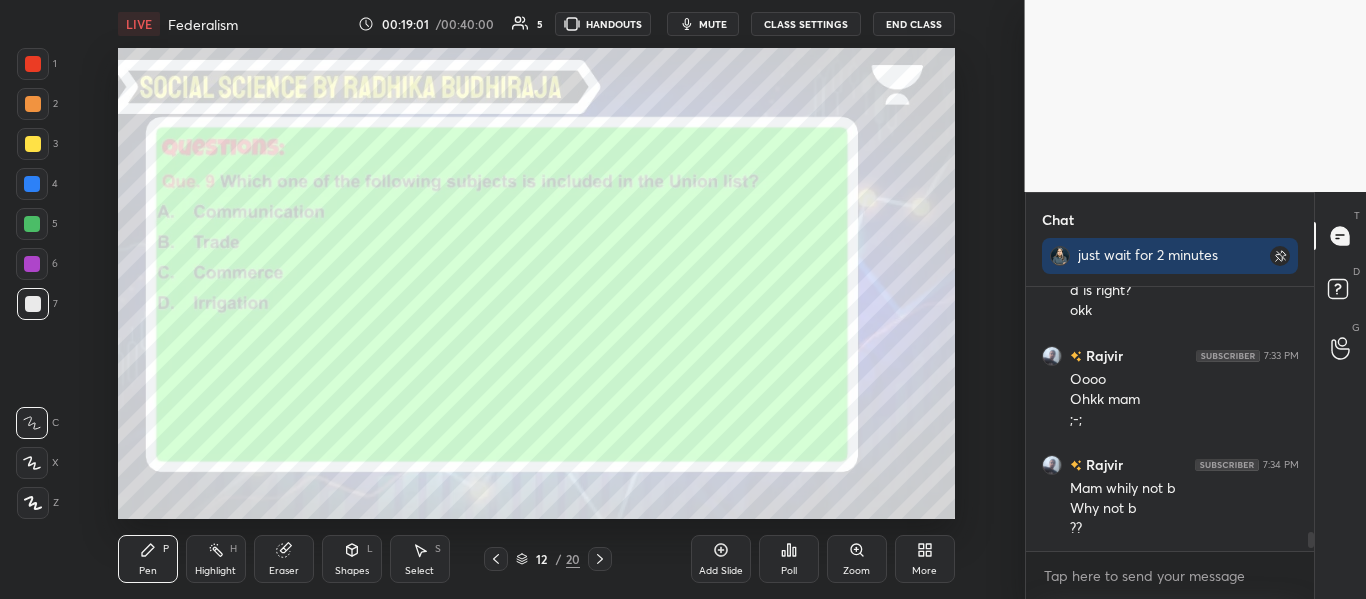 click 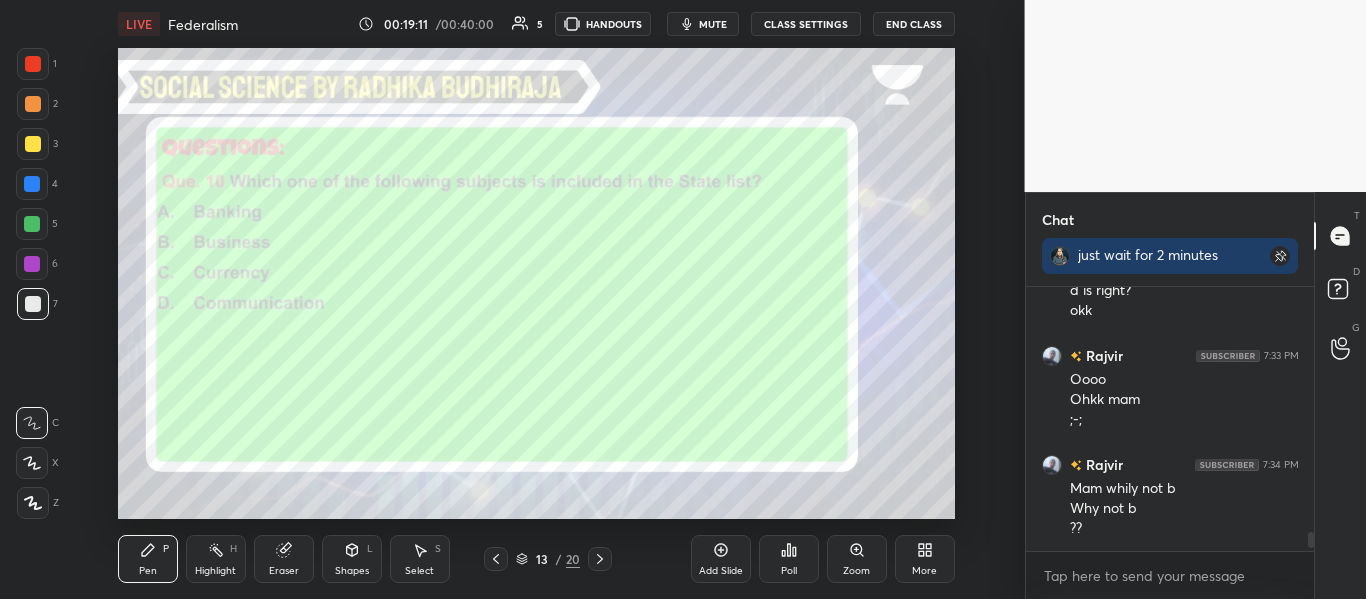 click on "Poll" at bounding box center (789, 559) 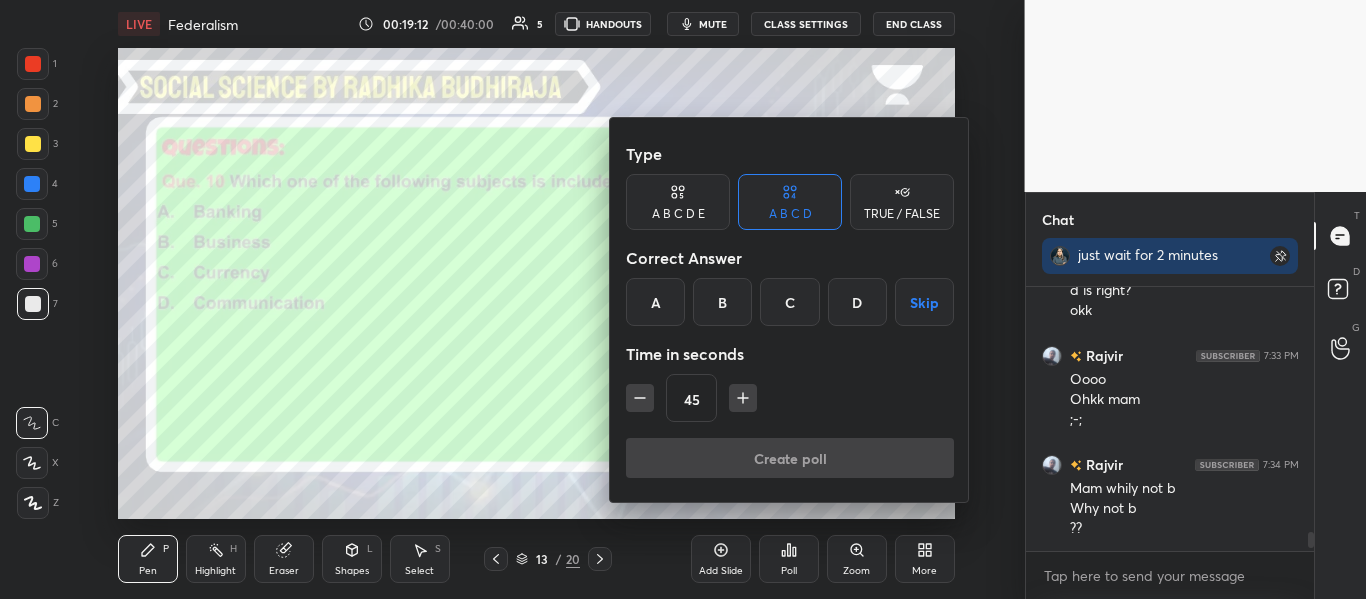 click on "B" at bounding box center (722, 302) 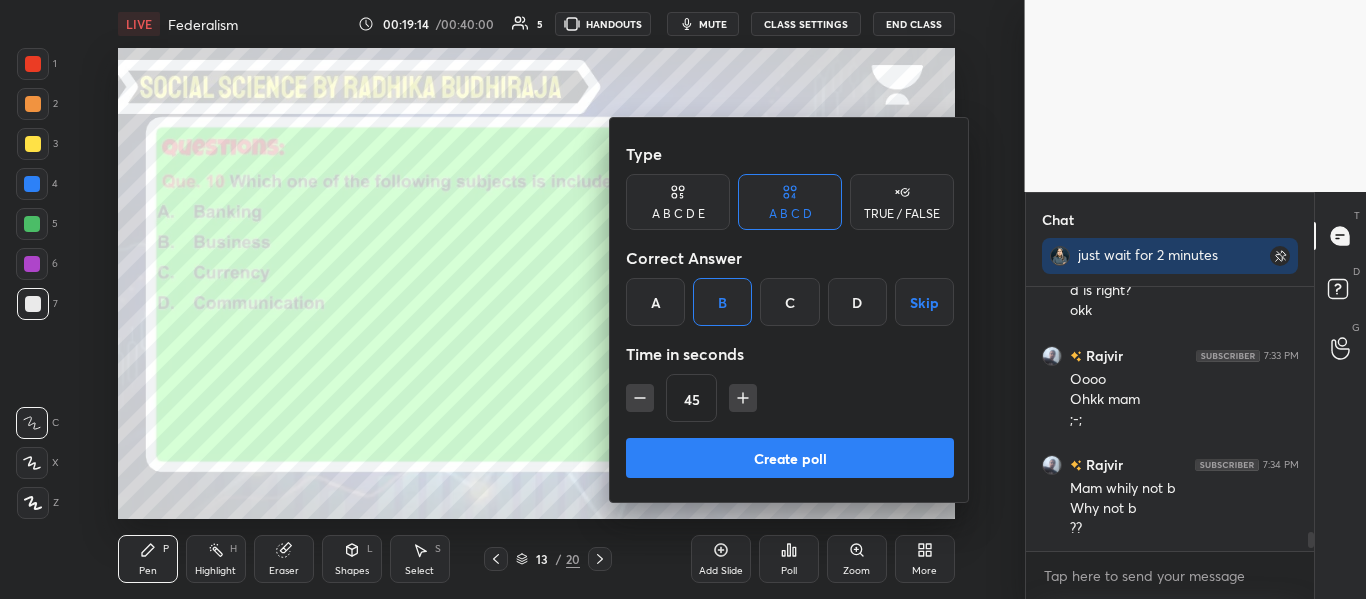 click on "Create poll" at bounding box center (790, 458) 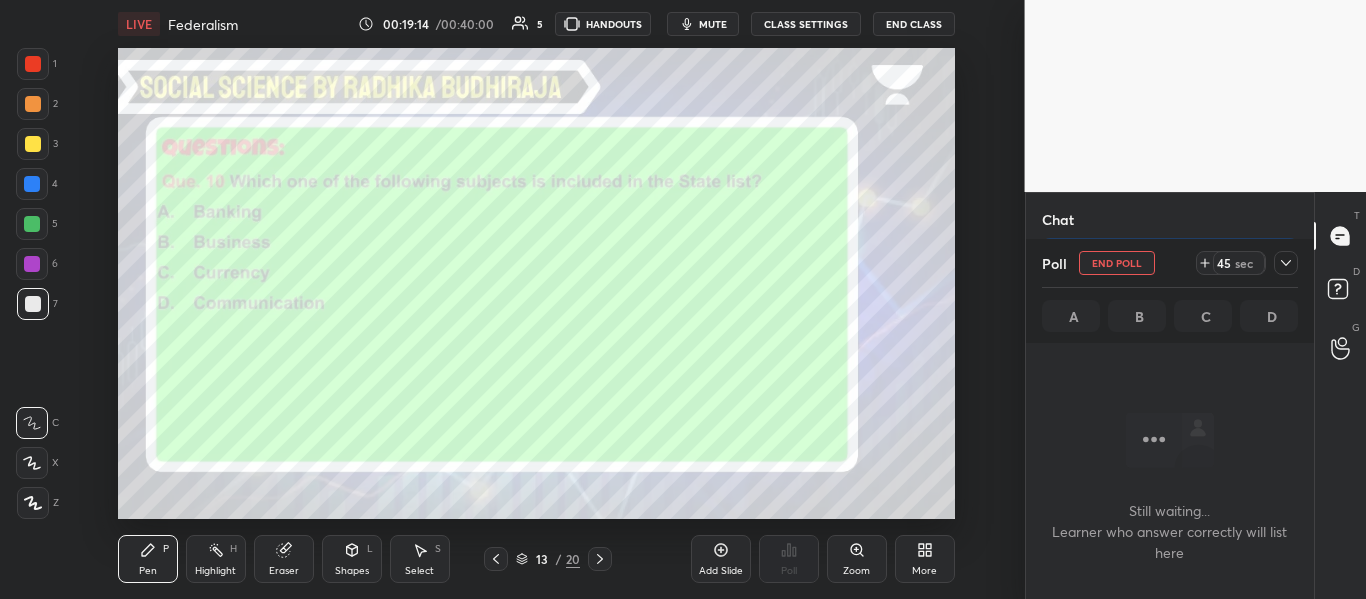 scroll, scrollTop: 154, scrollLeft: 282, axis: both 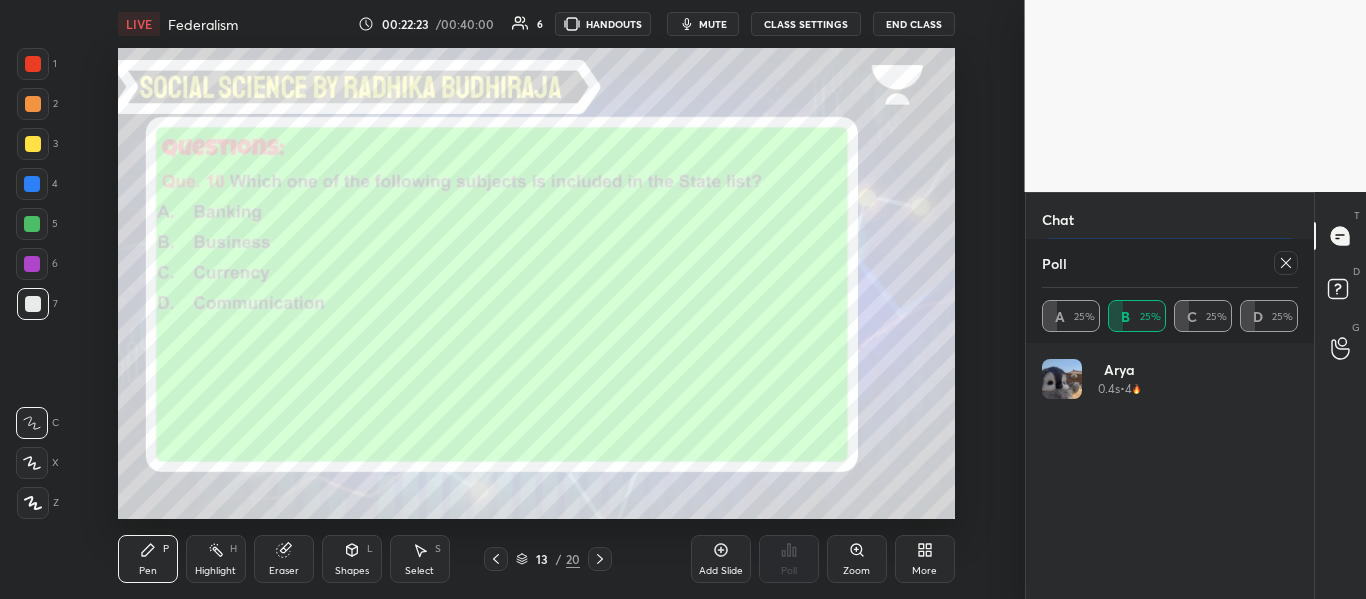 click at bounding box center [1282, 263] 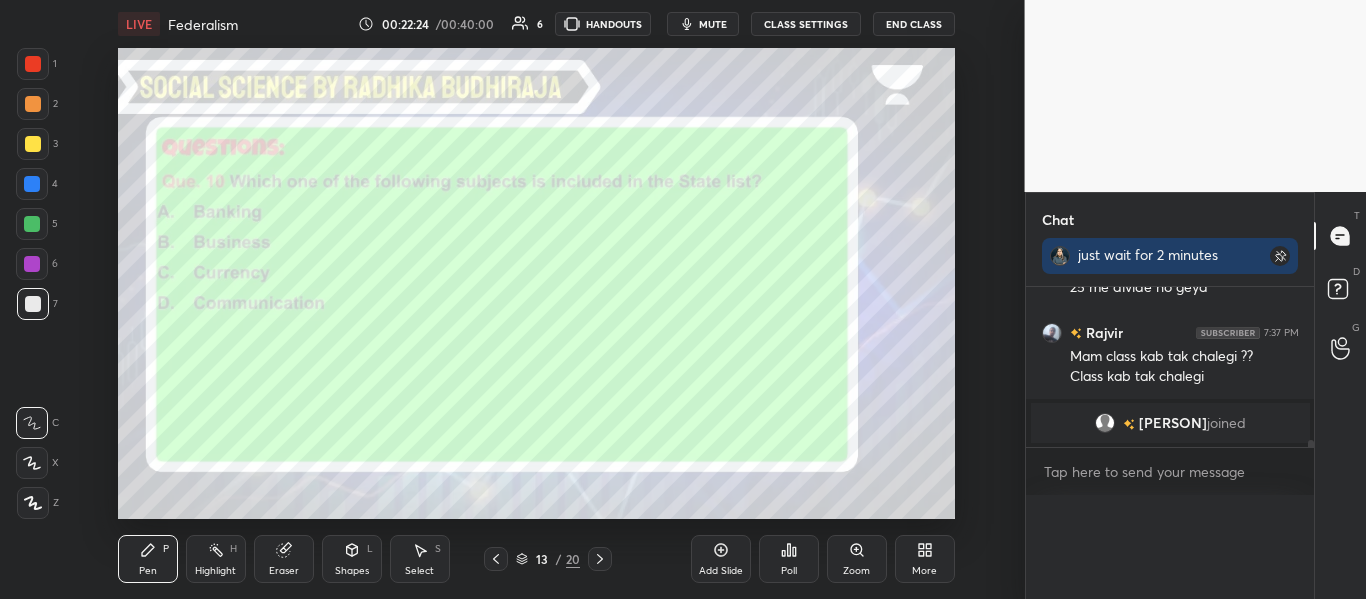 scroll, scrollTop: 0, scrollLeft: 0, axis: both 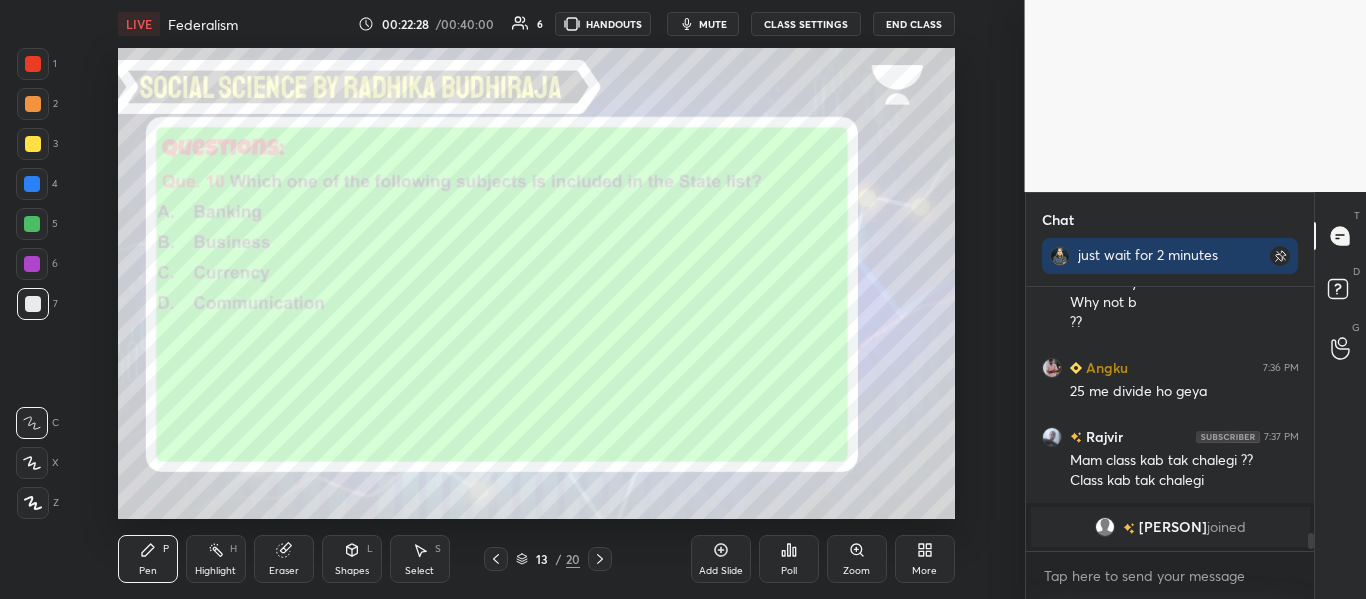 click 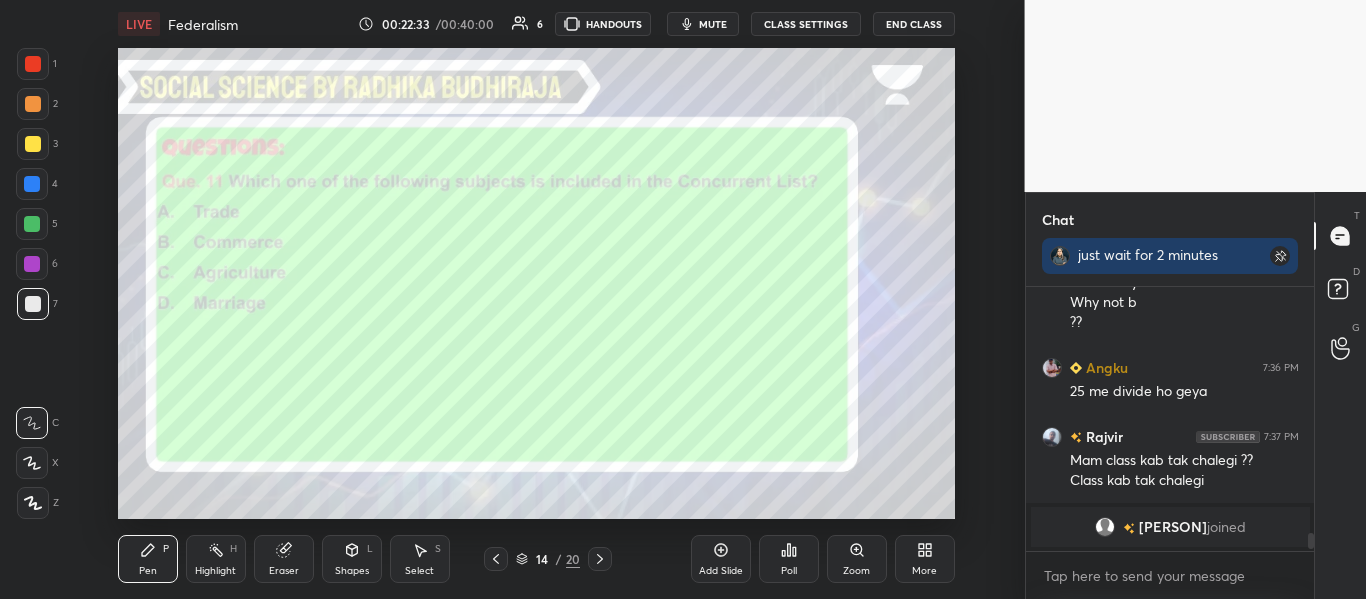 click on "Poll" at bounding box center (789, 571) 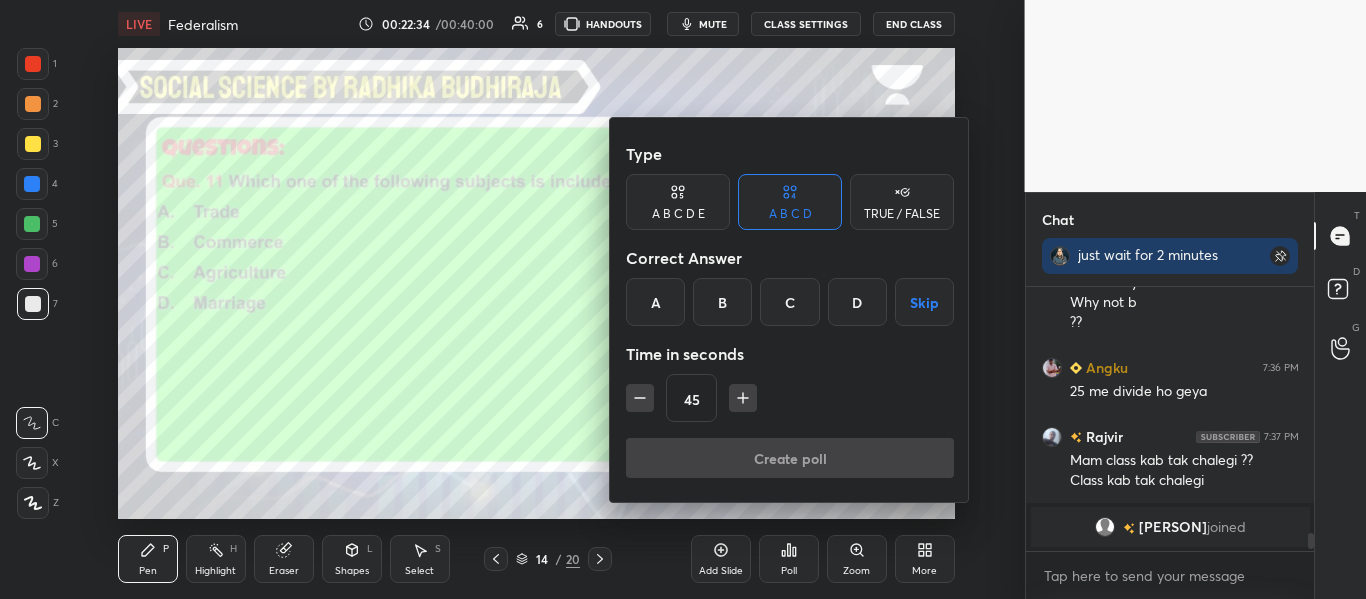 click on "D" at bounding box center (857, 302) 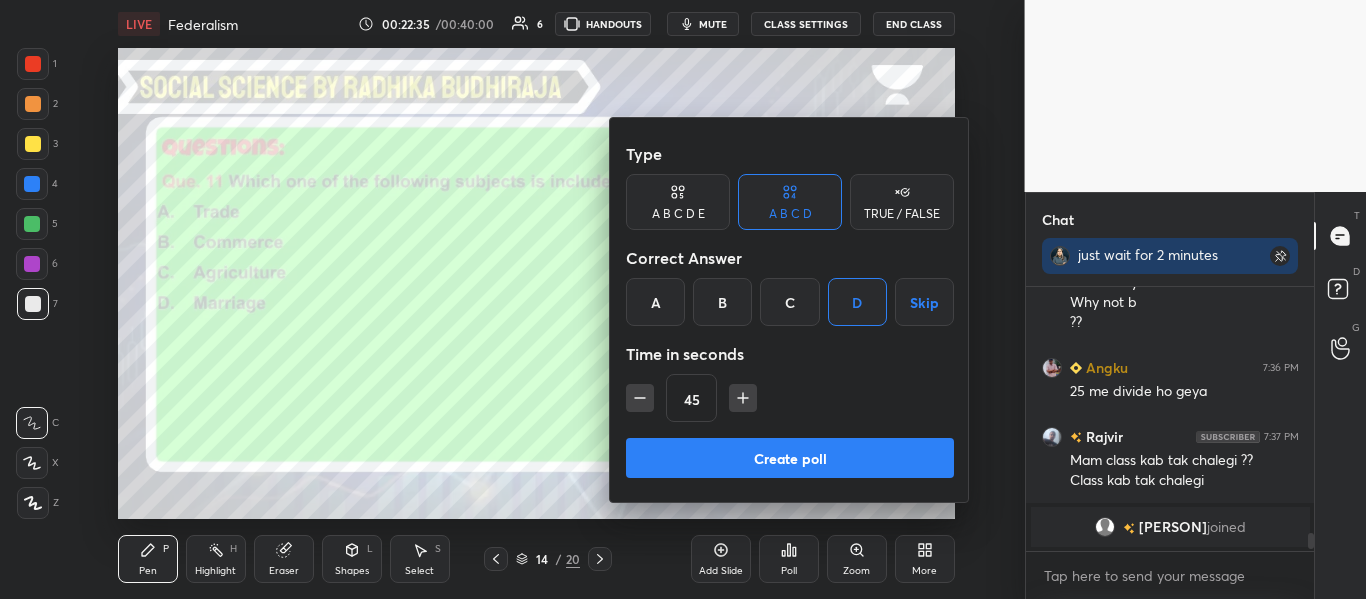 click on "Create poll" at bounding box center [790, 458] 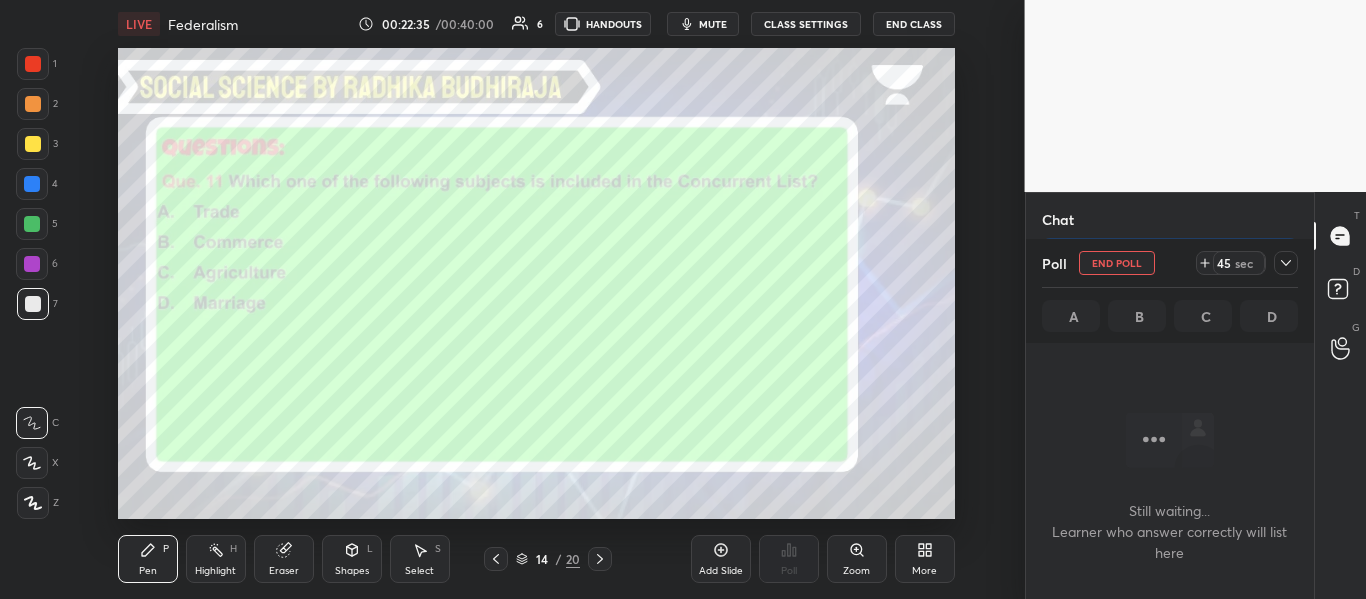 scroll, scrollTop: 178, scrollLeft: 282, axis: both 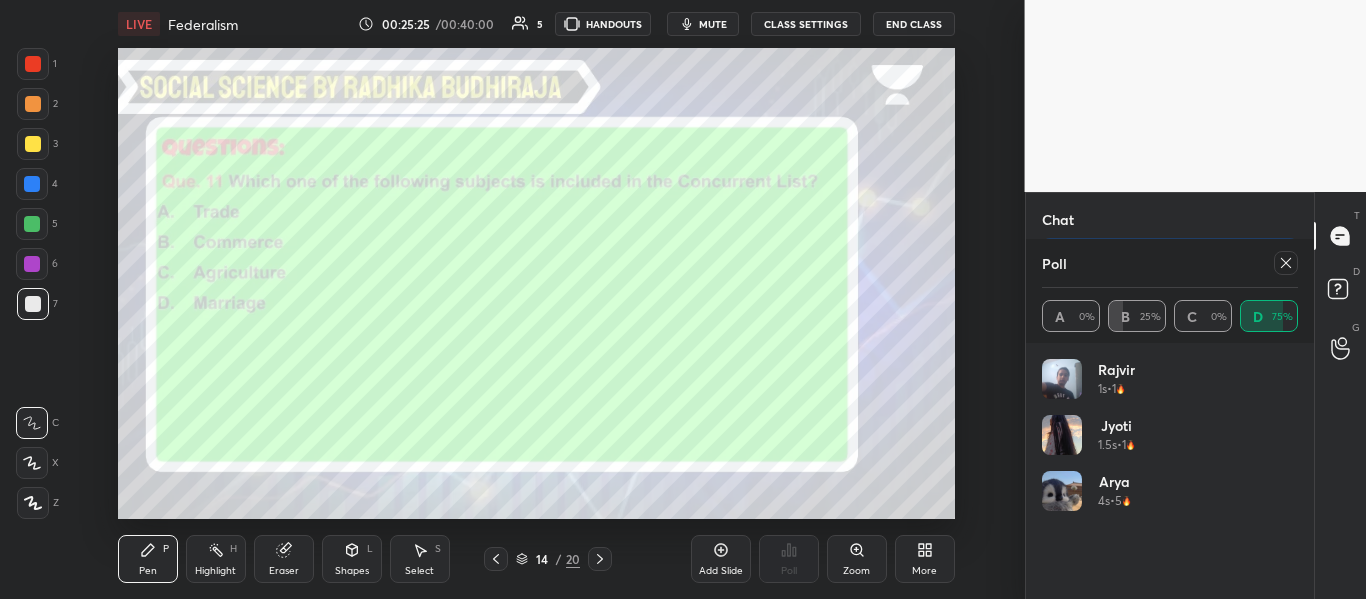 click 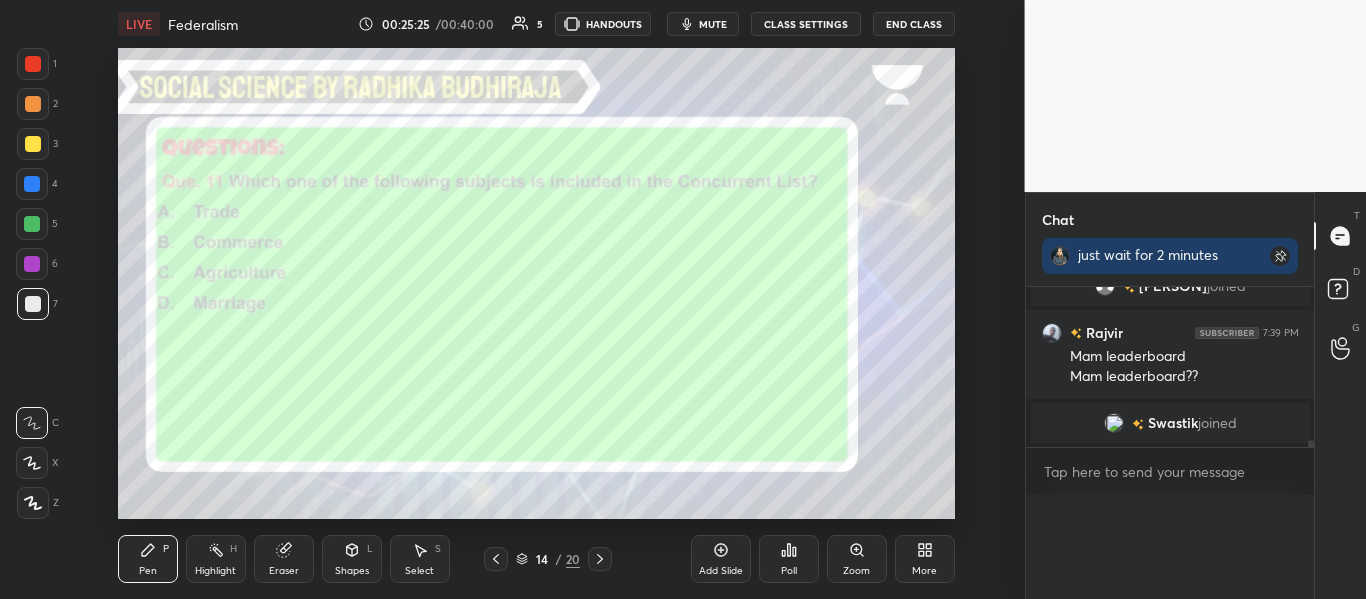 scroll, scrollTop: 0, scrollLeft: 0, axis: both 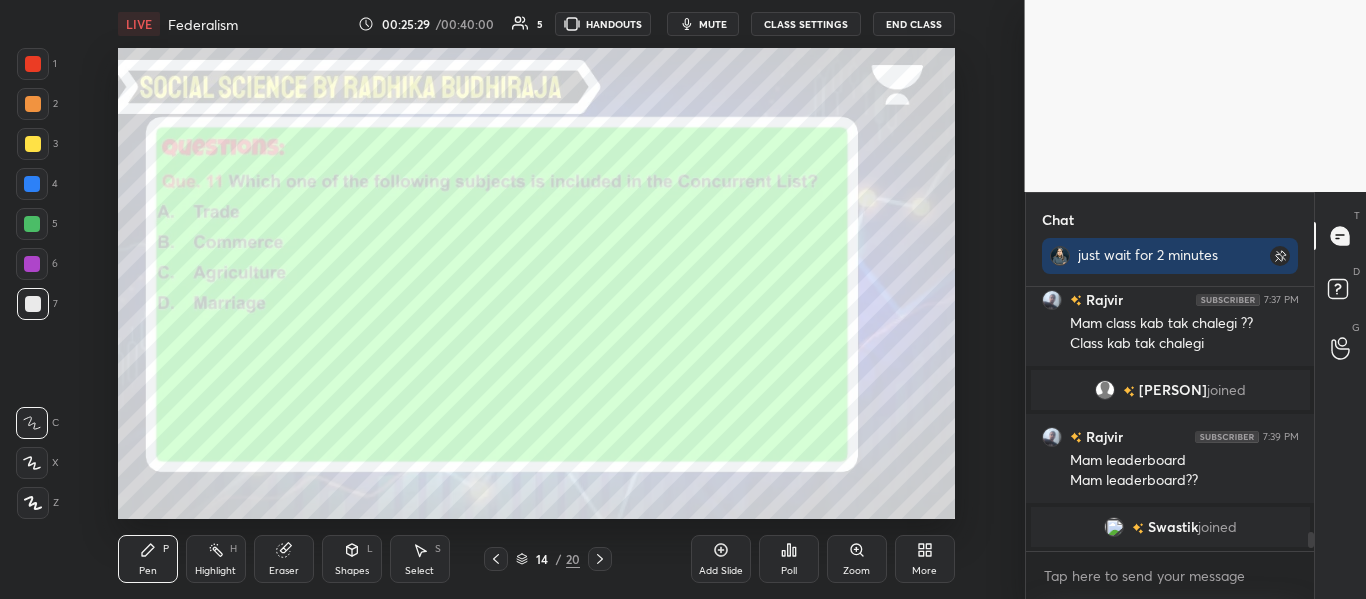 click at bounding box center (600, 559) 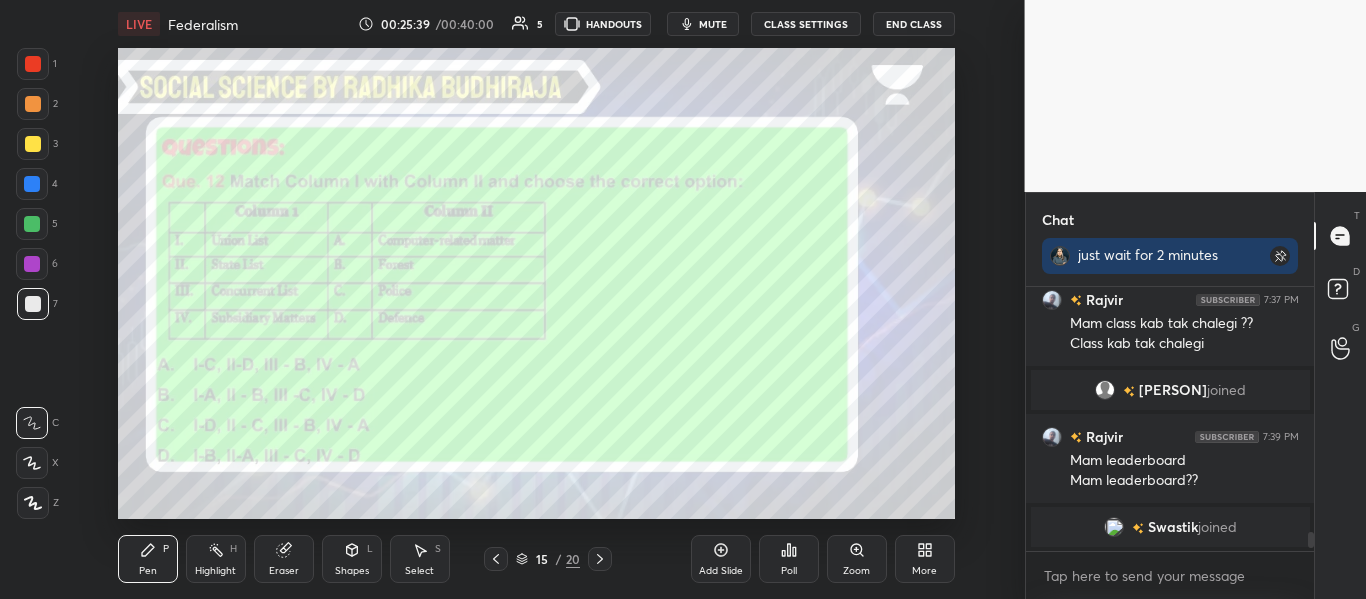click 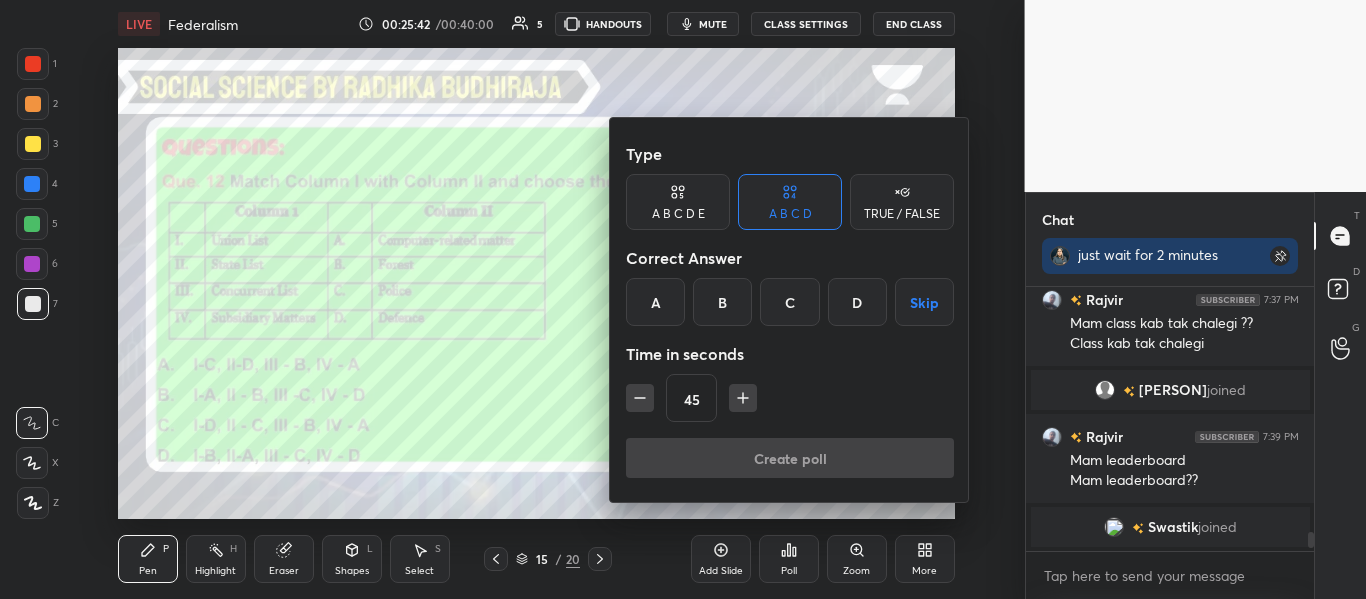 click on "C" at bounding box center [789, 302] 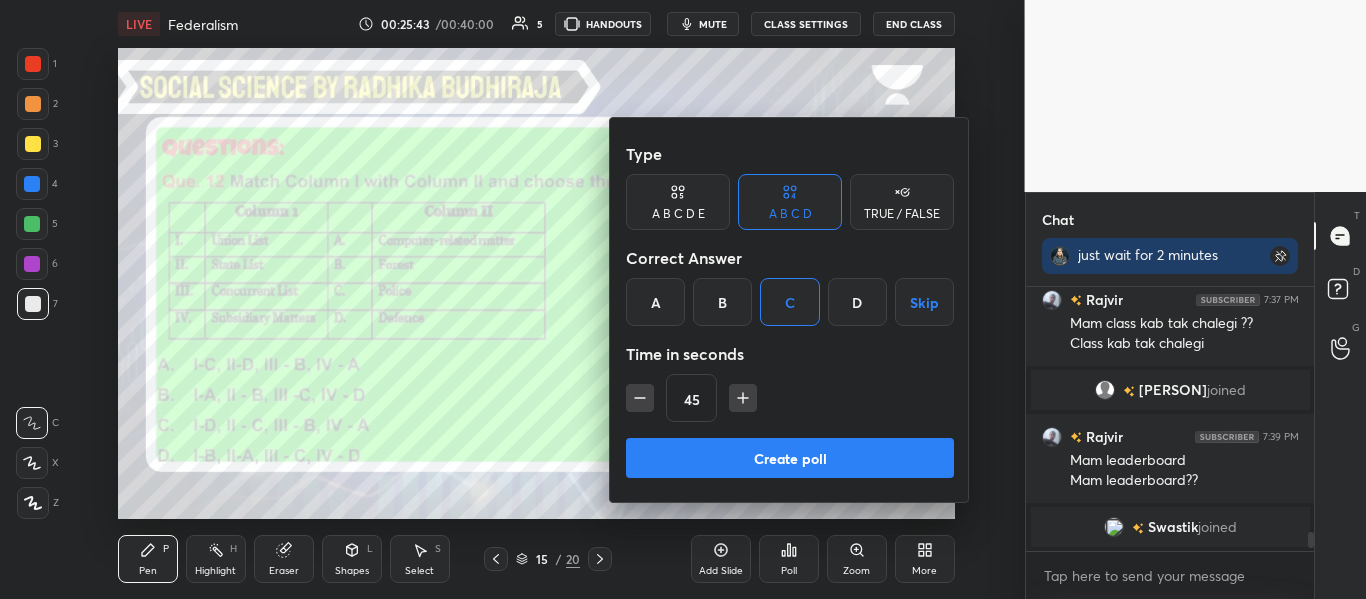 click on "Create poll" at bounding box center [790, 458] 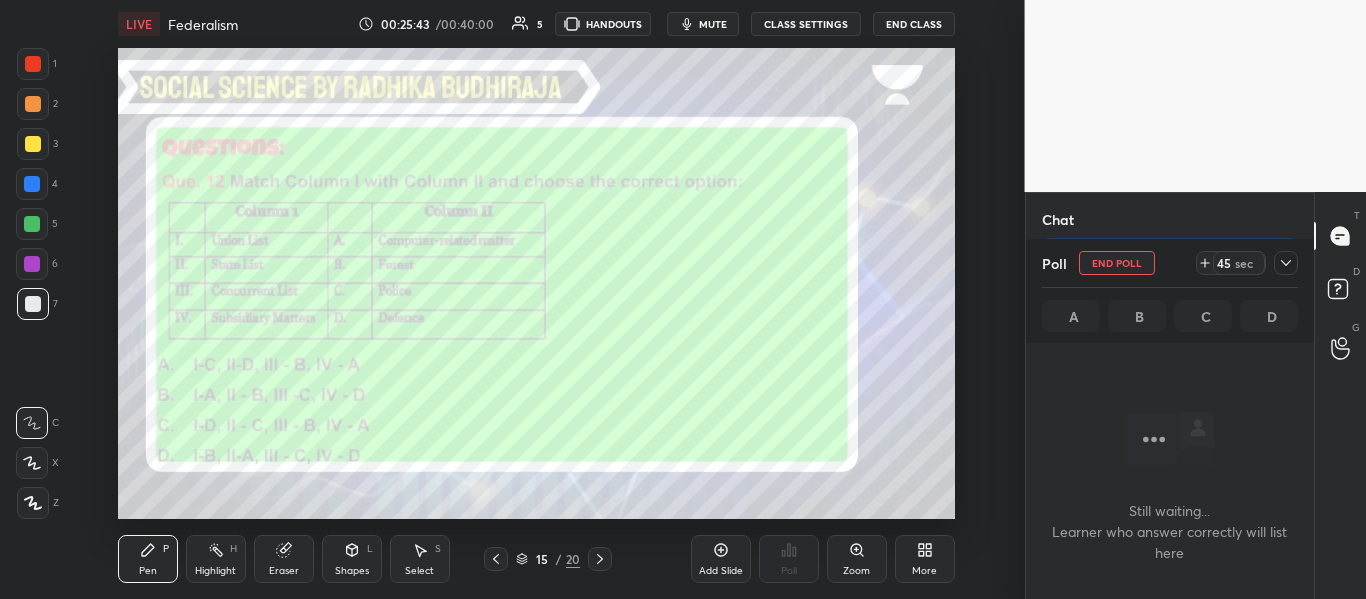 scroll, scrollTop: 186, scrollLeft: 282, axis: both 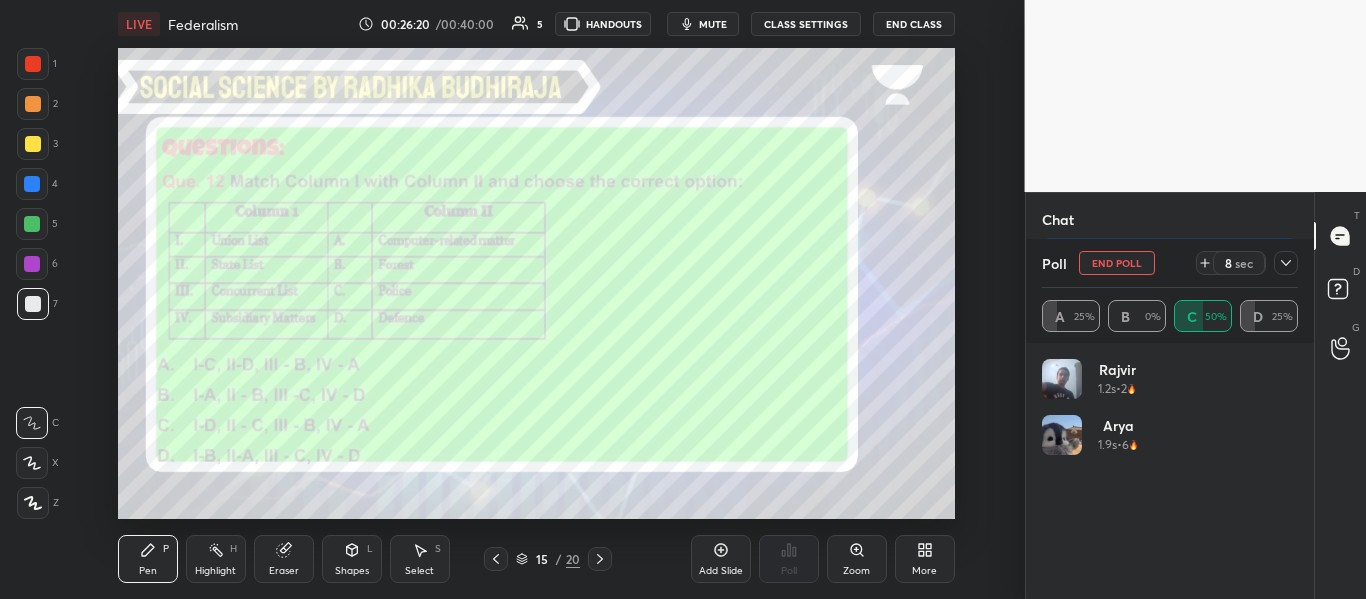 click on "End Poll" at bounding box center (1117, 263) 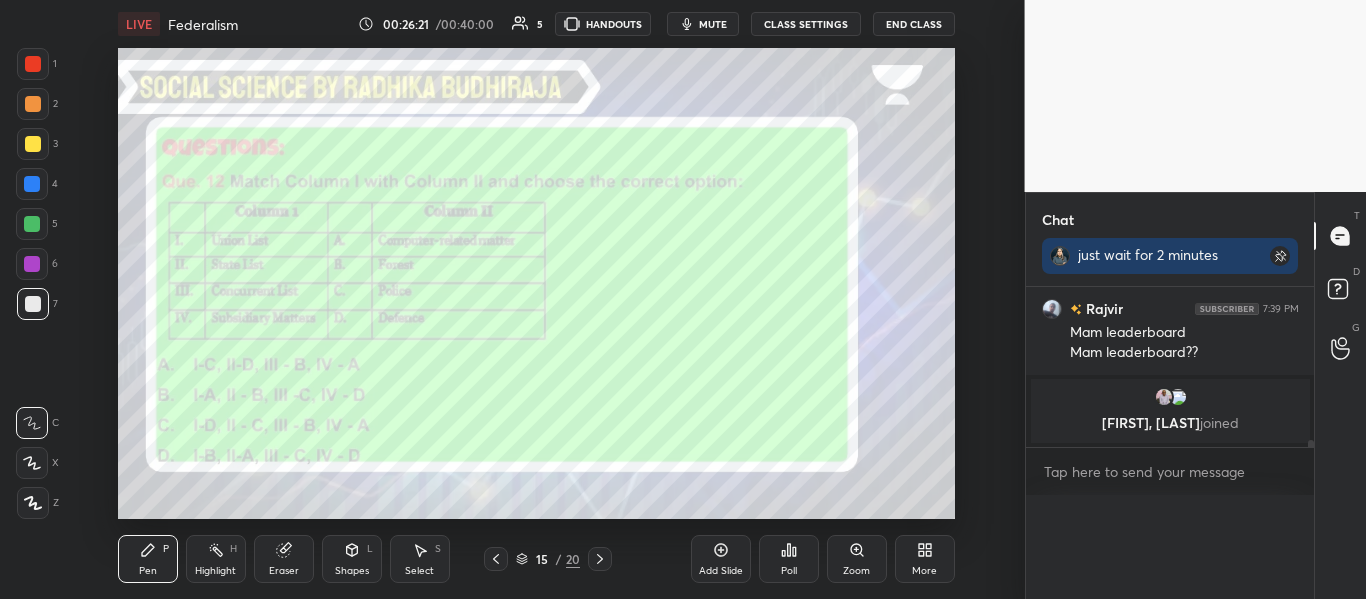 scroll, scrollTop: 0, scrollLeft: 0, axis: both 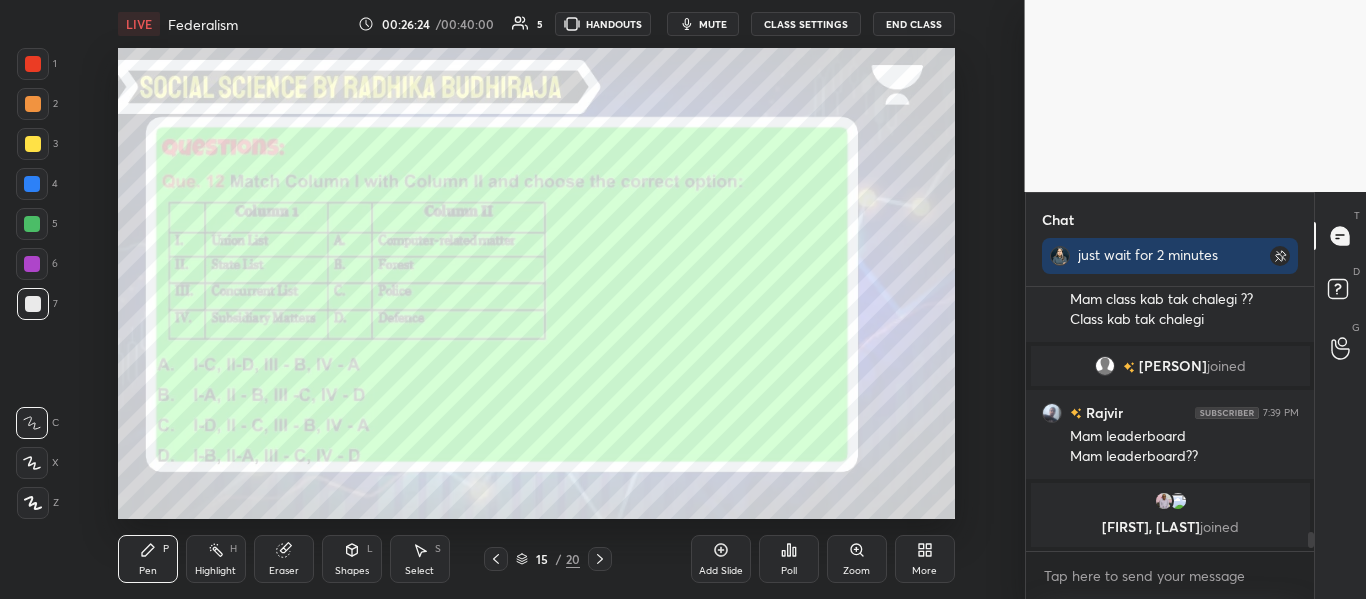 click 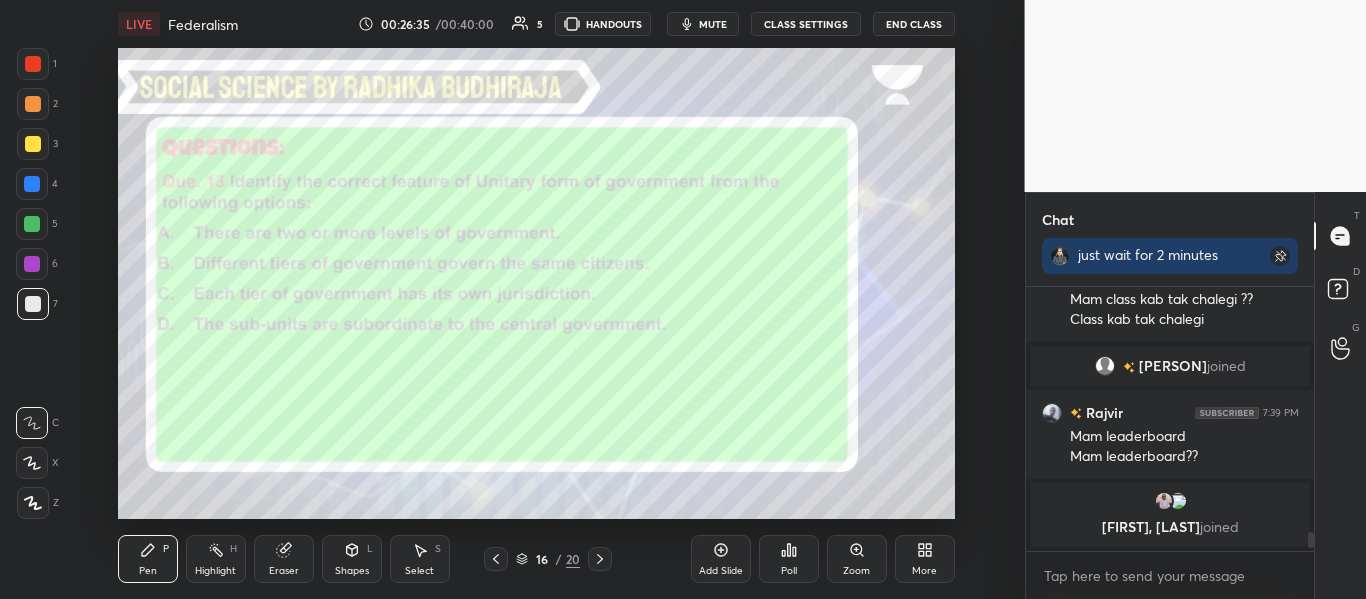 click 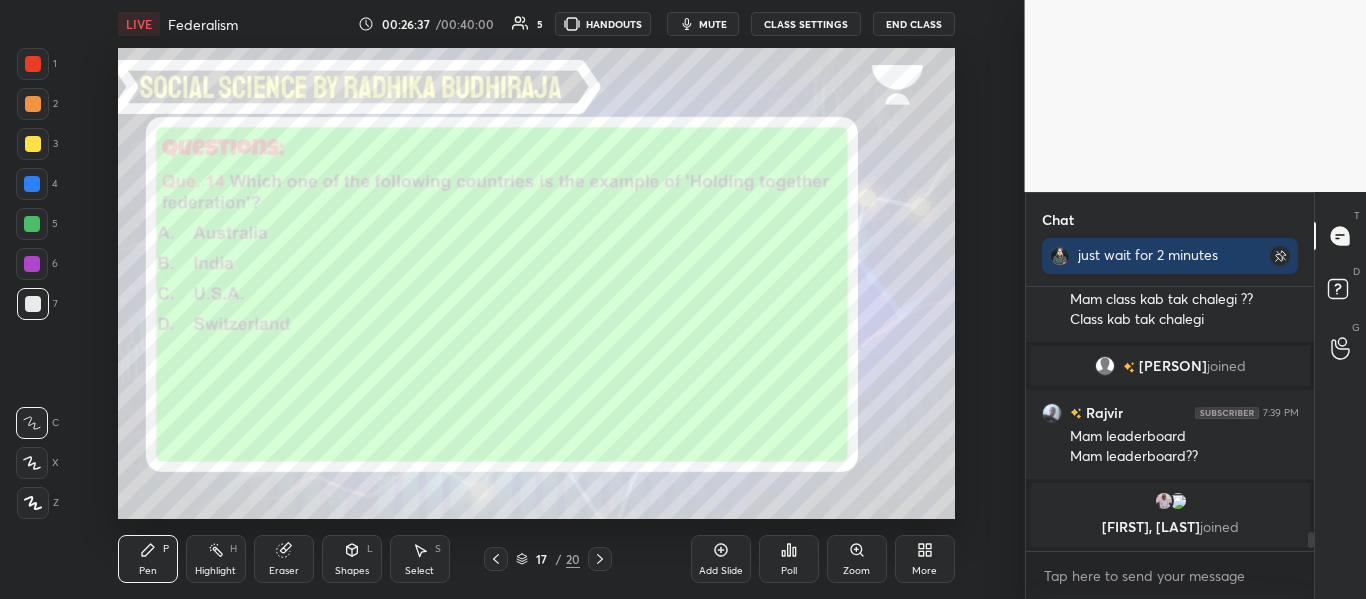 click 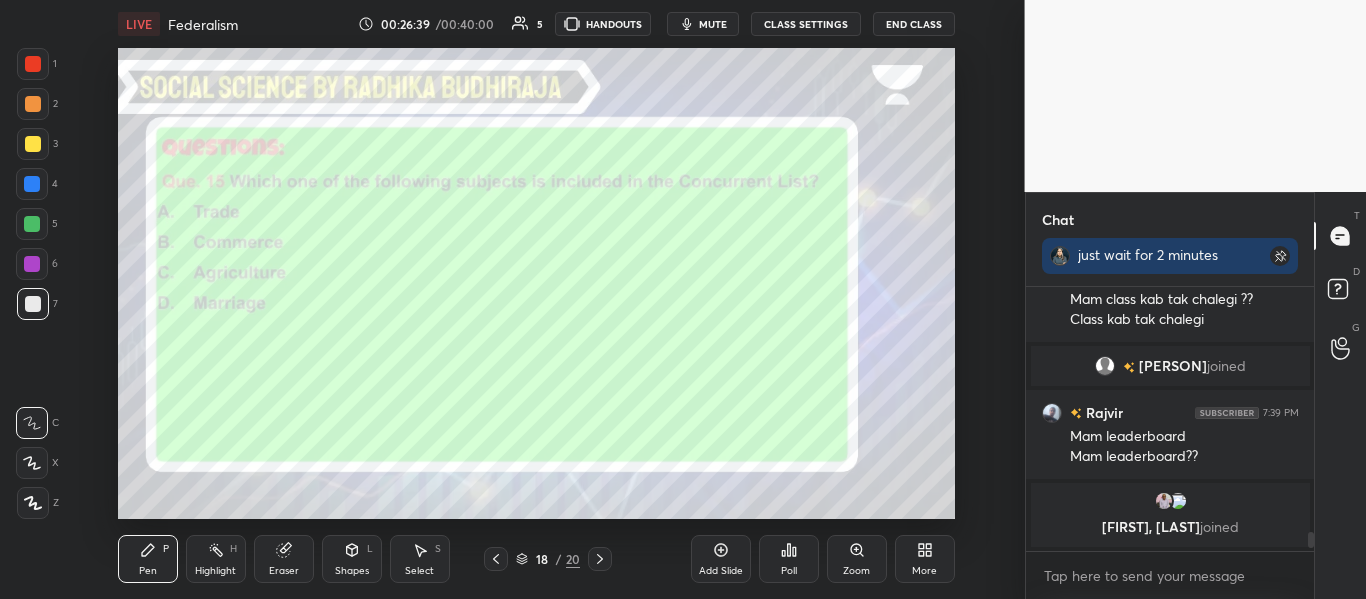 click 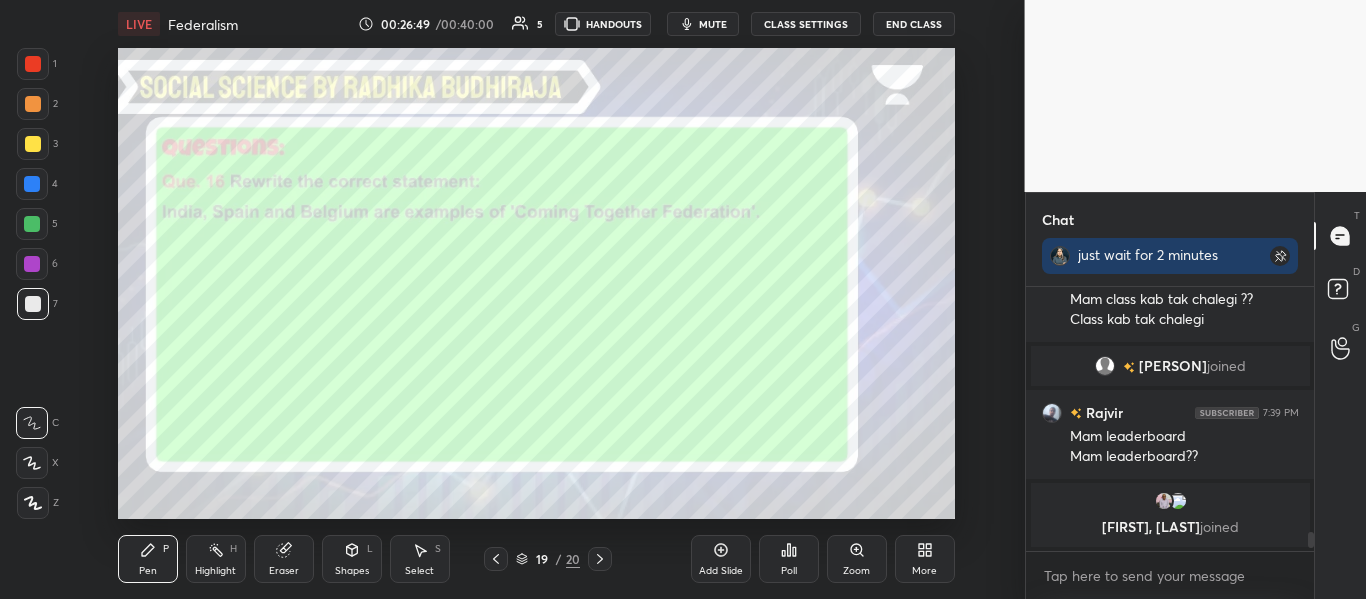 click on "Poll" at bounding box center [789, 559] 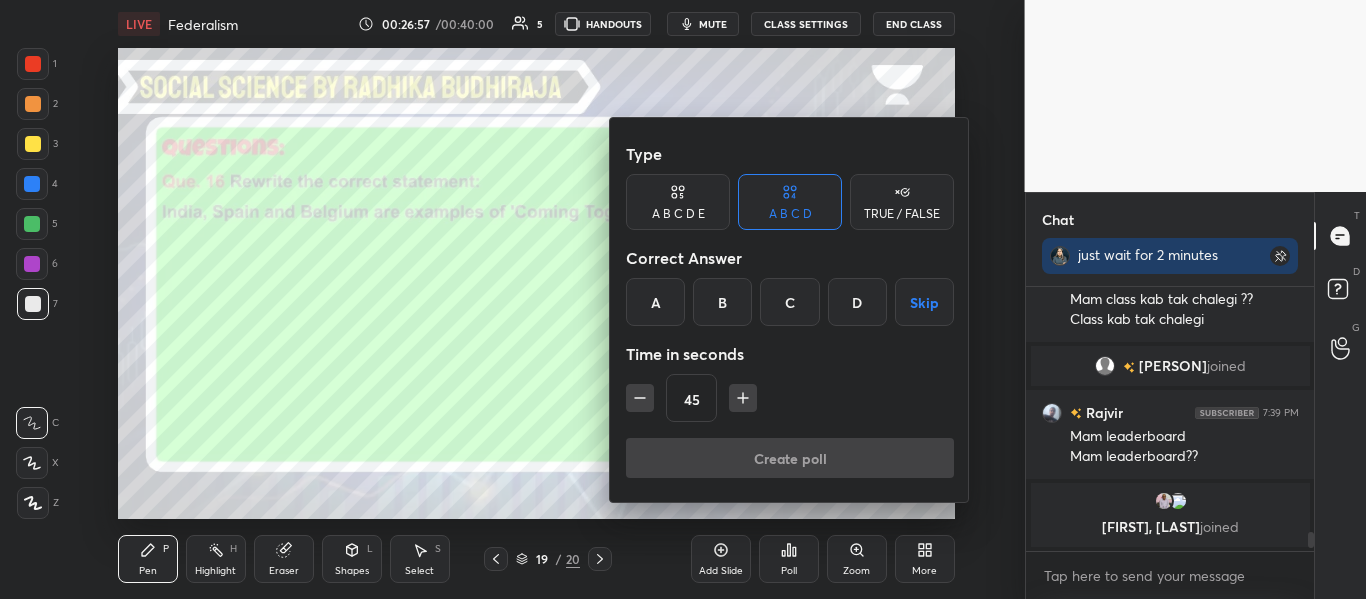 click on "TRUE / FALSE" at bounding box center (902, 202) 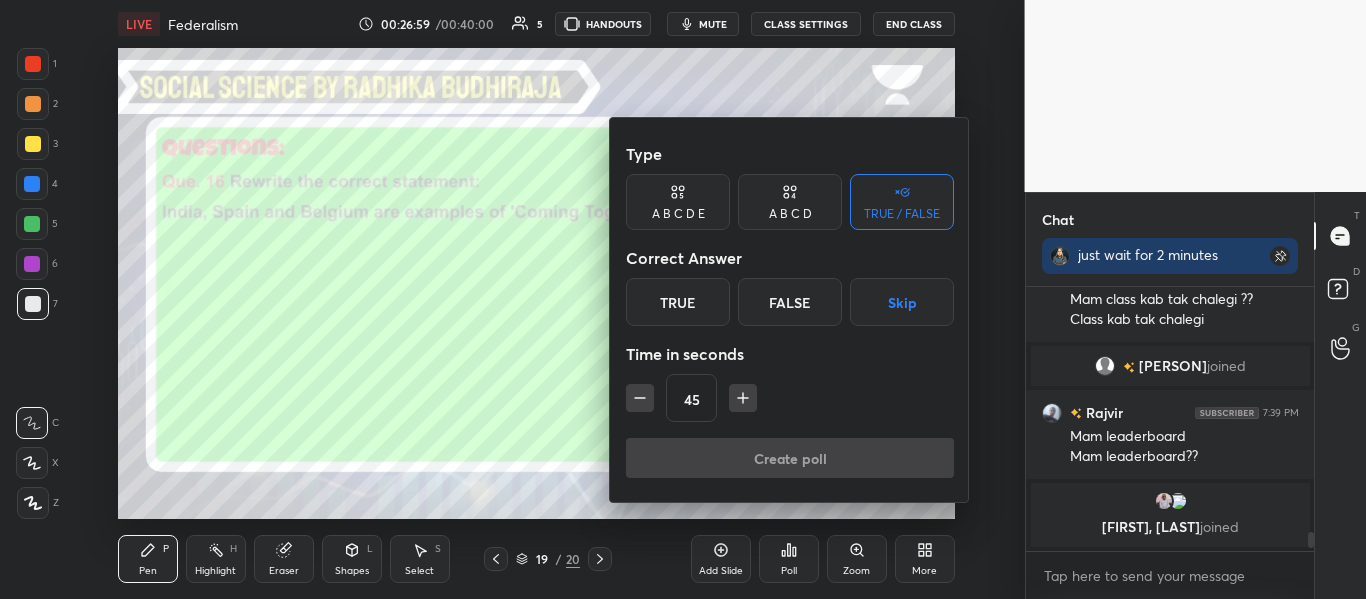 click on "False" at bounding box center [790, 302] 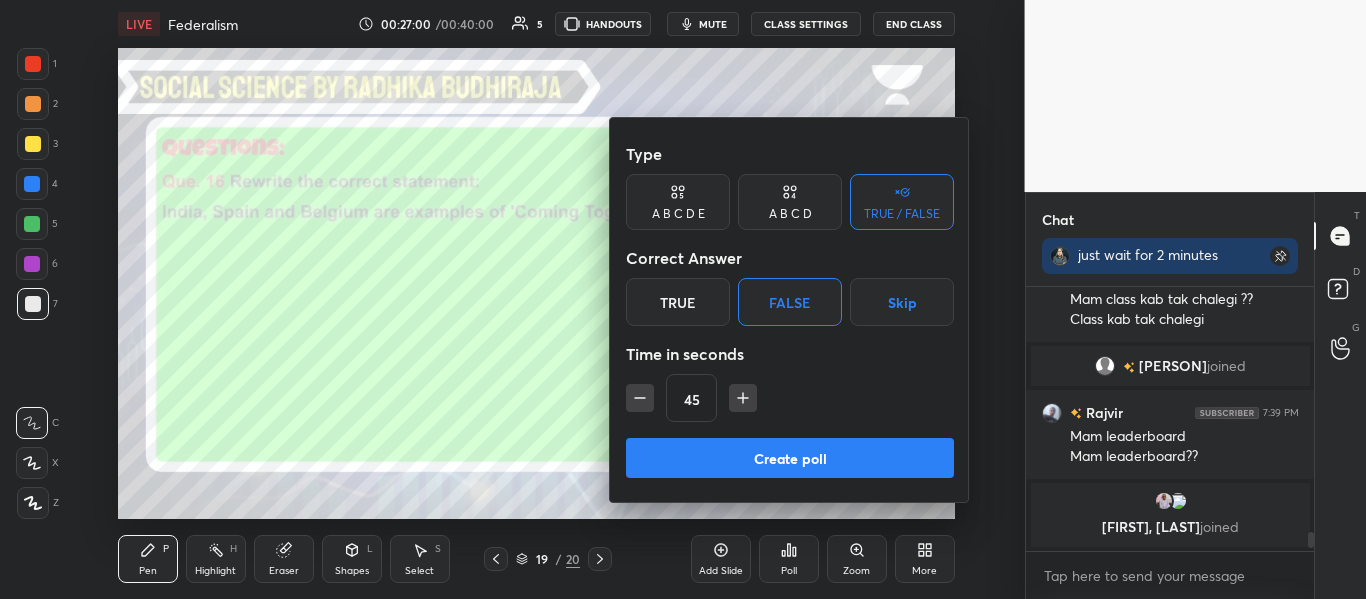 click on "Create poll" at bounding box center (790, 458) 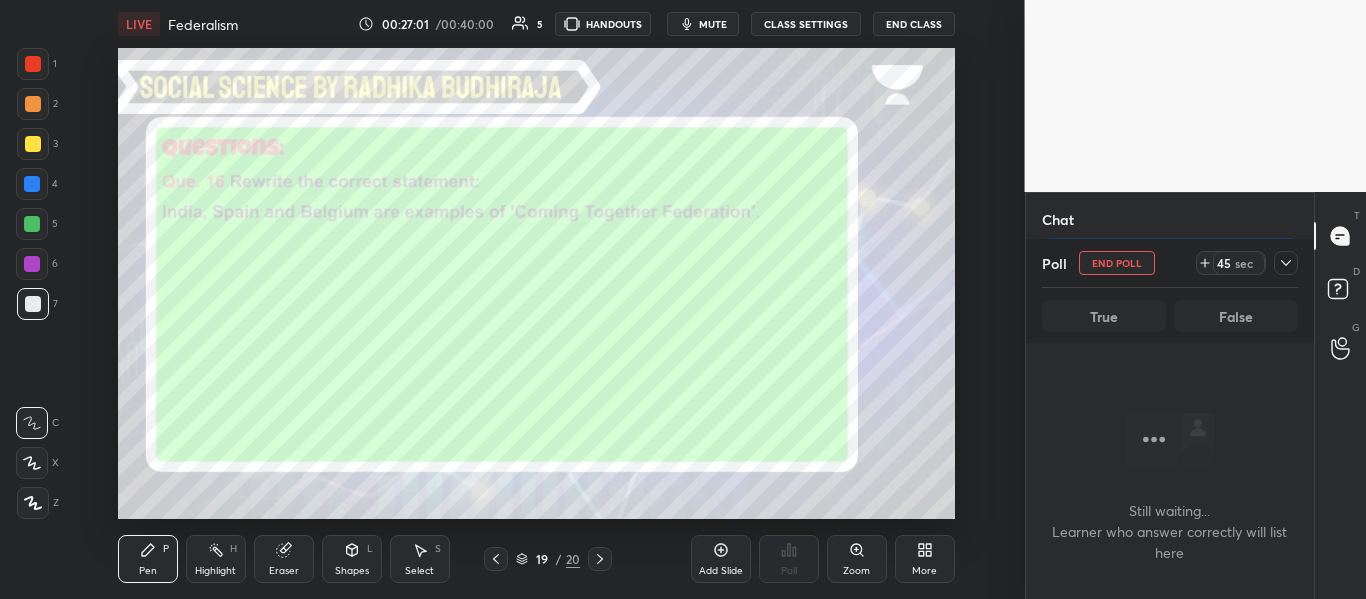 scroll, scrollTop: 186, scrollLeft: 282, axis: both 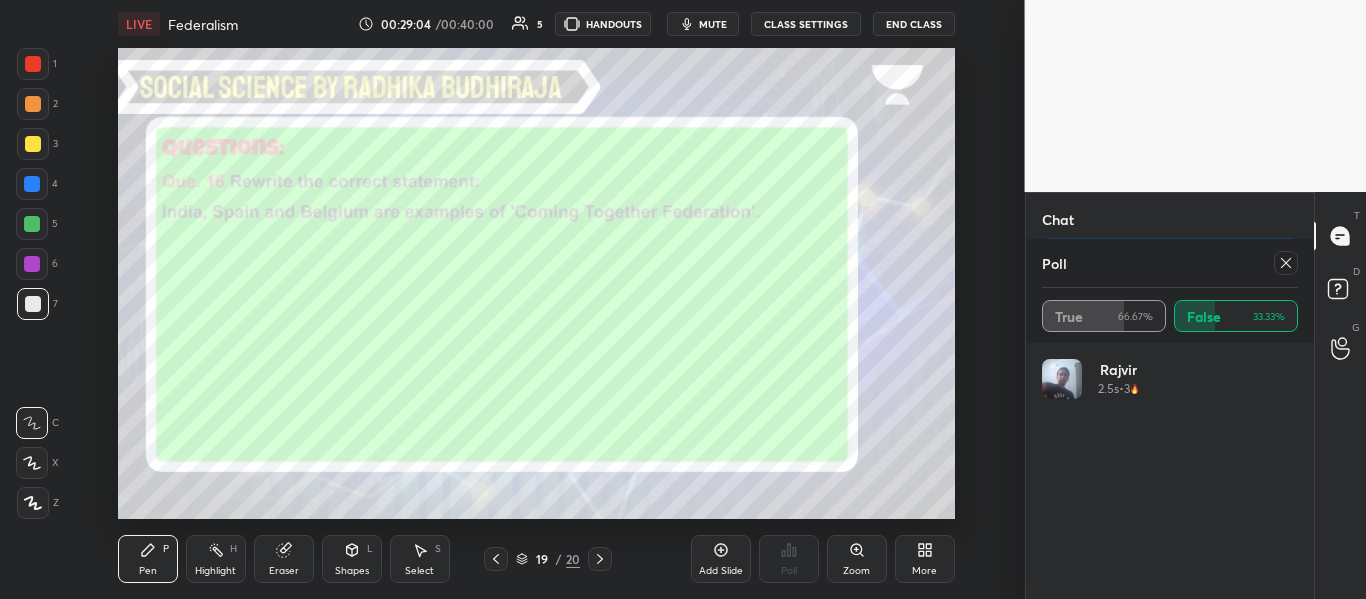 click 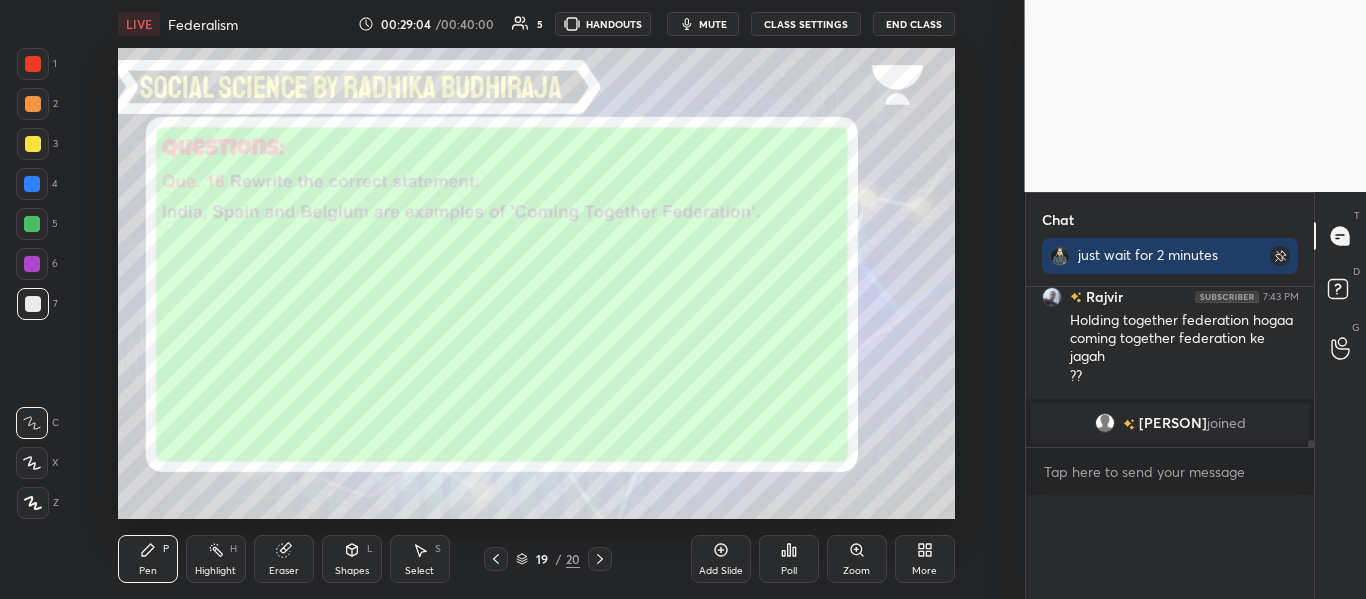 scroll, scrollTop: 0, scrollLeft: 0, axis: both 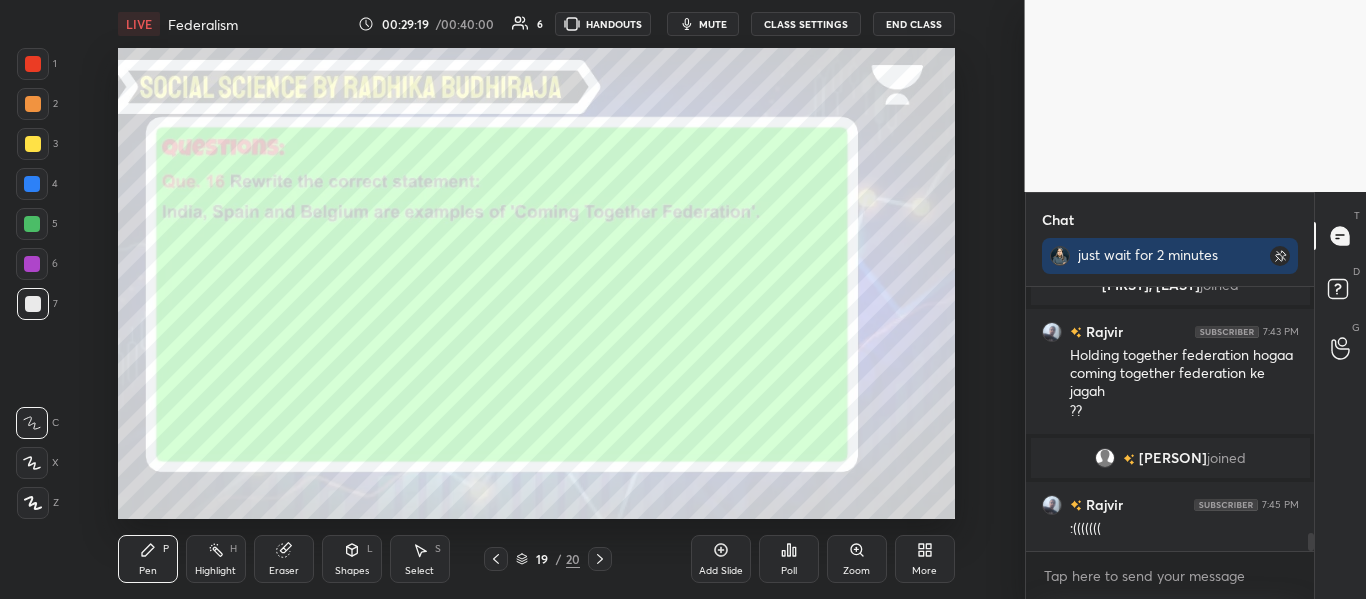 click 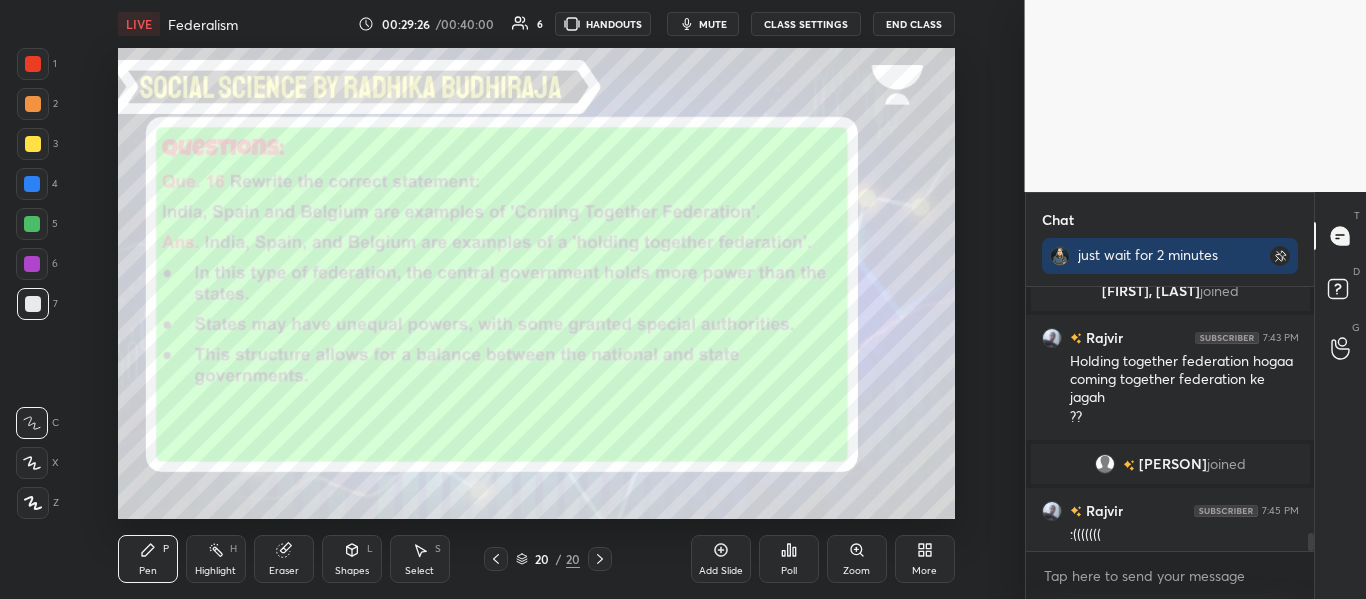 scroll, scrollTop: 3684, scrollLeft: 0, axis: vertical 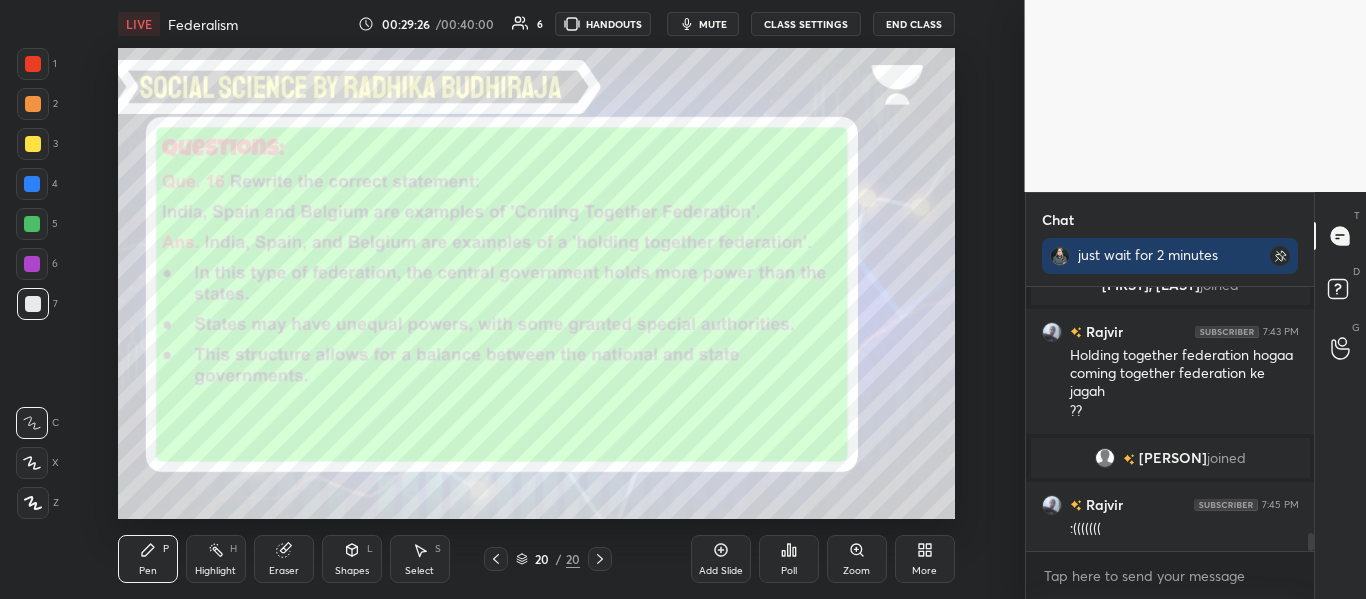 drag, startPoint x: 1313, startPoint y: 542, endPoint x: 1308, endPoint y: 584, distance: 42.296574 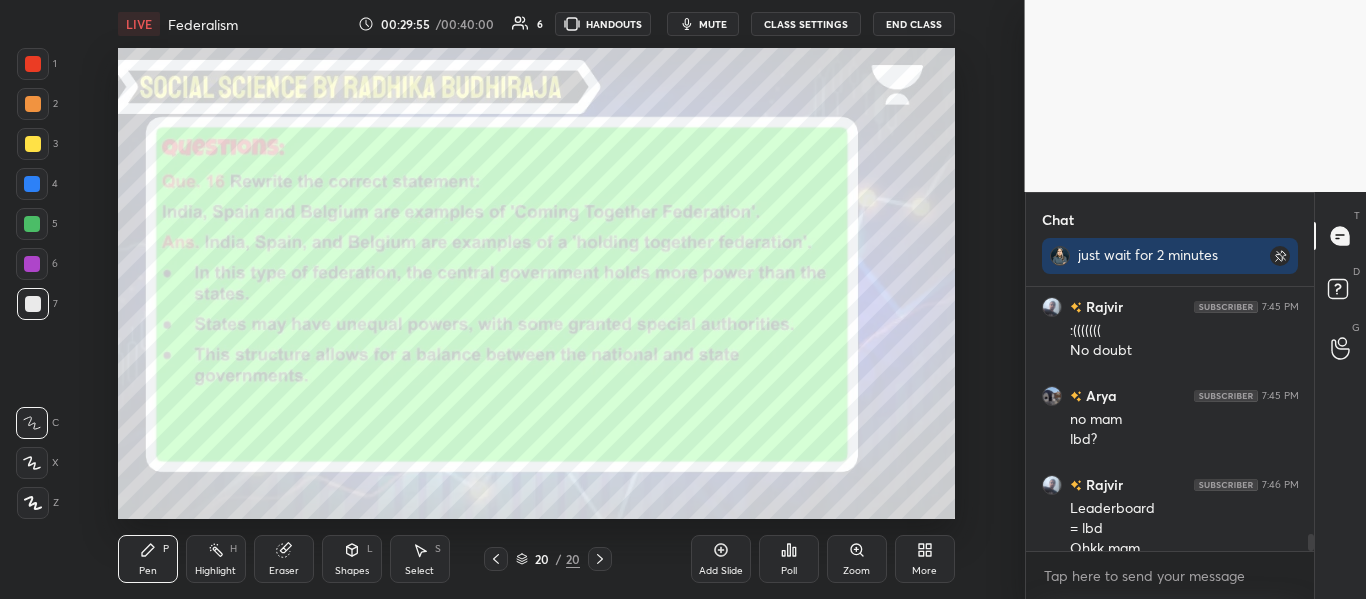 scroll, scrollTop: 3902, scrollLeft: 0, axis: vertical 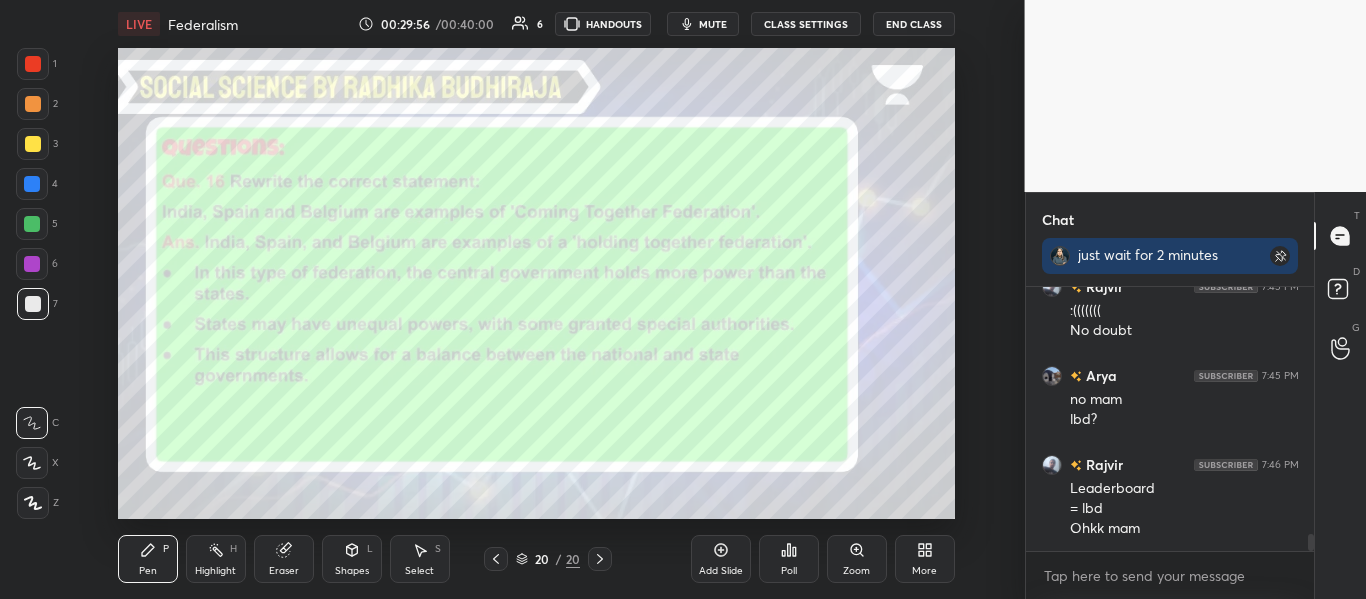 click on "End Class" at bounding box center [914, 24] 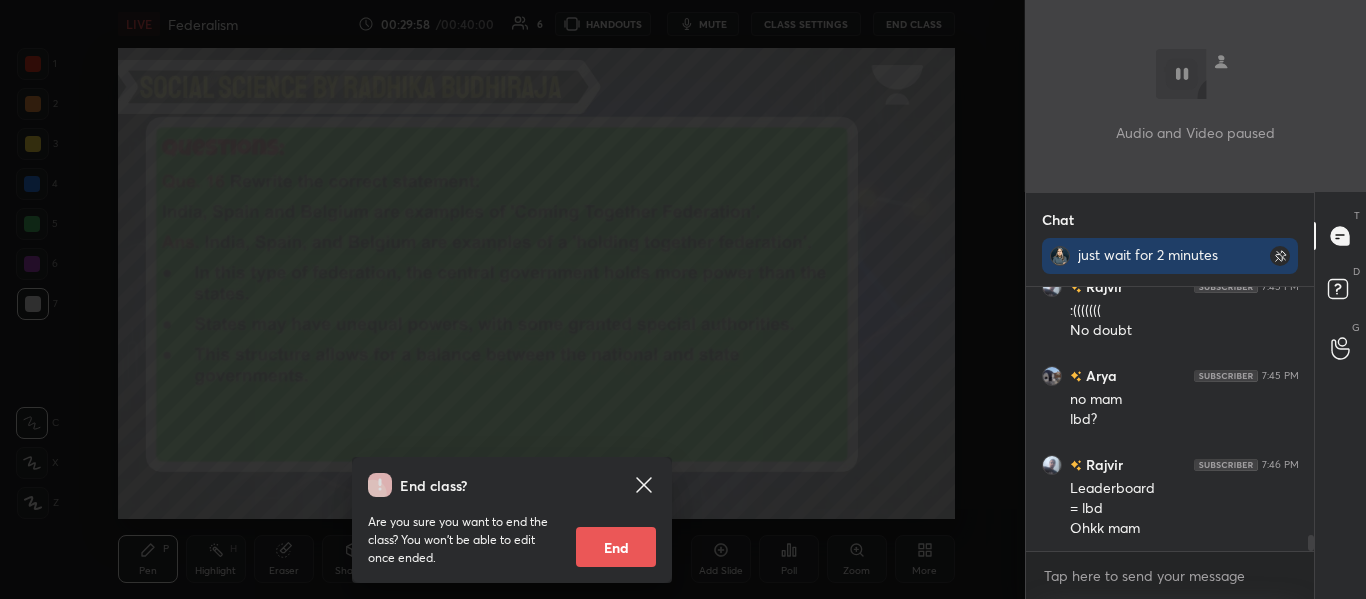 scroll, scrollTop: 3971, scrollLeft: 0, axis: vertical 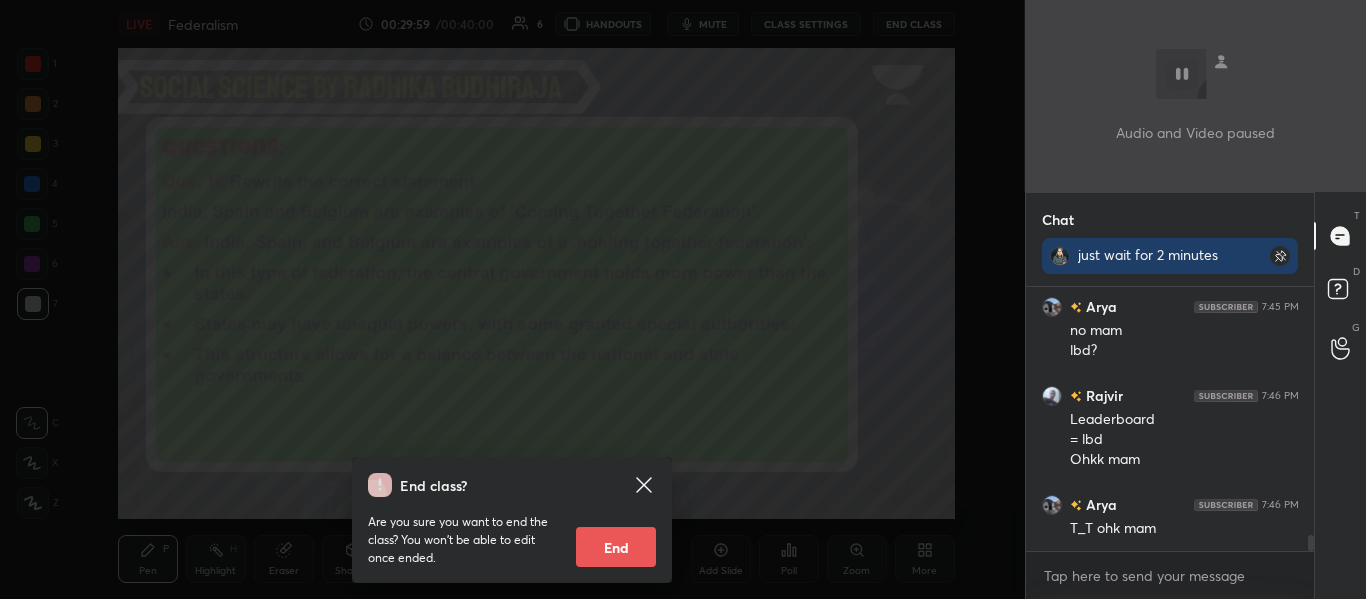 click on "End" at bounding box center [616, 547] 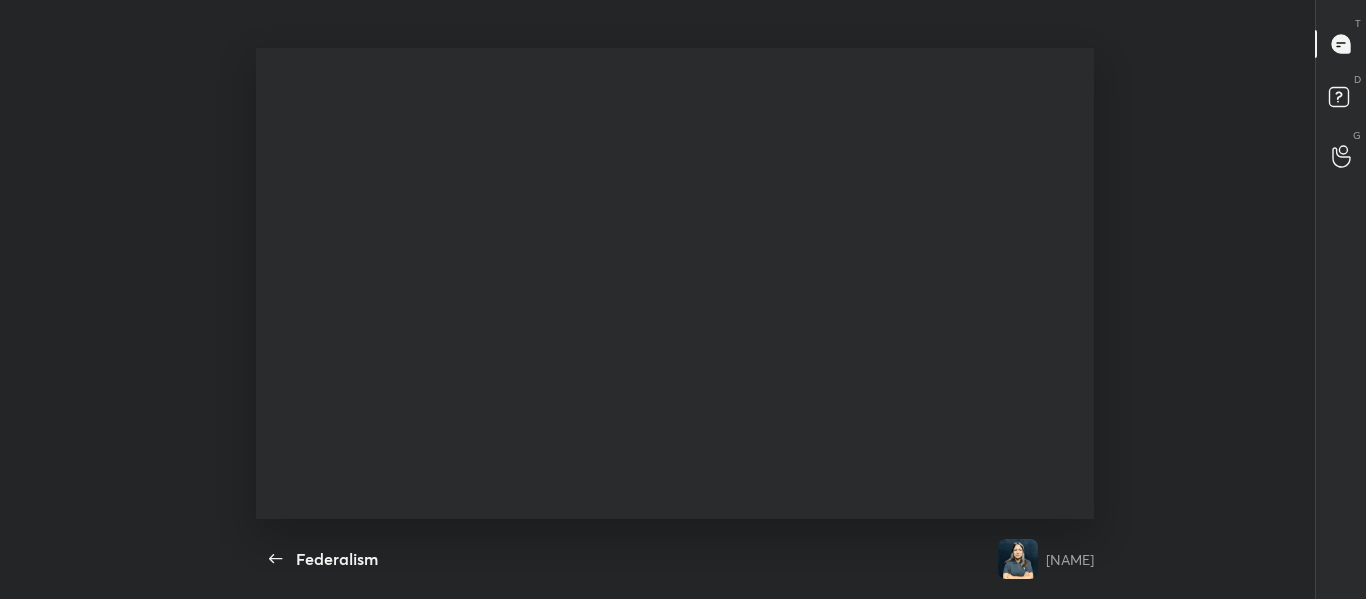 scroll, scrollTop: 99529, scrollLeft: 98989, axis: both 